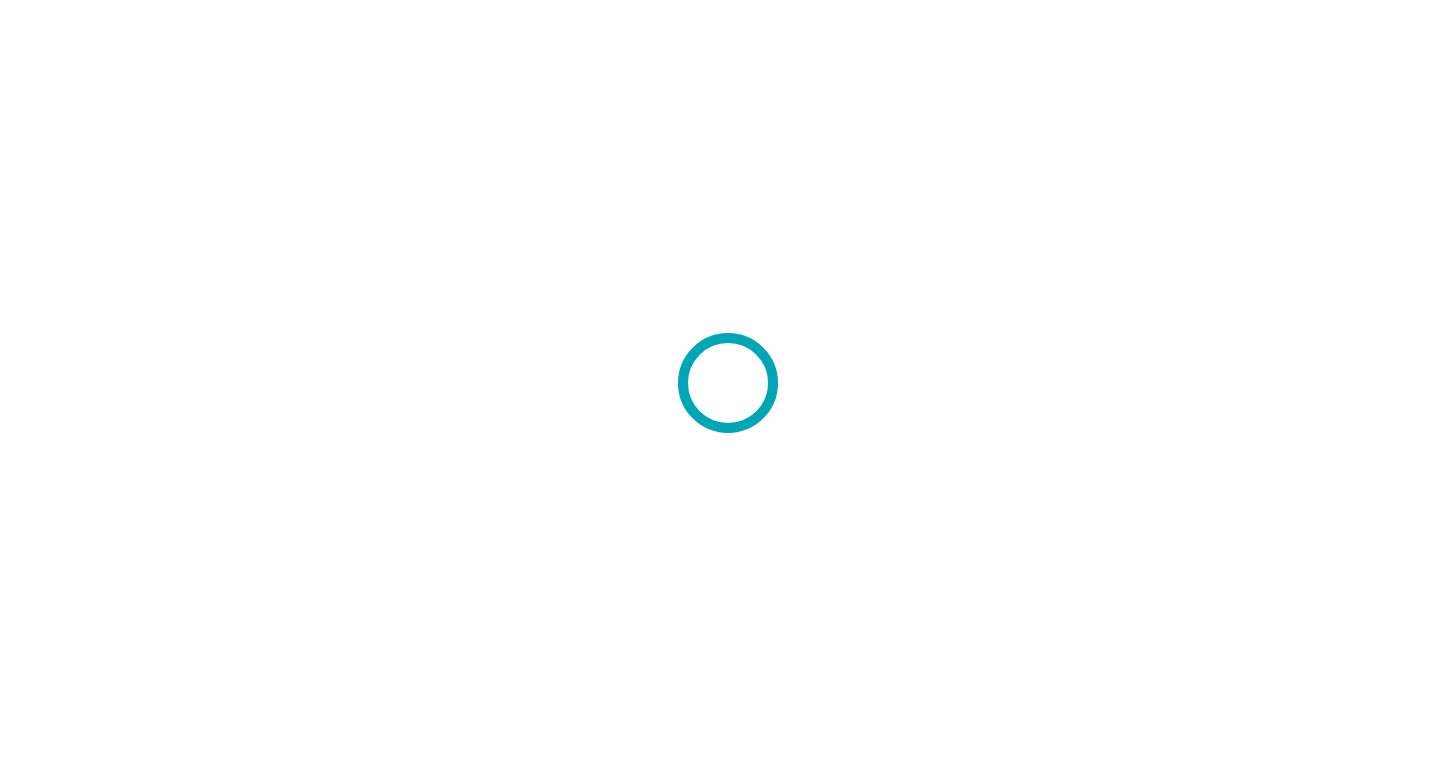 scroll, scrollTop: 0, scrollLeft: 0, axis: both 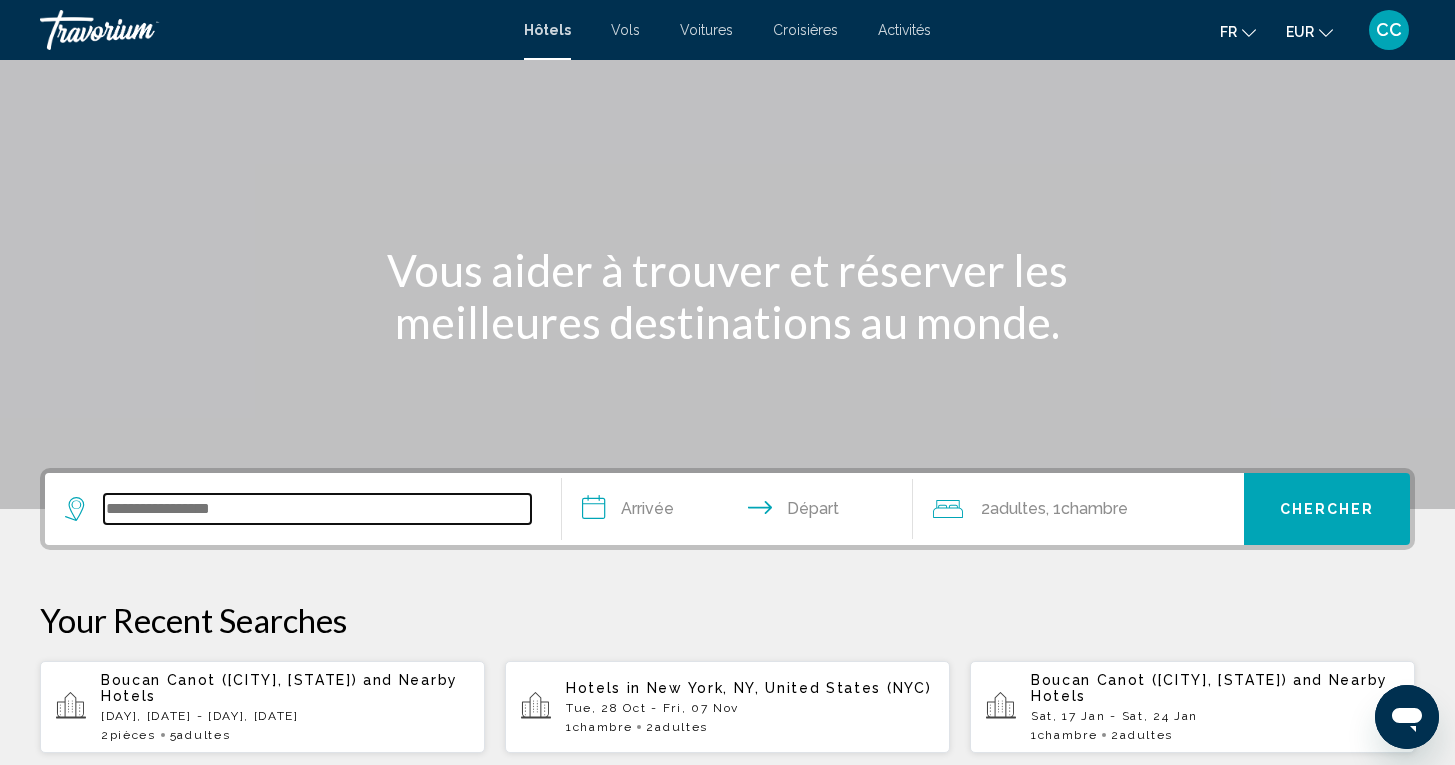 click at bounding box center (317, 509) 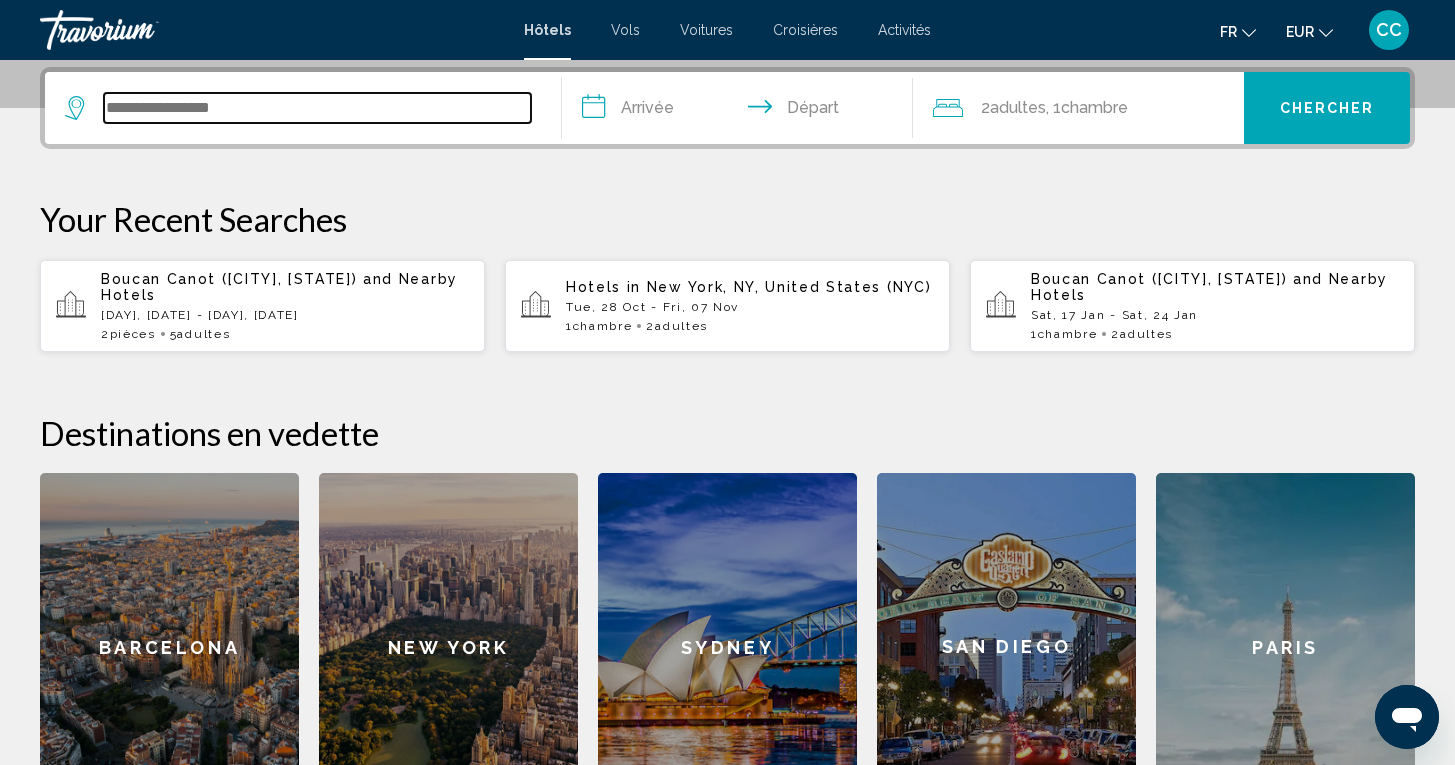 scroll, scrollTop: 494, scrollLeft: 0, axis: vertical 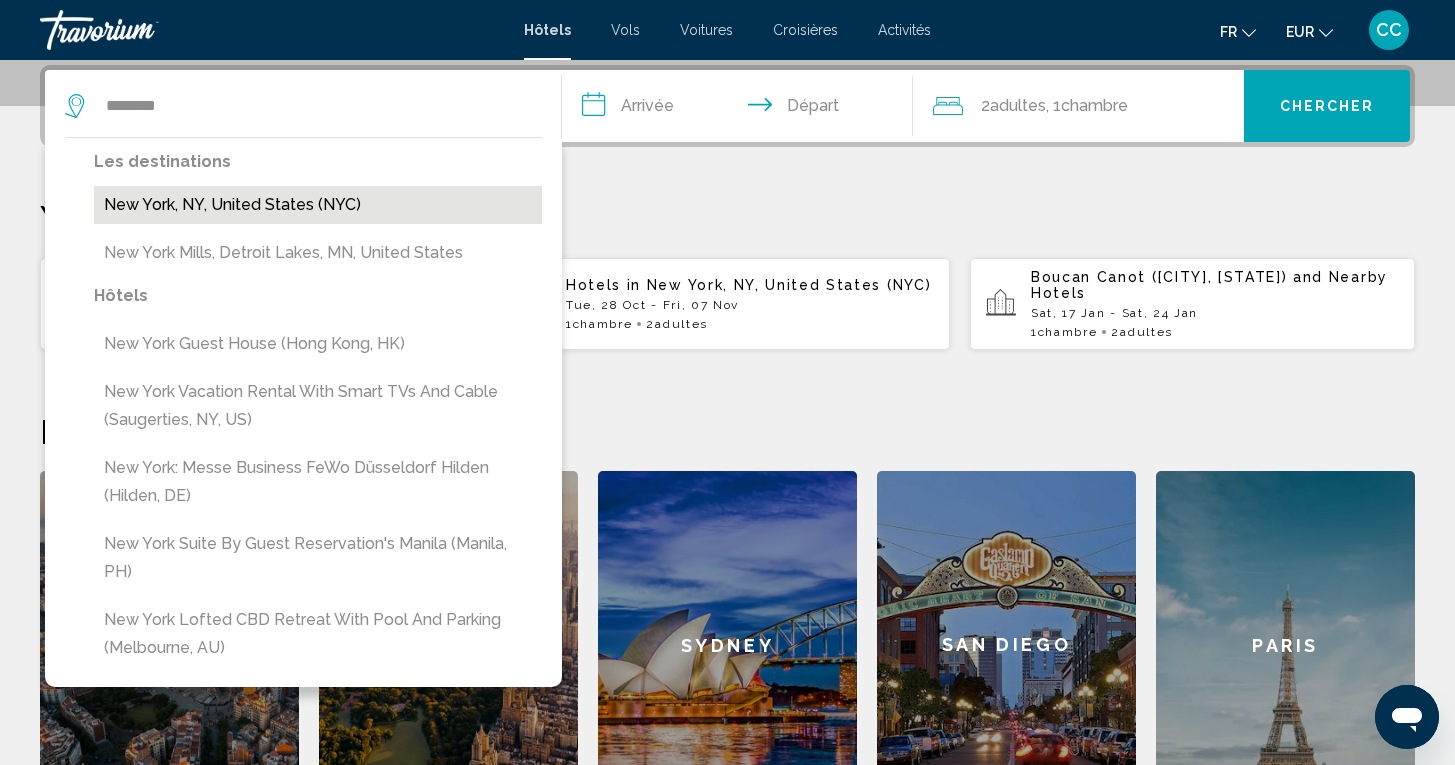 click on "New York, NY, United States (NYC)" at bounding box center [318, 205] 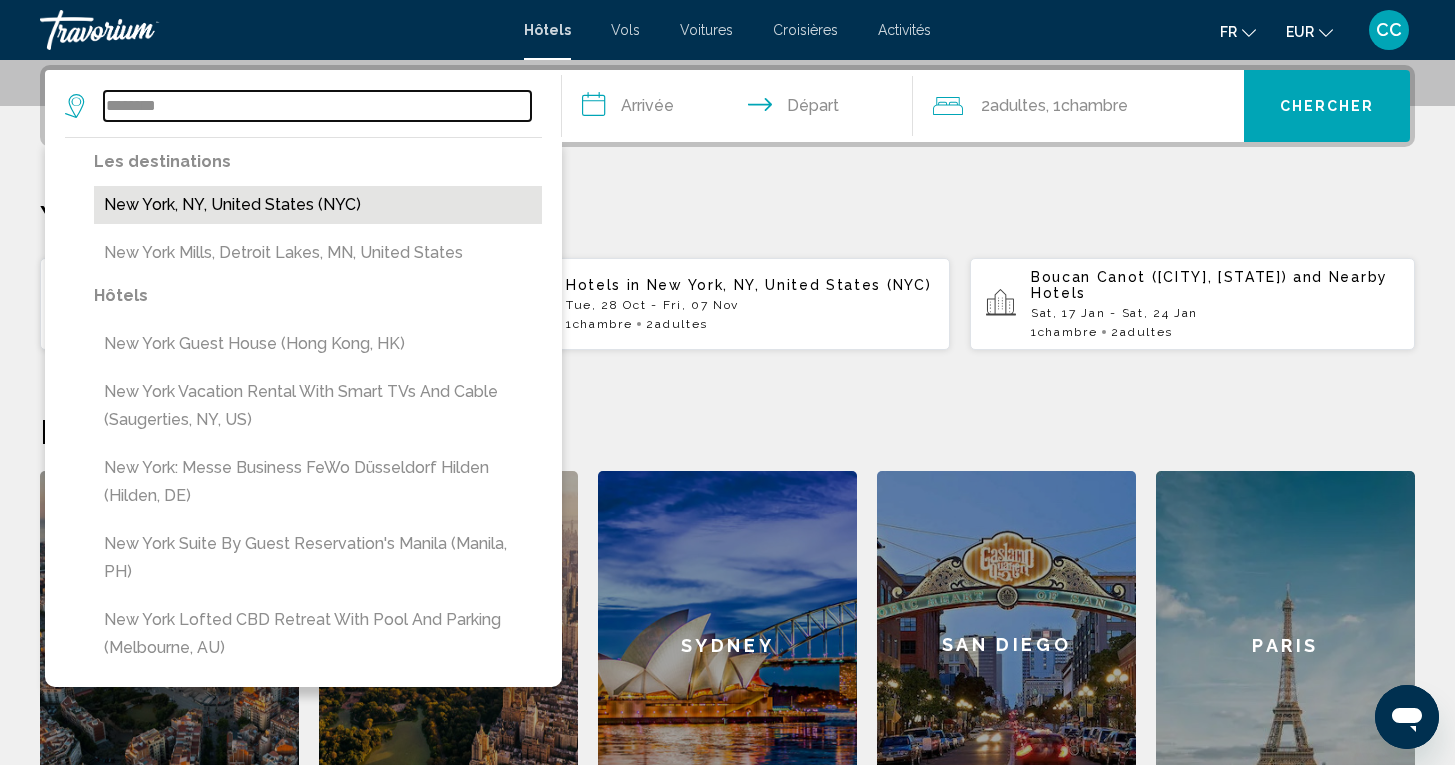 type on "**********" 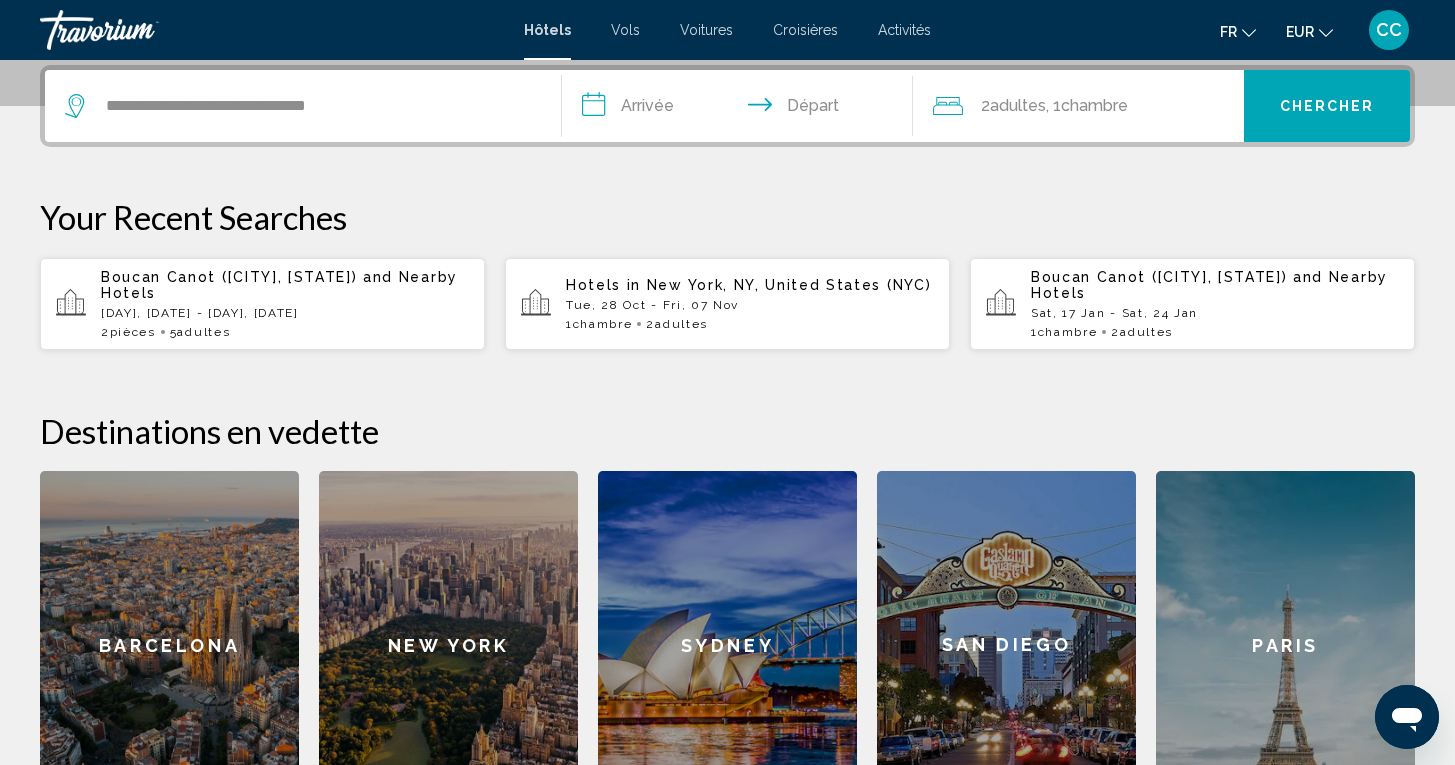 click on "**********" at bounding box center (741, 109) 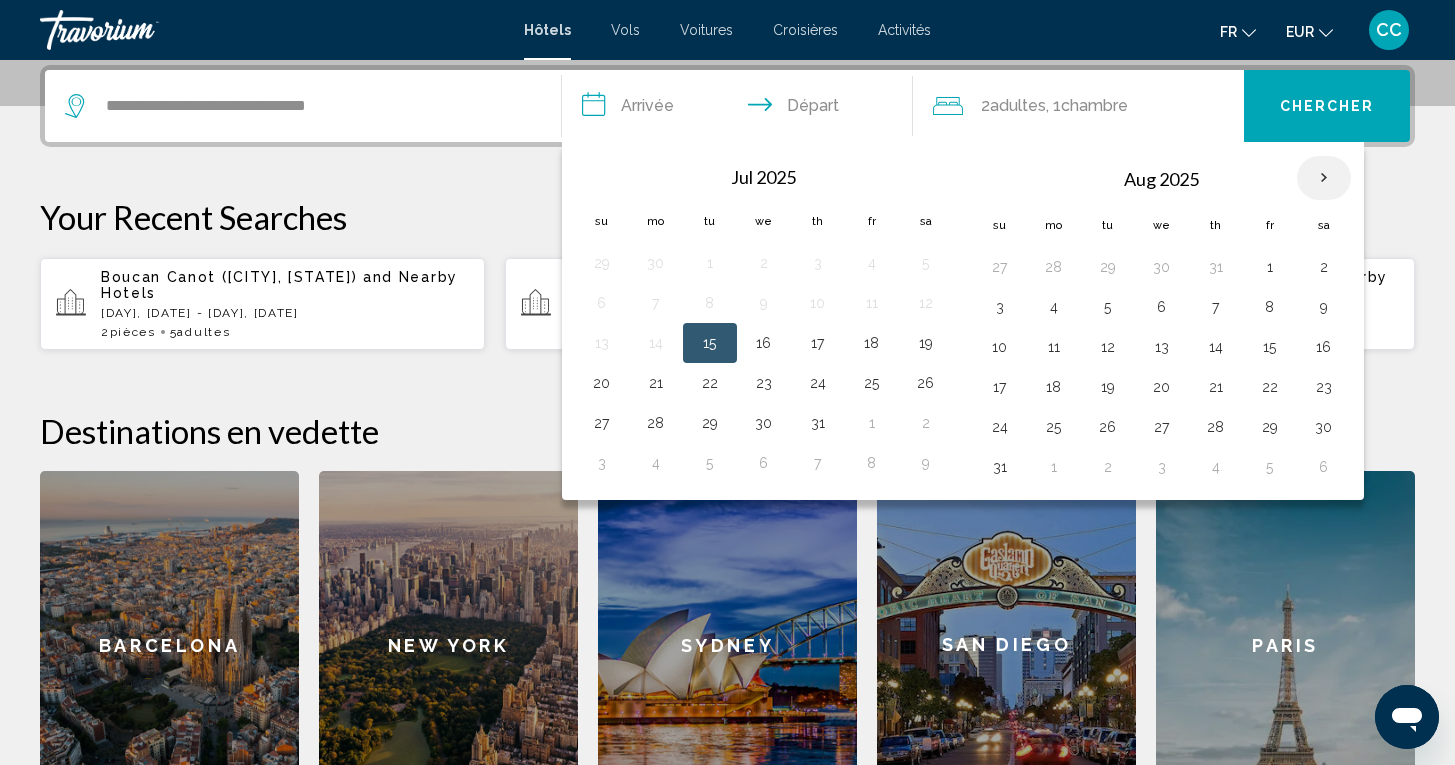 click at bounding box center (1324, 178) 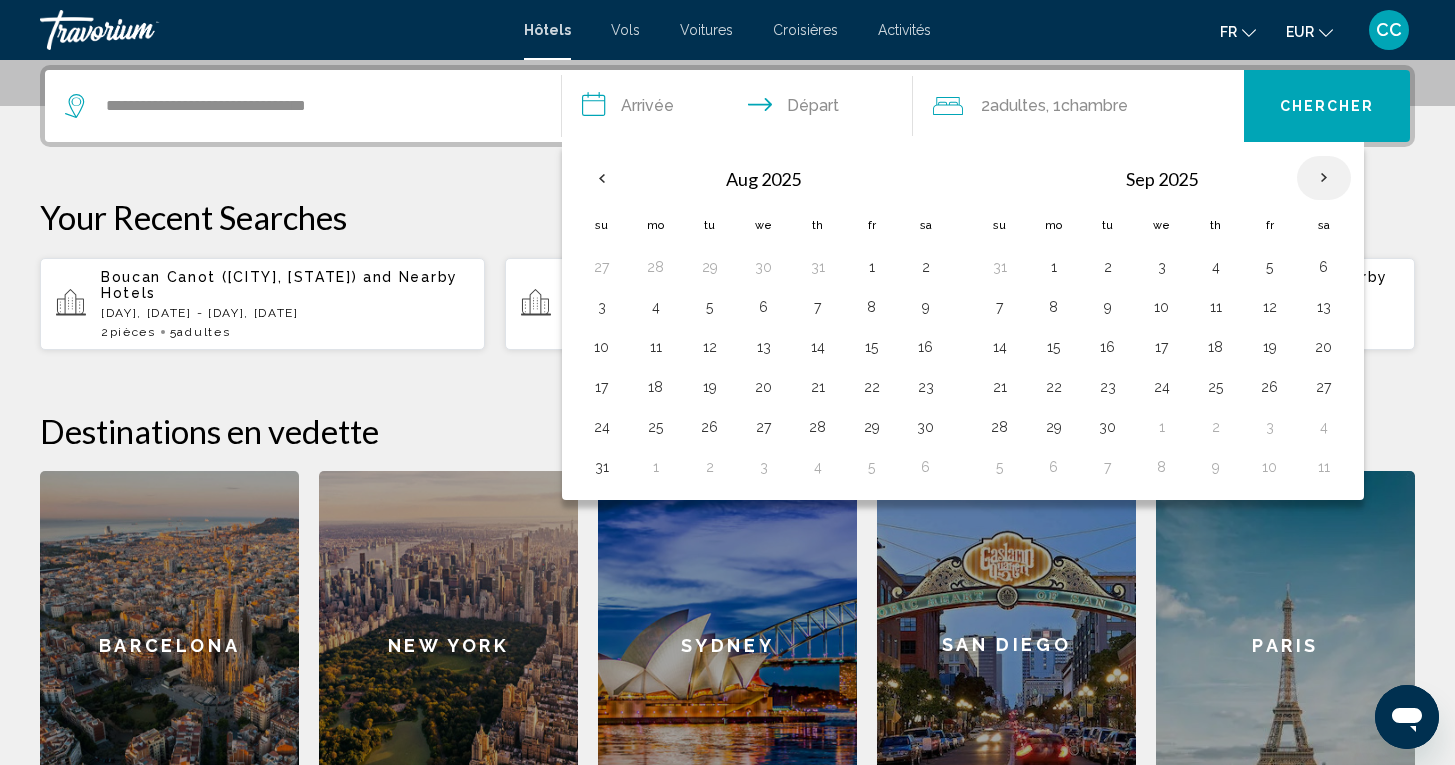 click at bounding box center (1324, 178) 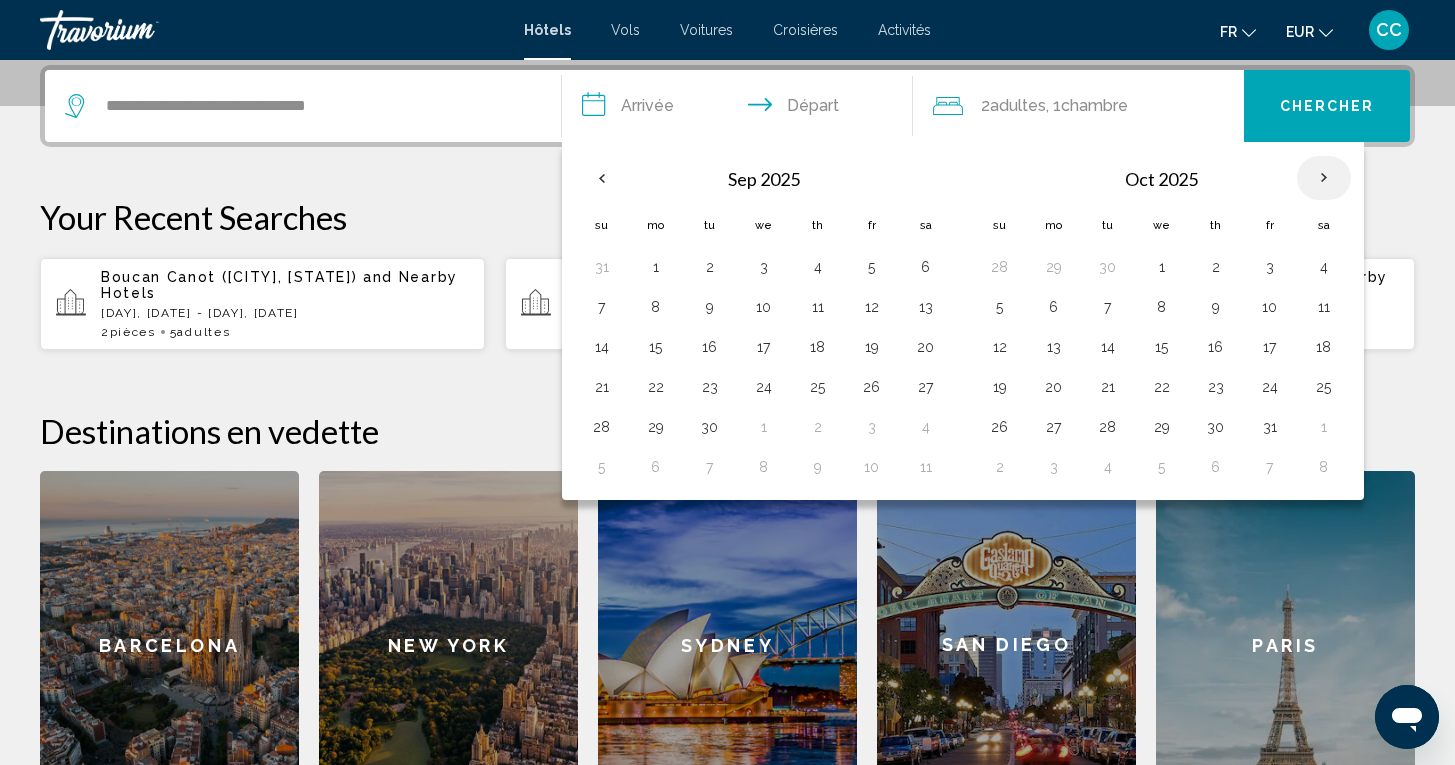 click at bounding box center [1324, 178] 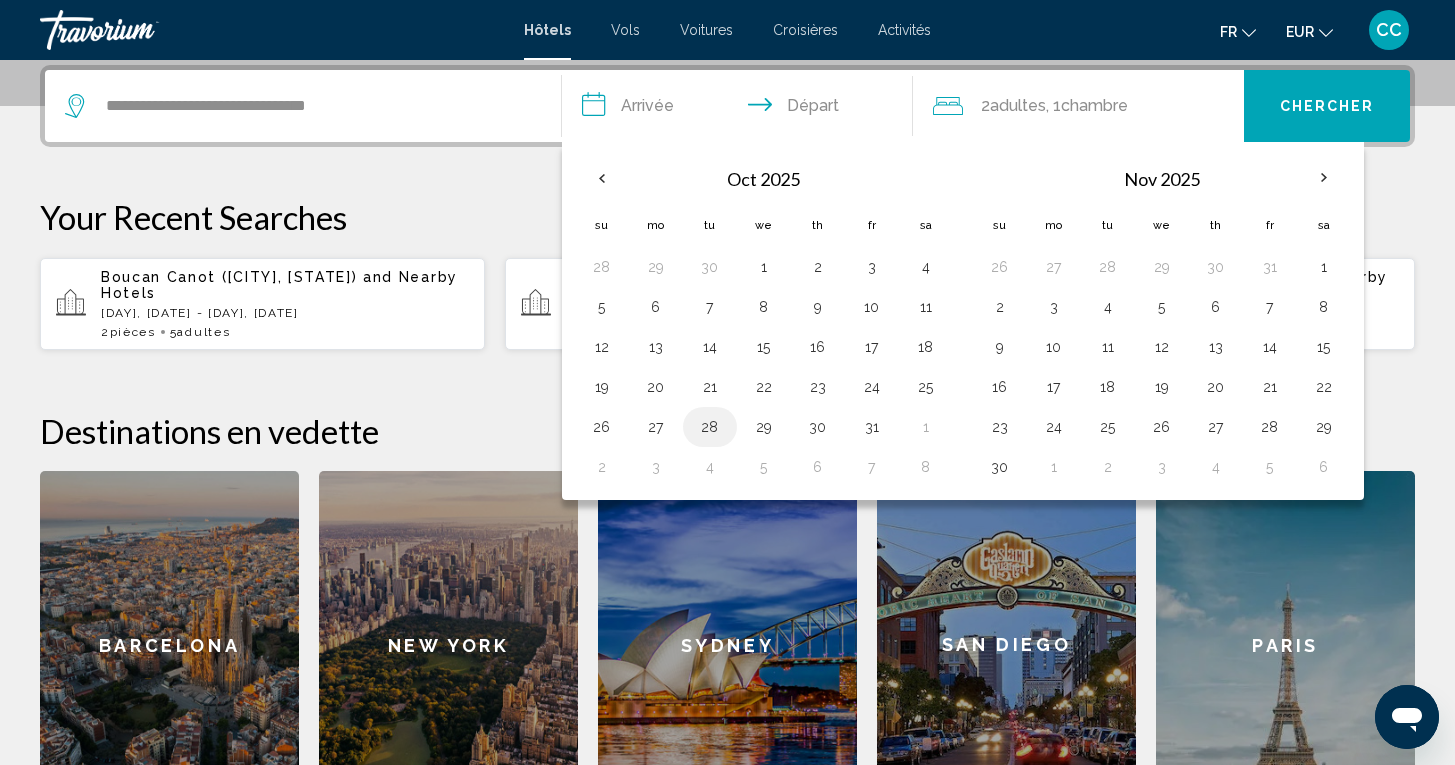 click on "28" at bounding box center (710, 427) 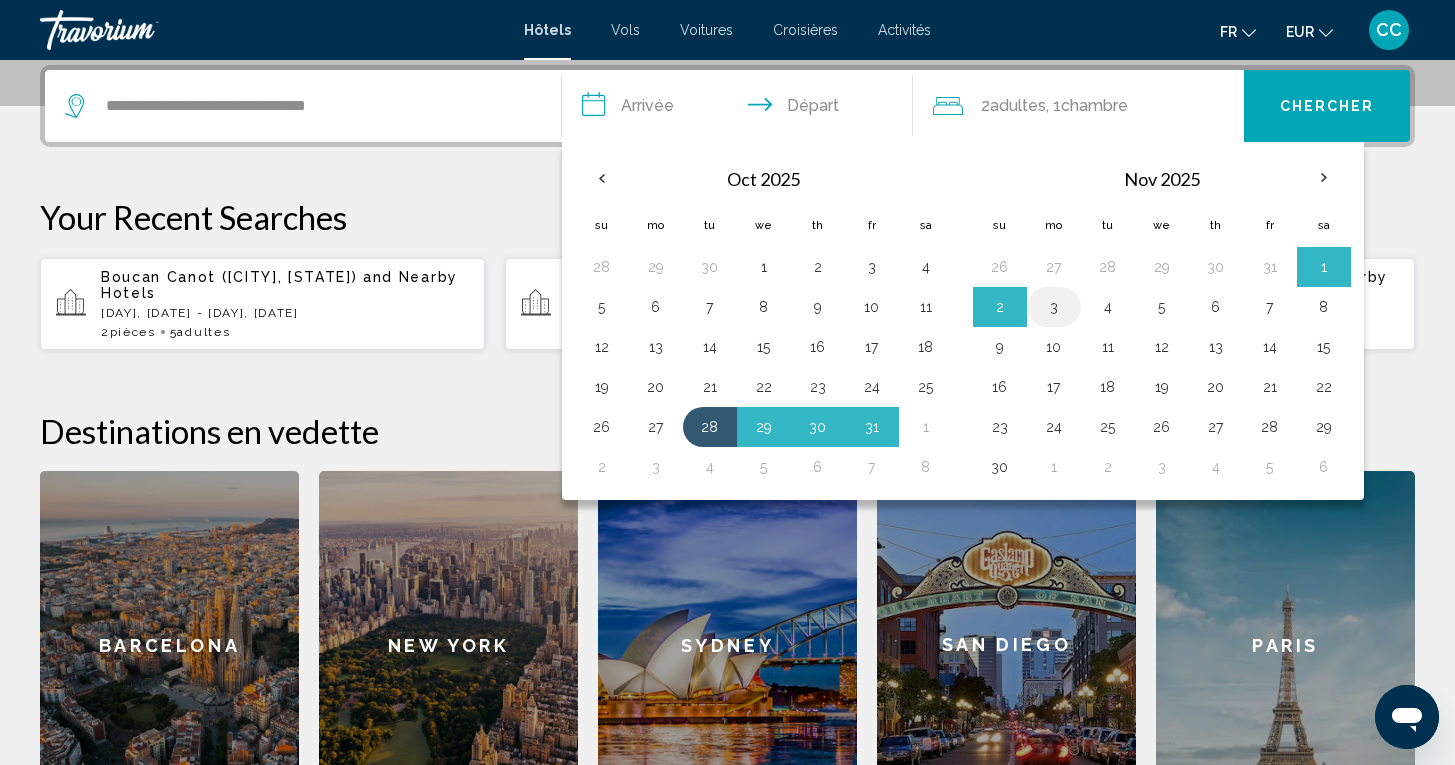click on "3" at bounding box center (1054, 307) 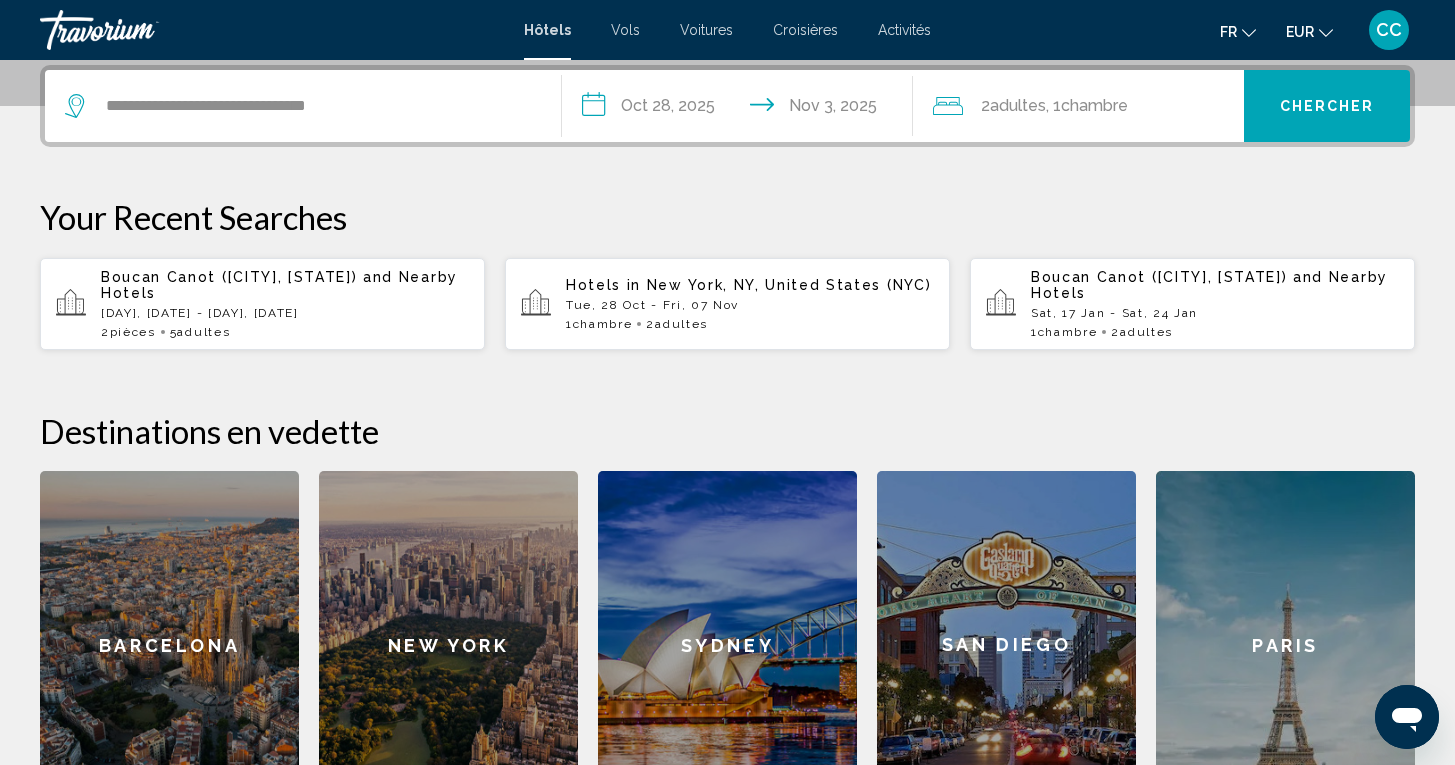 click on "2  Adulte Adultes , 1  Chambre pièces" 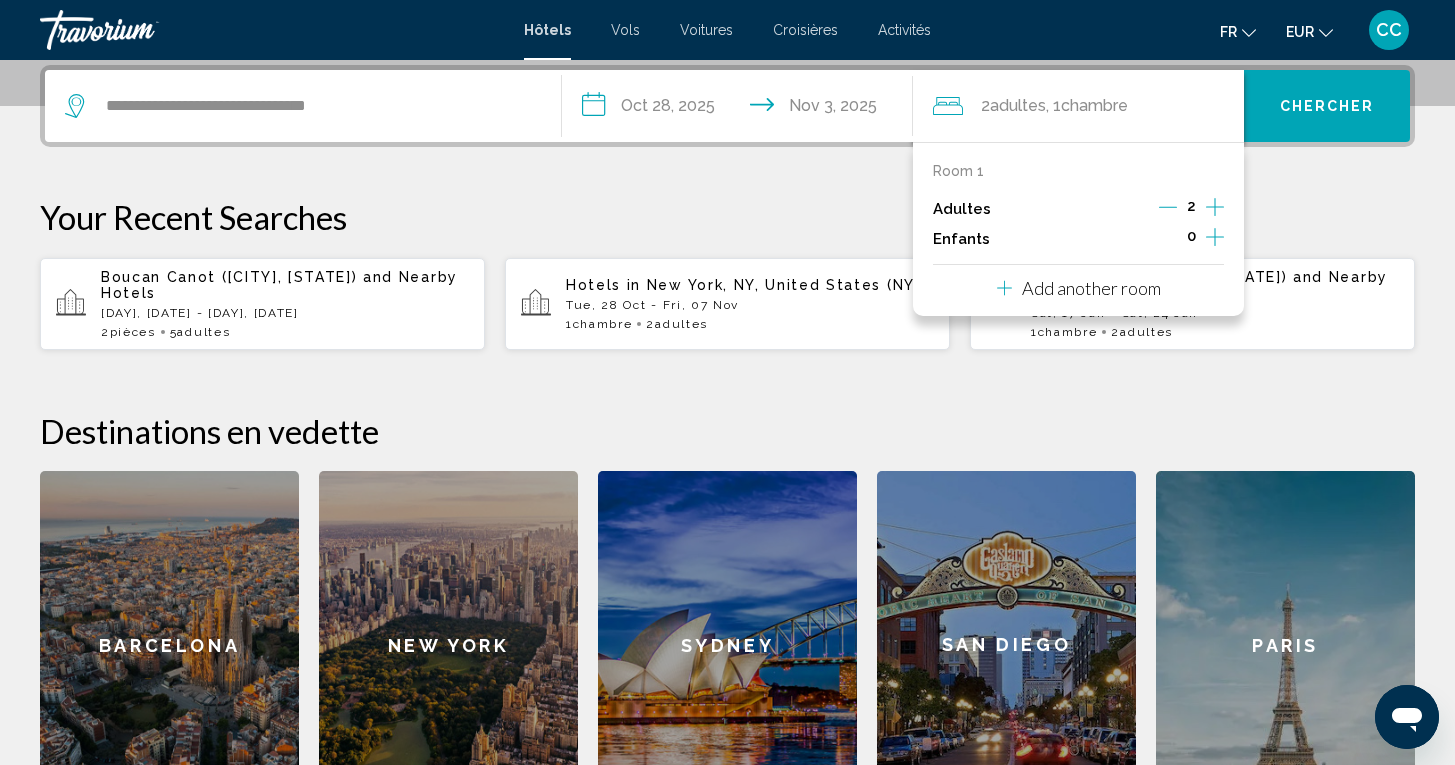 click 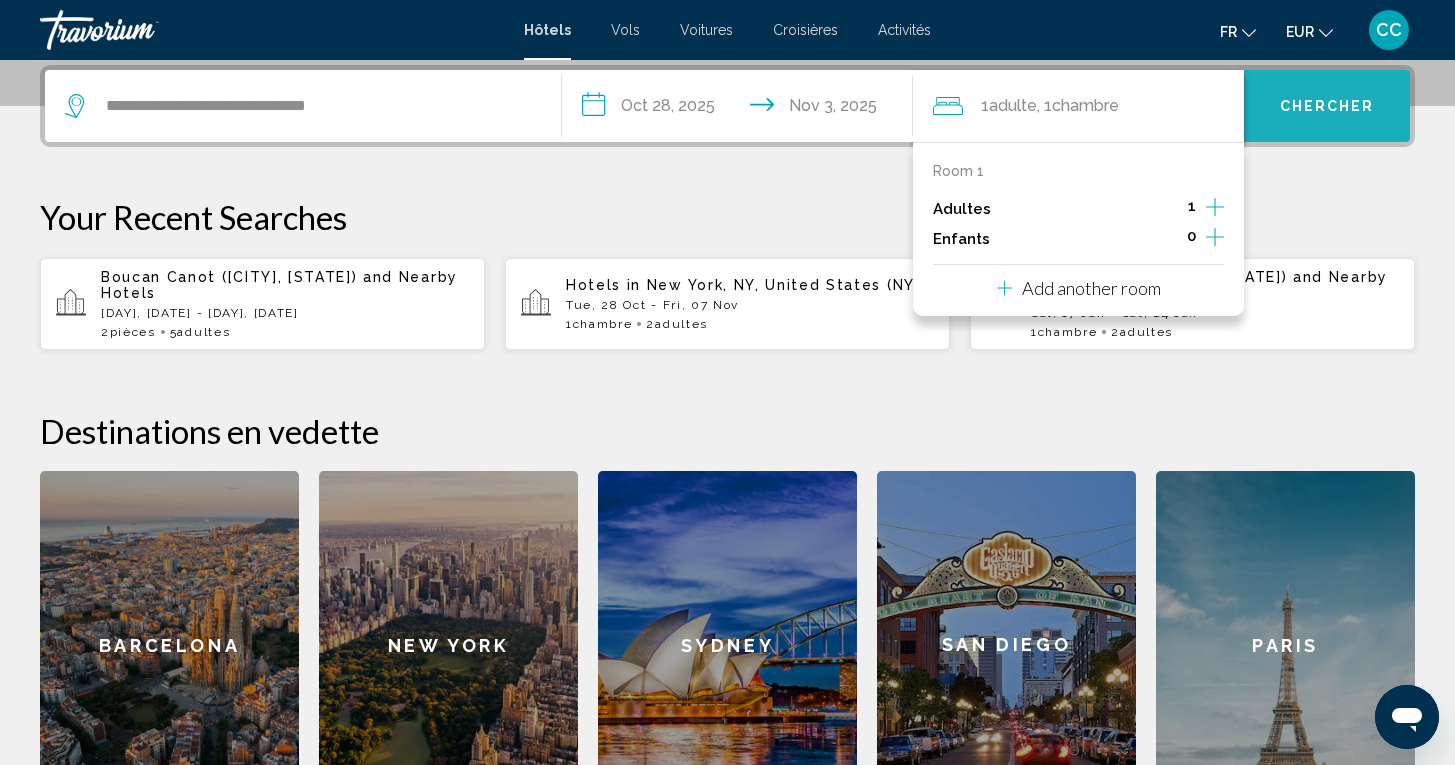 click on "Chercher" at bounding box center (1327, 107) 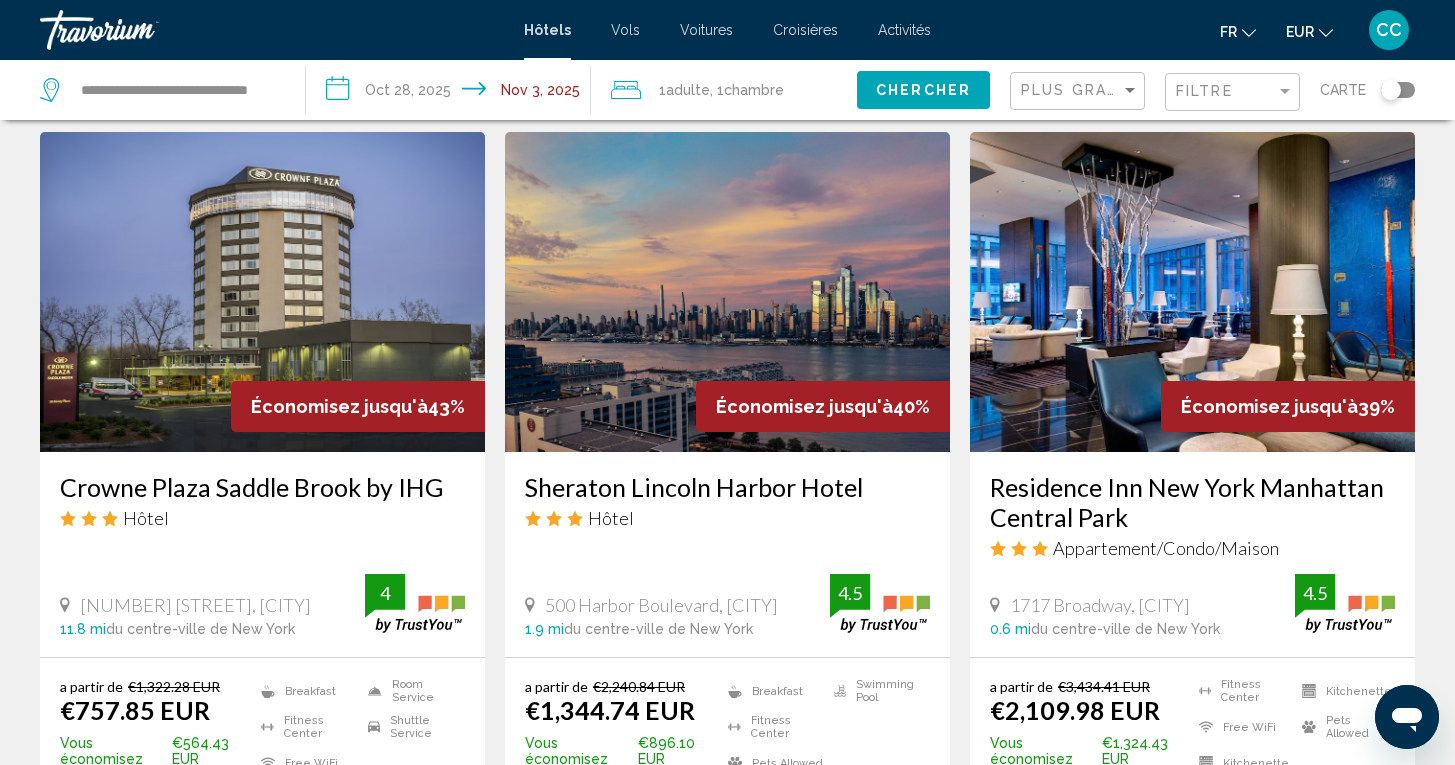 scroll, scrollTop: 879, scrollLeft: 0, axis: vertical 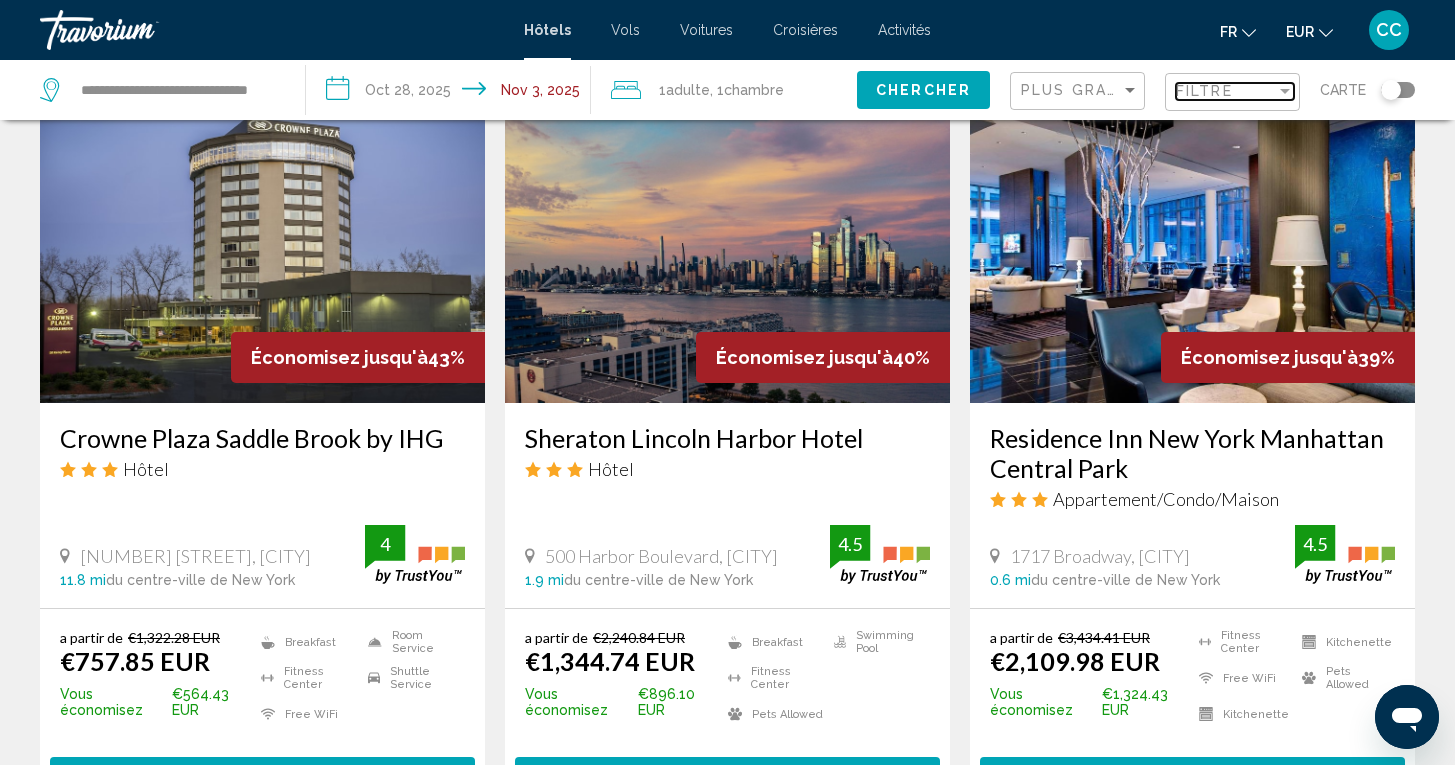 click on "Filtre" at bounding box center (1226, 91) 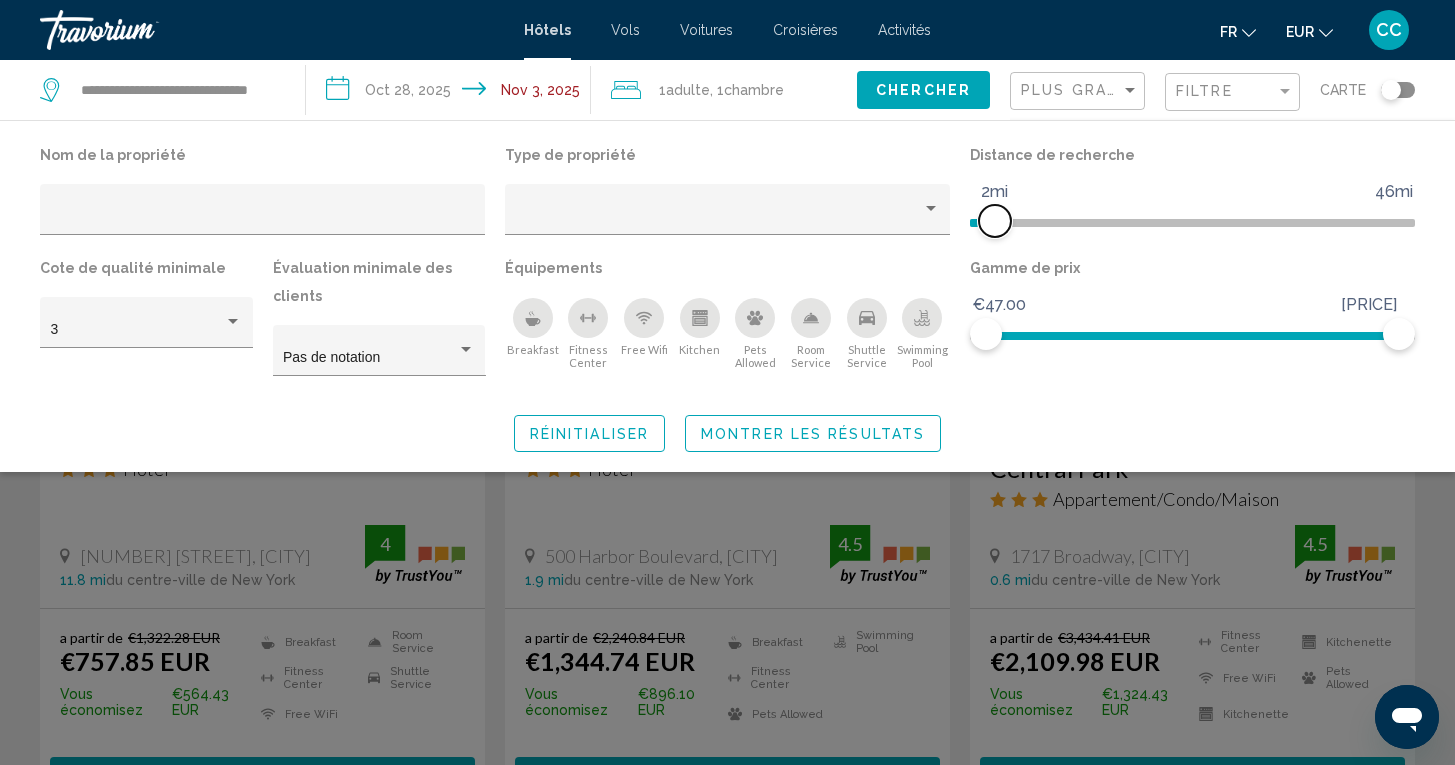 drag, startPoint x: 1252, startPoint y: 223, endPoint x: 996, endPoint y: 227, distance: 256.03125 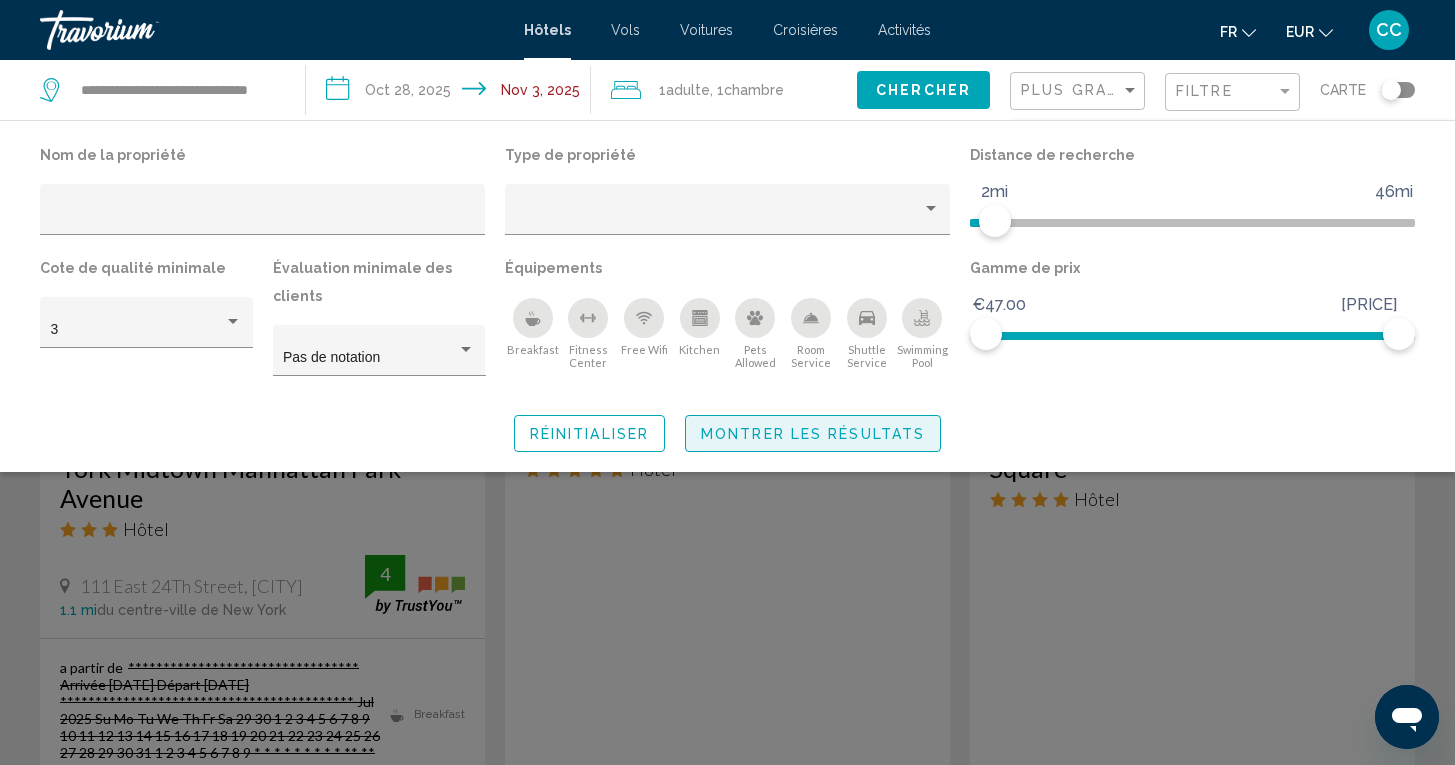 click on "Montrer les résultats" 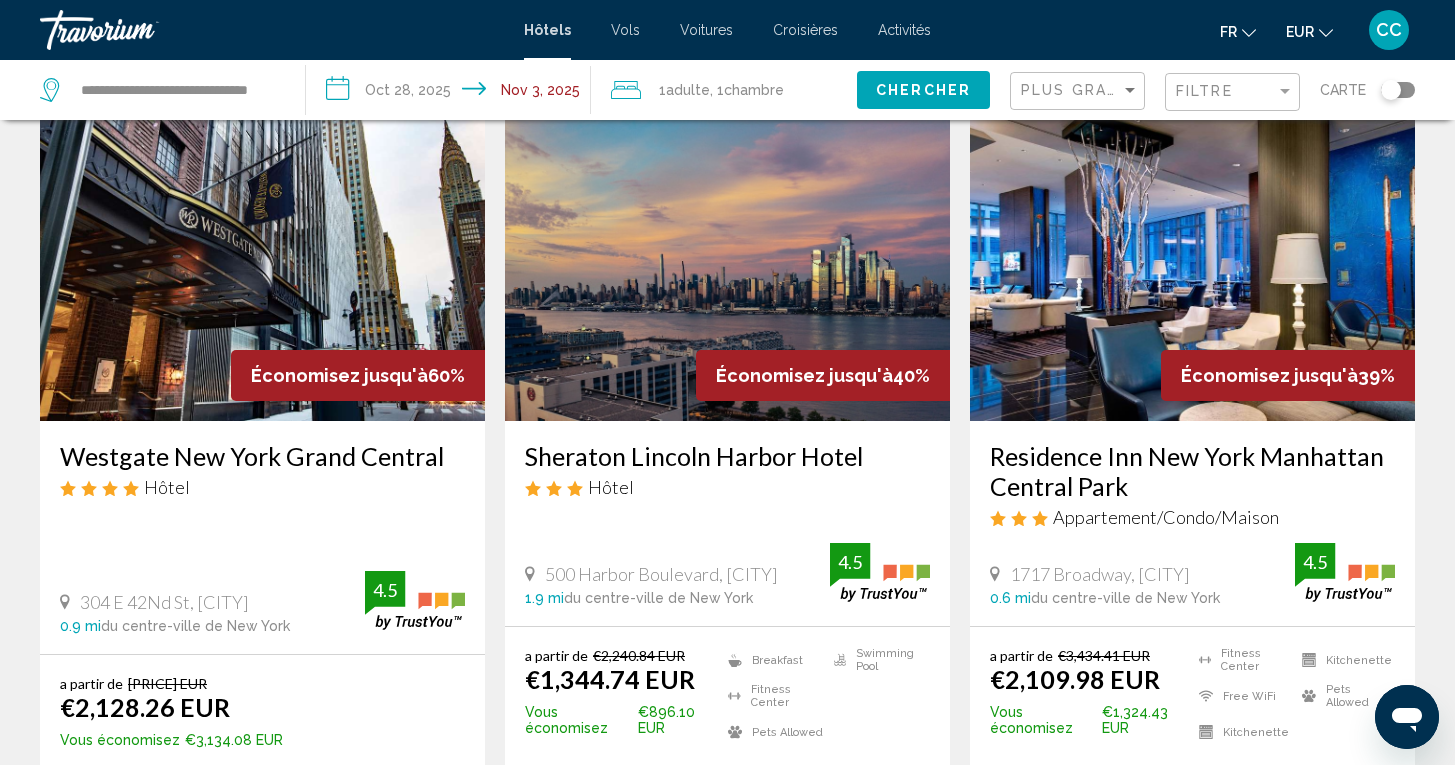 scroll, scrollTop: 91, scrollLeft: 0, axis: vertical 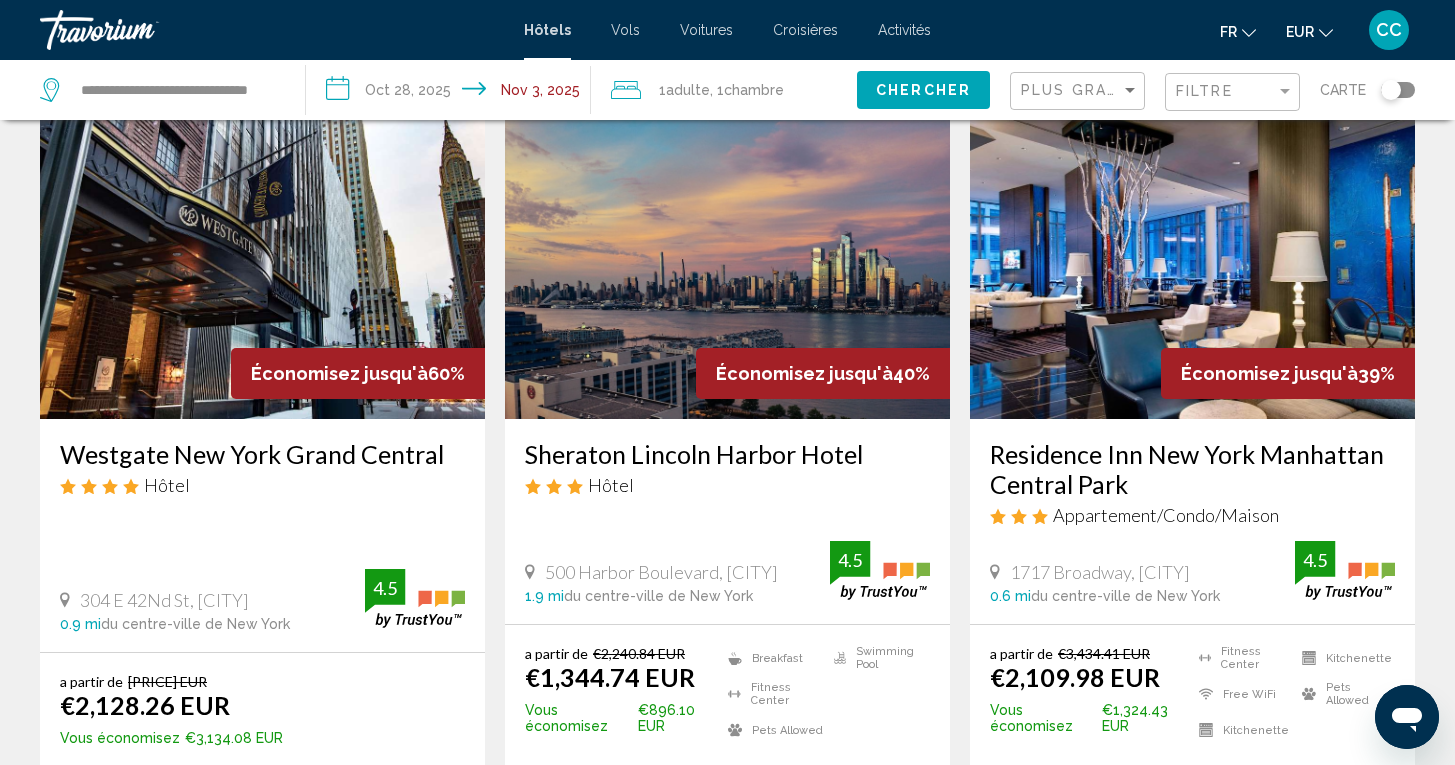click on "Sheraton Lincoln Harbor Hotel" at bounding box center (727, 454) 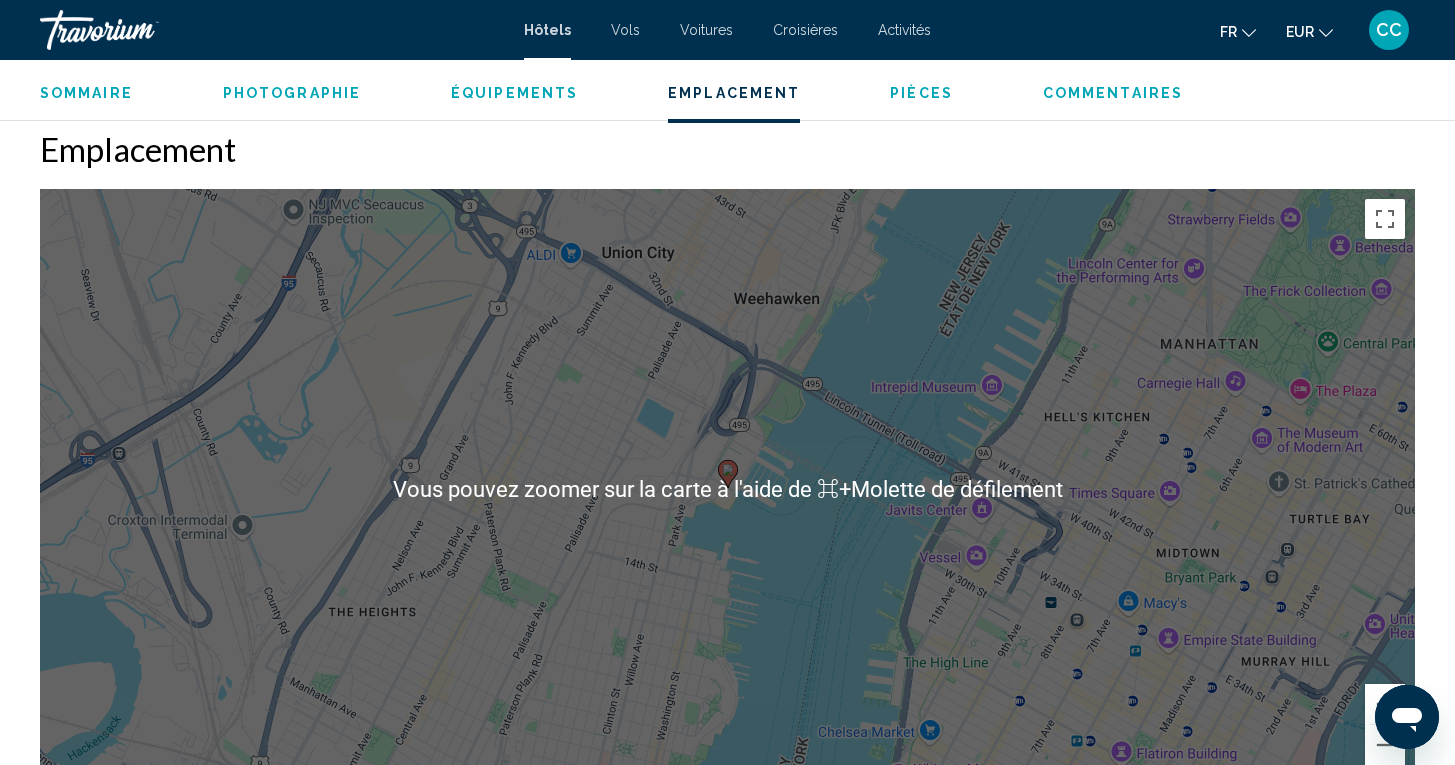 scroll, scrollTop: 1811, scrollLeft: 0, axis: vertical 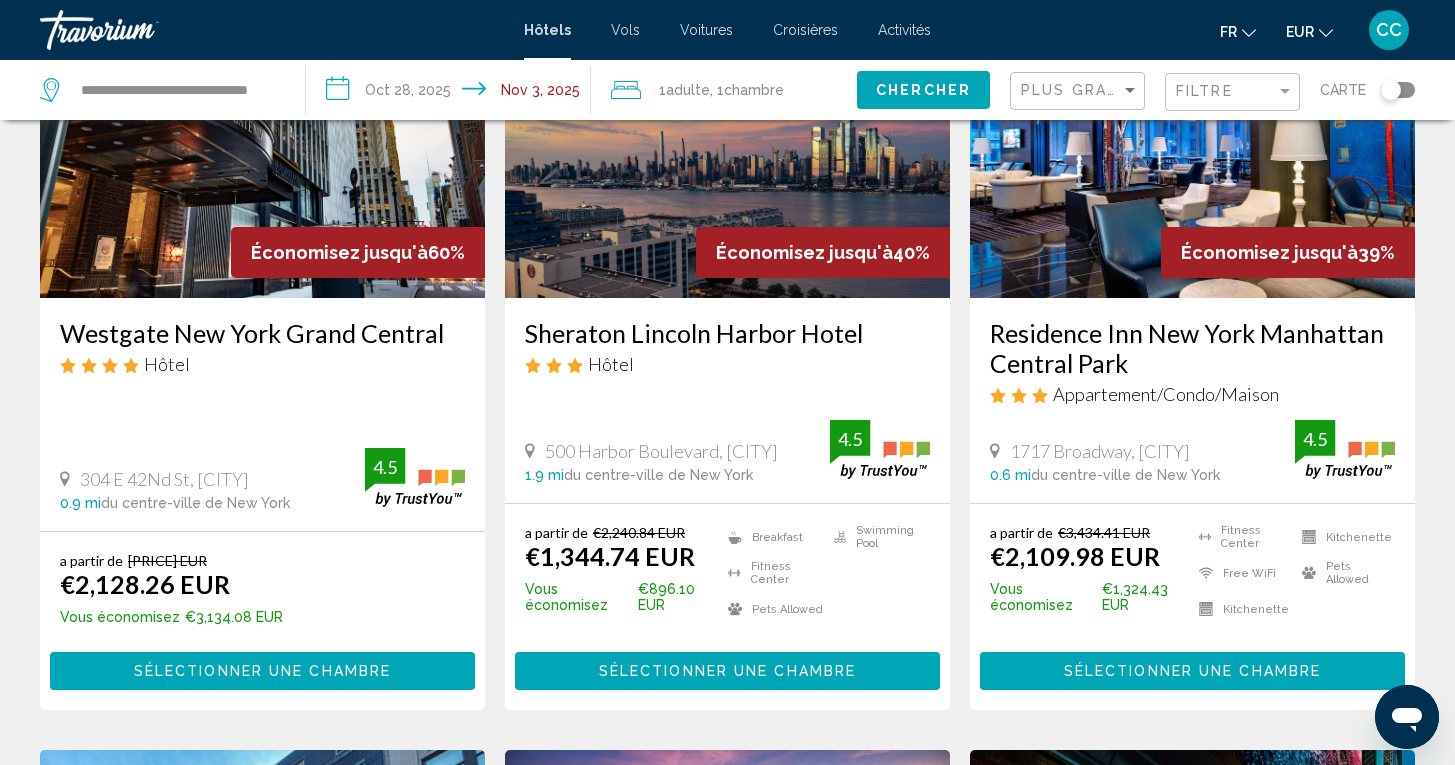 click on "Residence Inn New York Manhattan Central Park" at bounding box center (1192, 348) 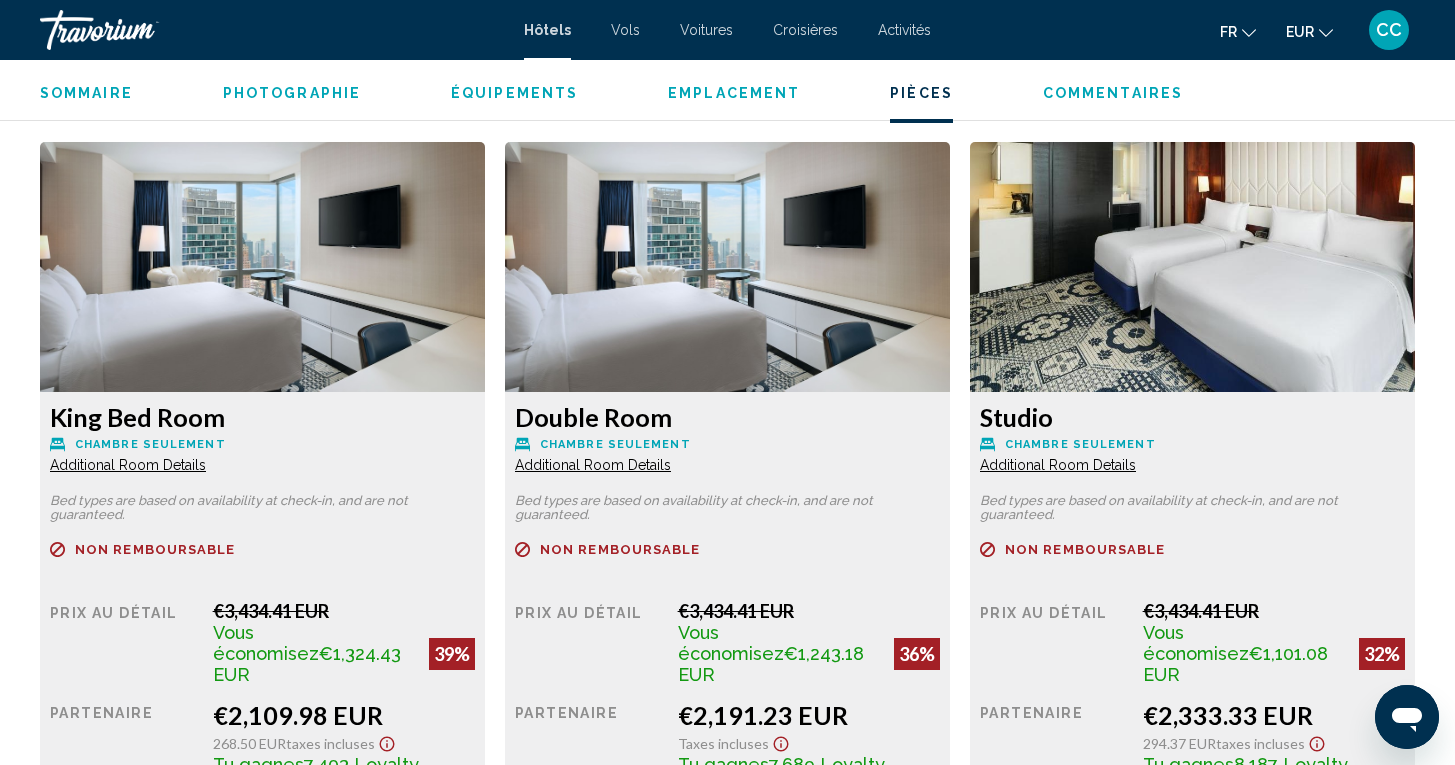 scroll, scrollTop: 2691, scrollLeft: 0, axis: vertical 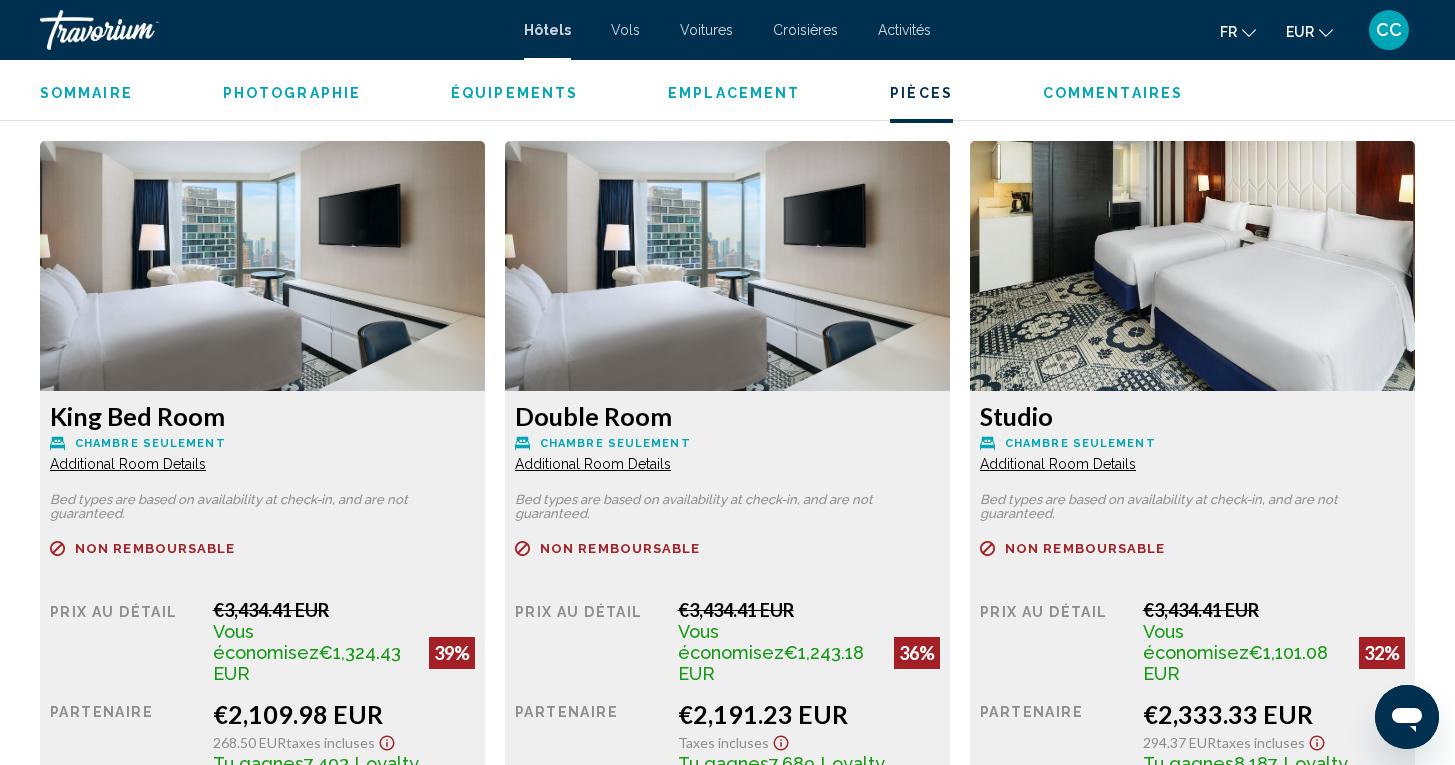 click on "Additional Room Details" at bounding box center [128, 464] 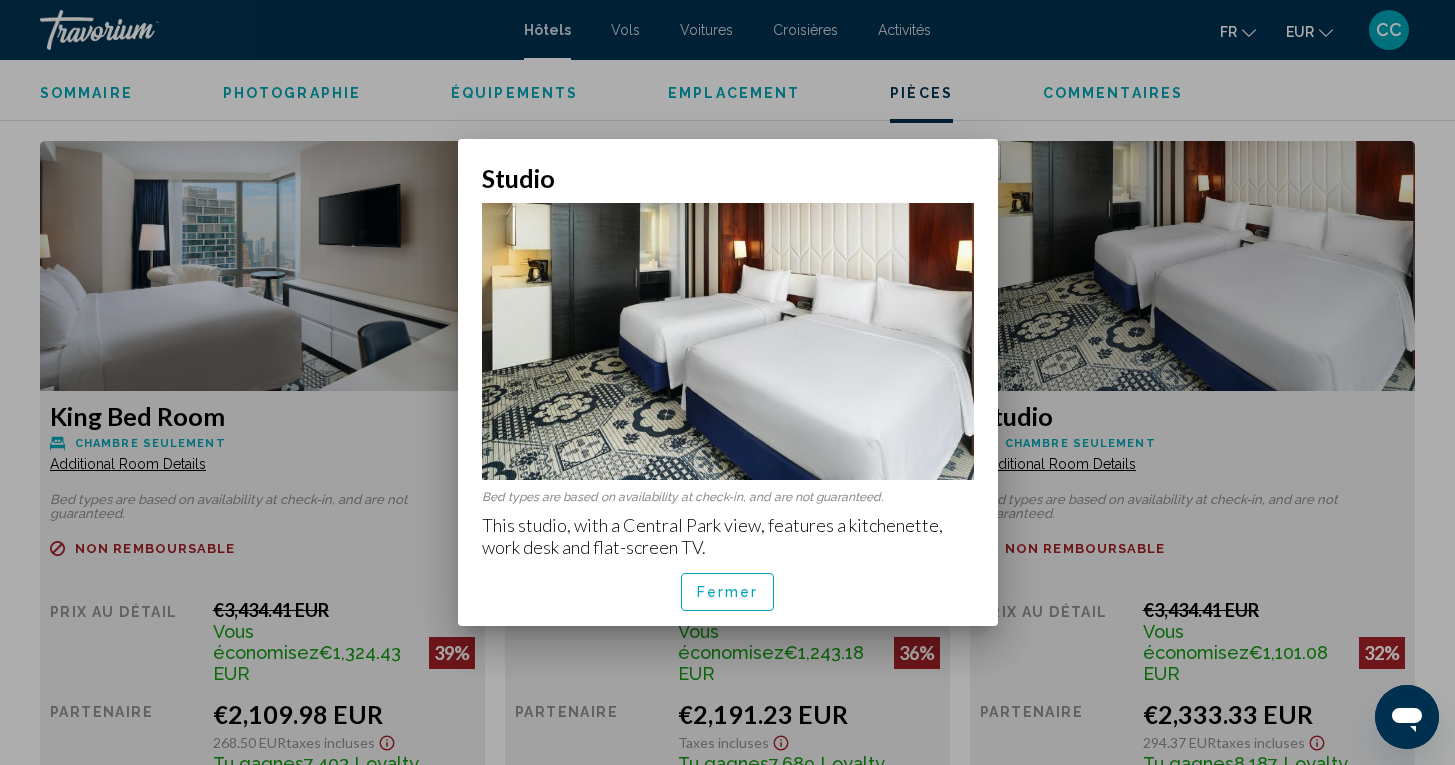 scroll, scrollTop: 0, scrollLeft: 0, axis: both 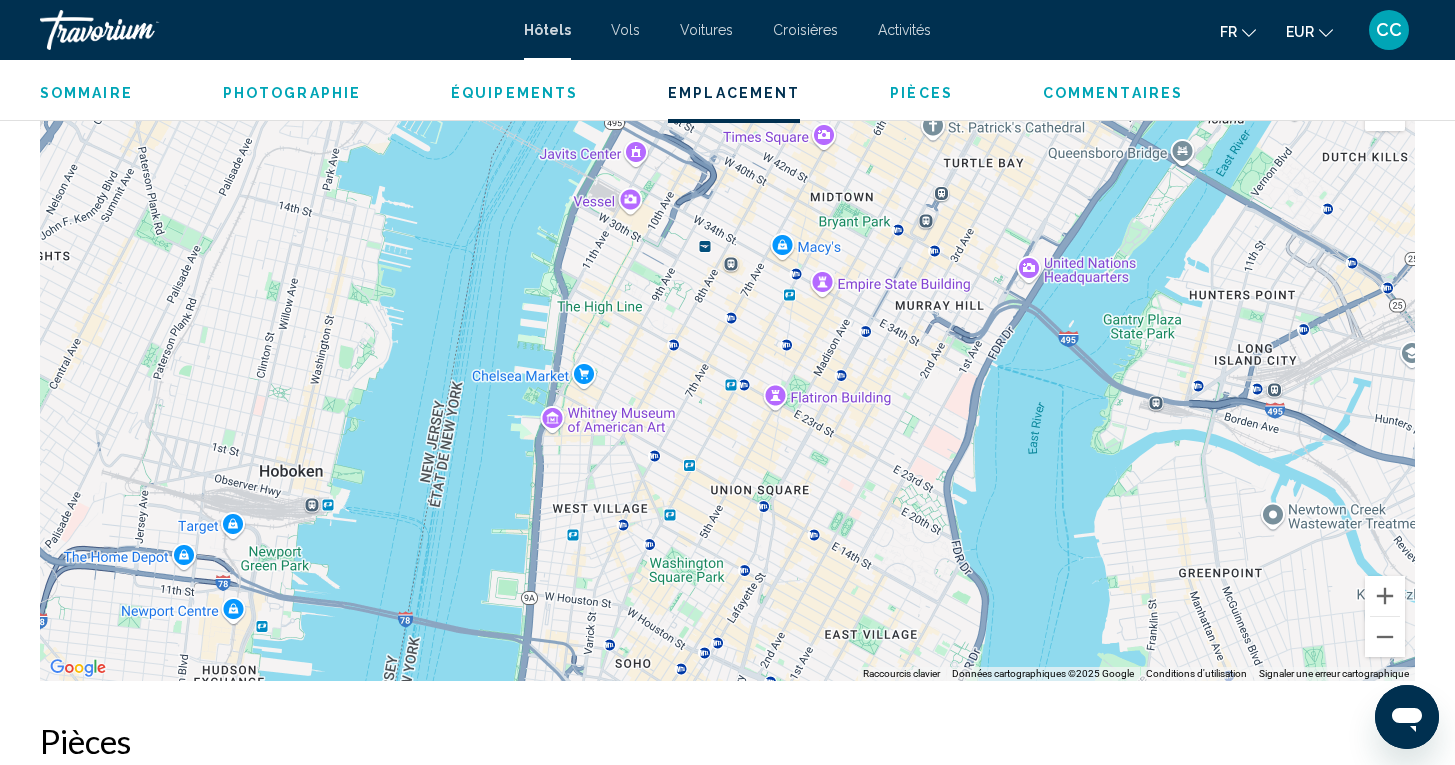 drag, startPoint x: 823, startPoint y: 557, endPoint x: 952, endPoint y: 227, distance: 354.31766 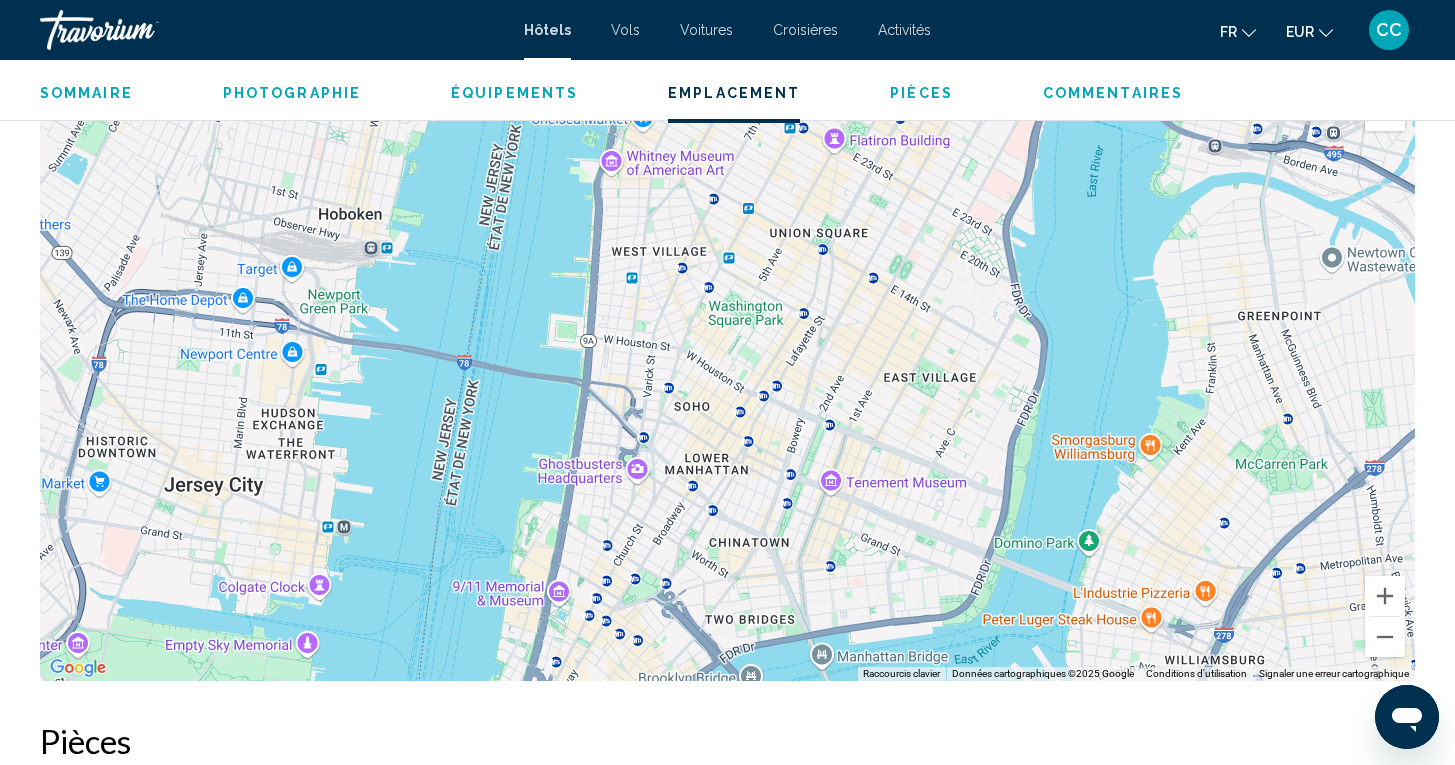 drag, startPoint x: 882, startPoint y: 460, endPoint x: 944, endPoint y: 198, distance: 269.23596 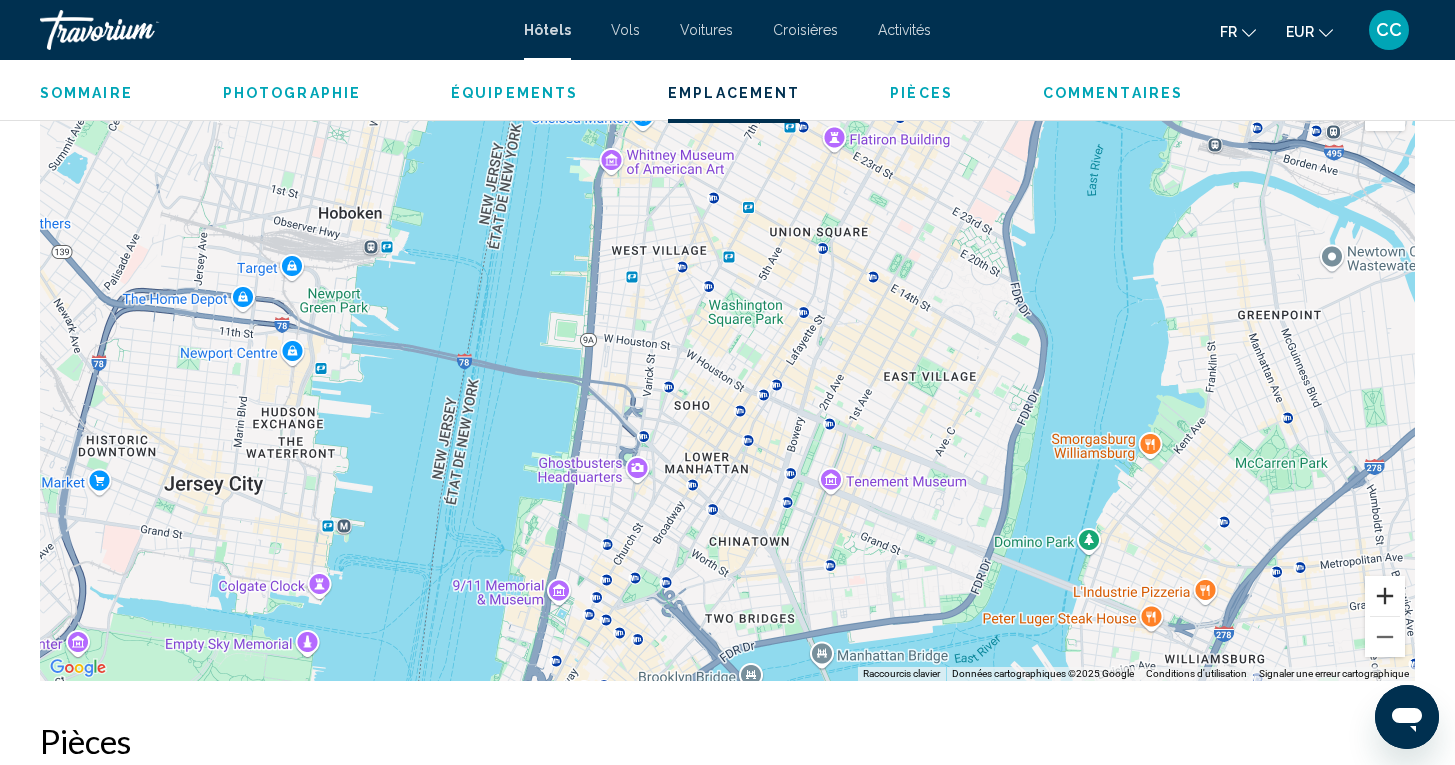 click at bounding box center [1385, 596] 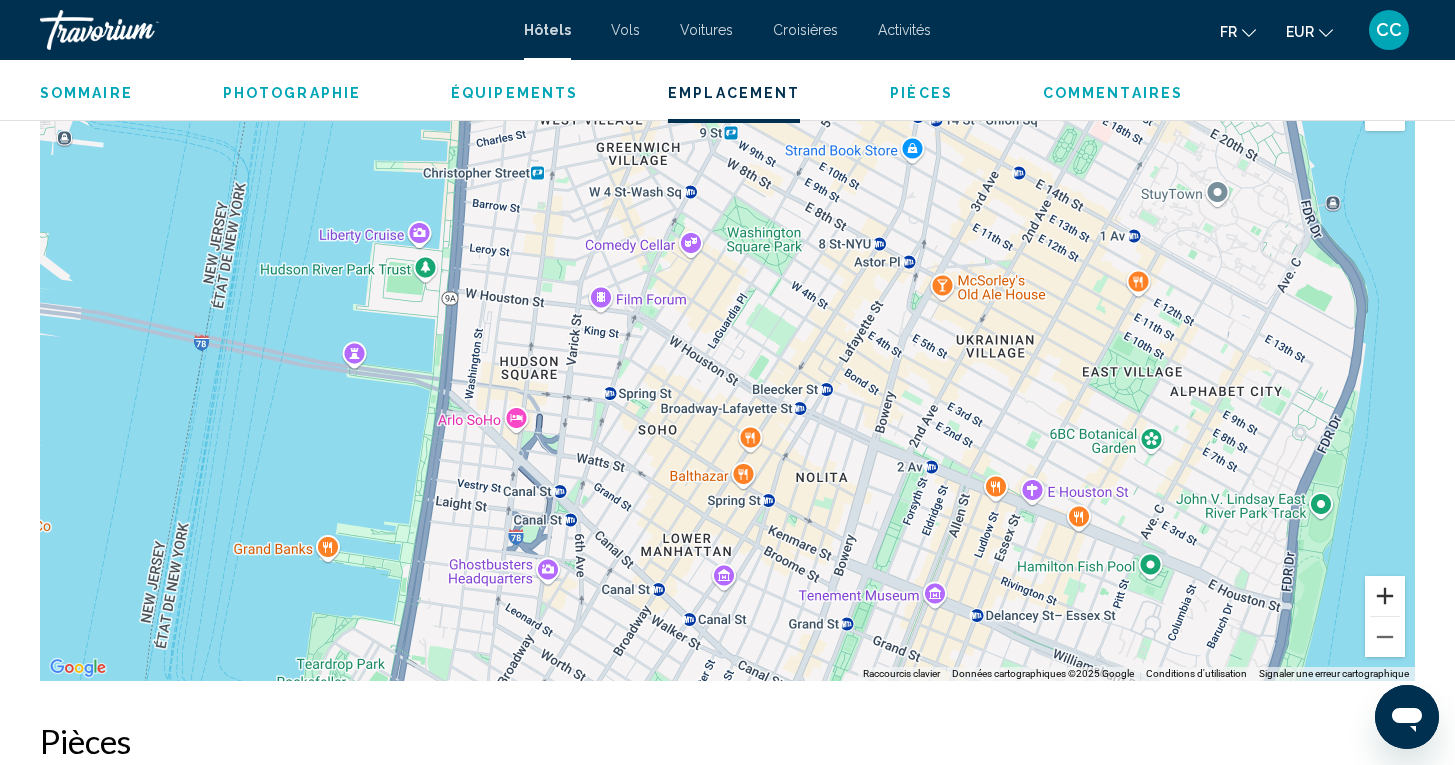 click at bounding box center [1385, 596] 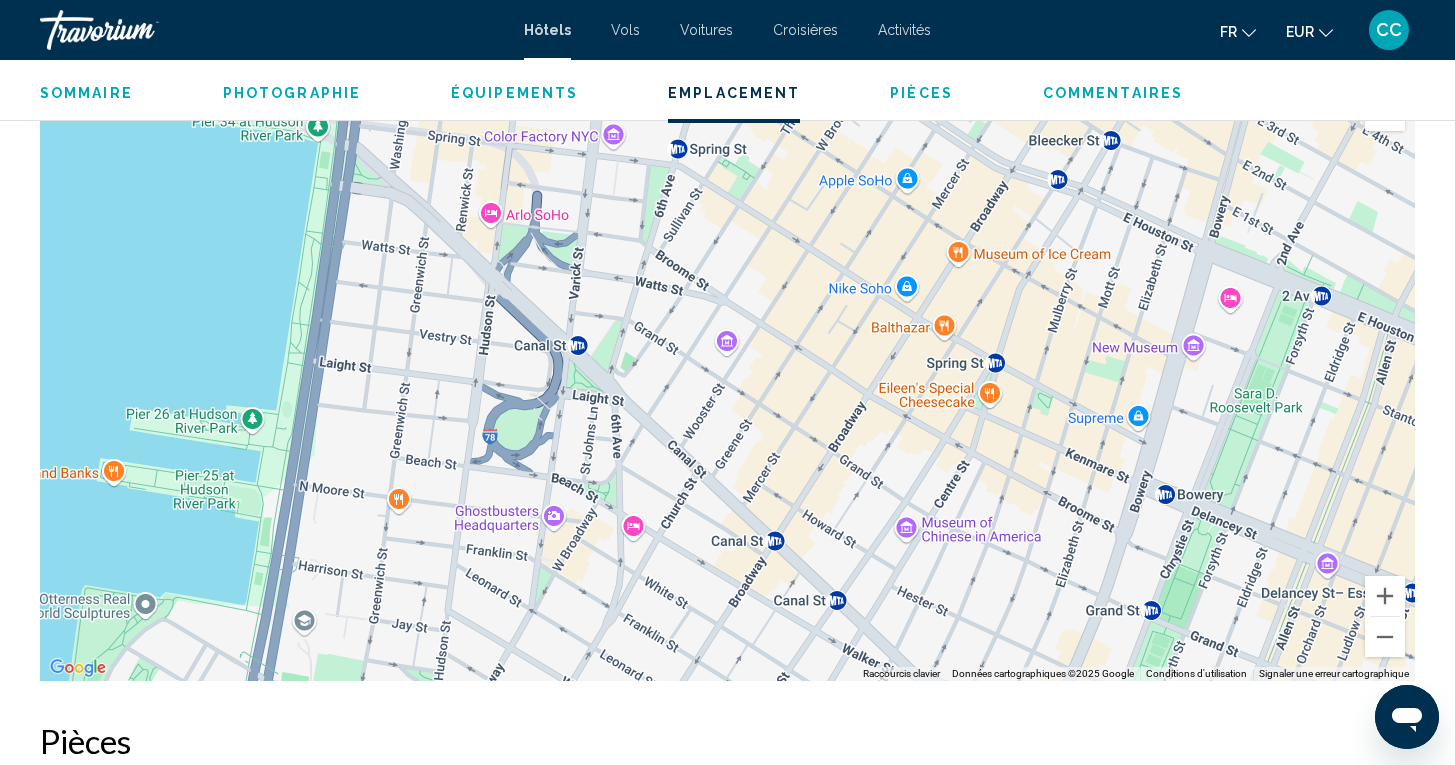 drag, startPoint x: 658, startPoint y: 519, endPoint x: 846, endPoint y: 259, distance: 320.84888 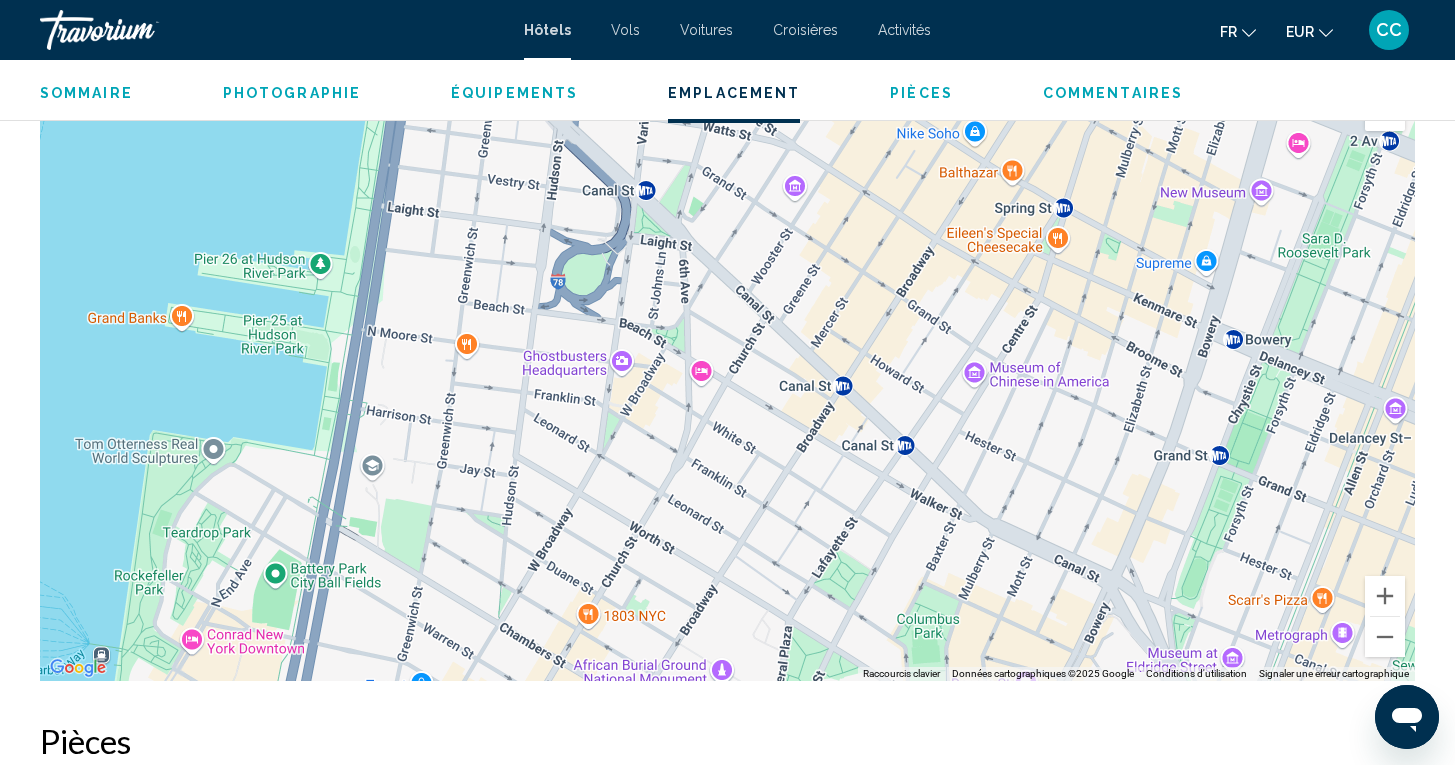 drag, startPoint x: 768, startPoint y: 454, endPoint x: 836, endPoint y: 294, distance: 173.85051 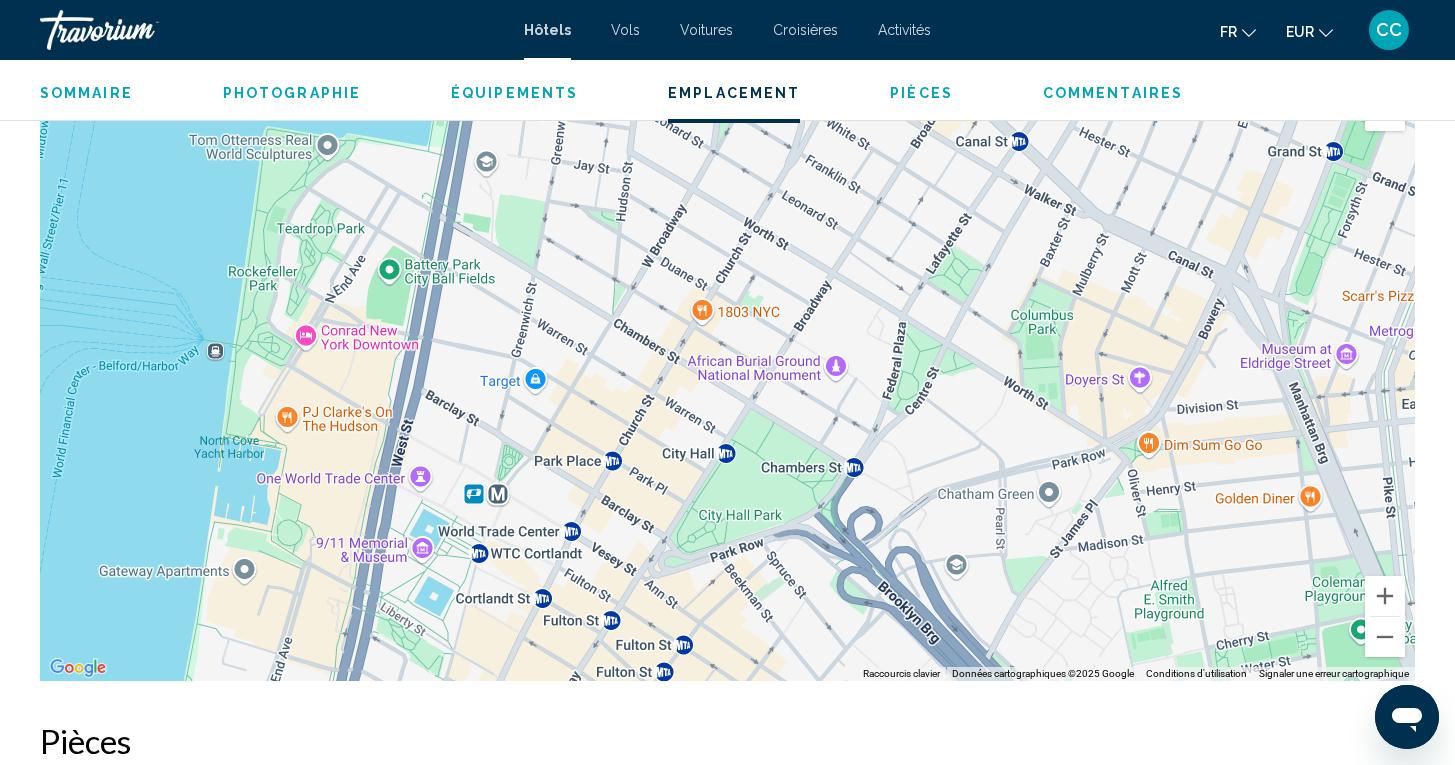 drag, startPoint x: 750, startPoint y: 492, endPoint x: 864, endPoint y: 188, distance: 324.67215 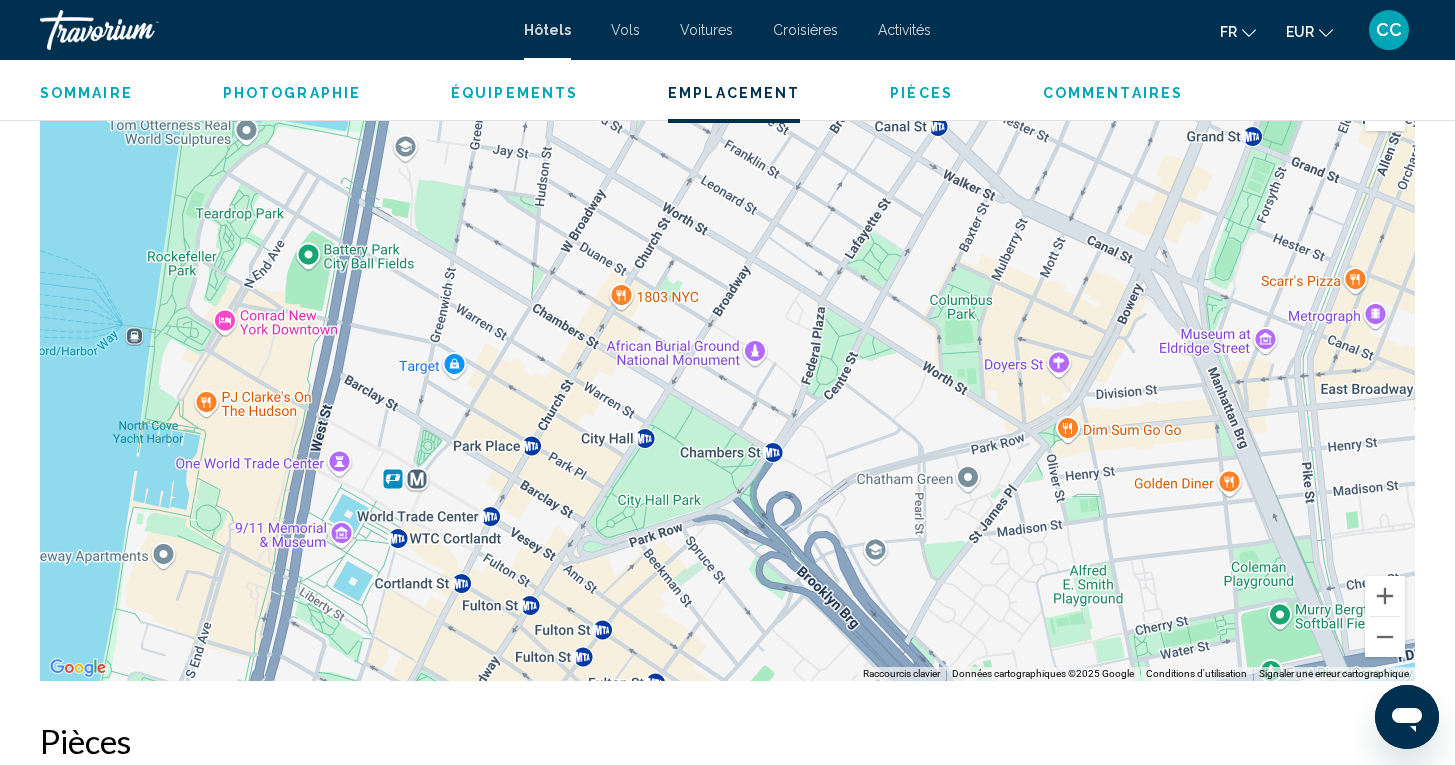 drag, startPoint x: 705, startPoint y: 610, endPoint x: 620, endPoint y: 599, distance: 85.70881 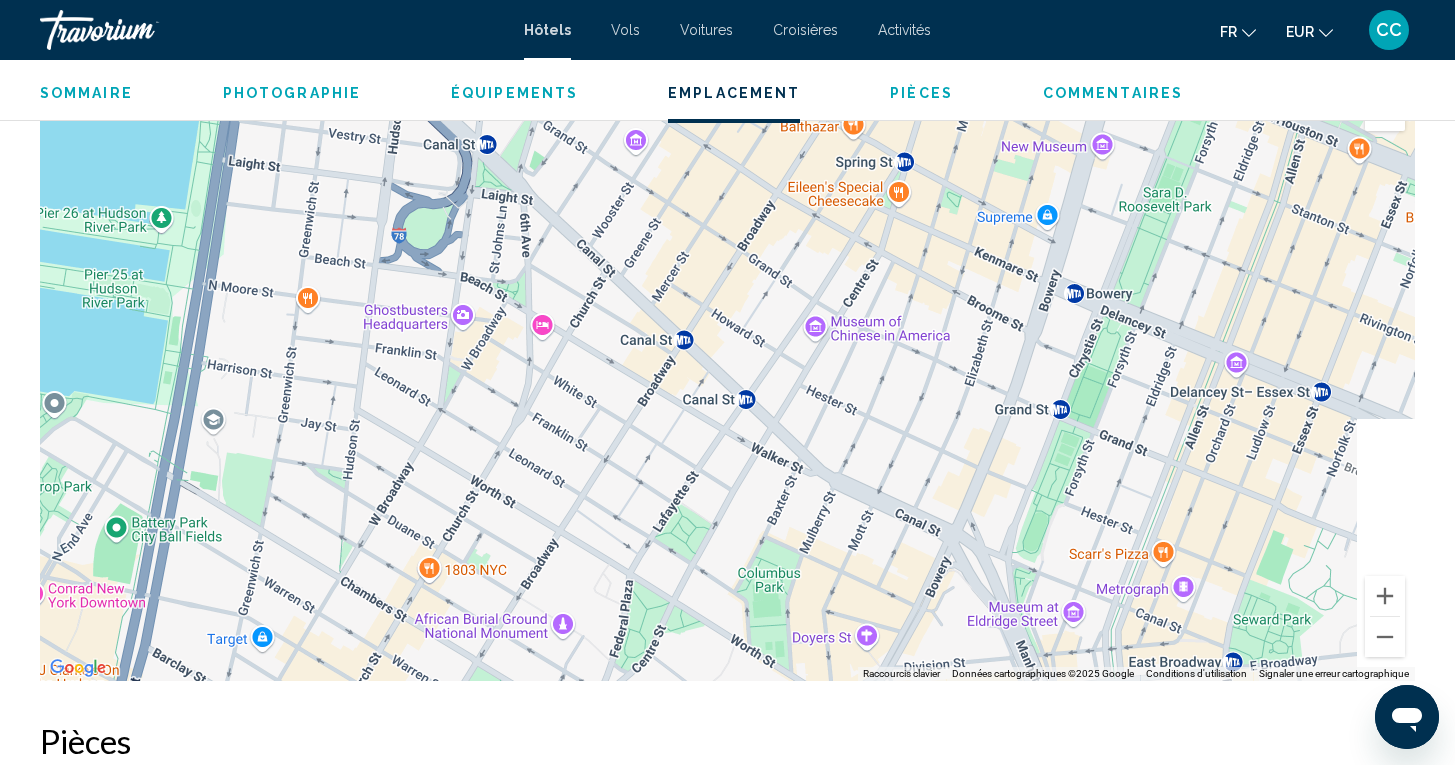 drag, startPoint x: 863, startPoint y: 361, endPoint x: 648, endPoint y: 660, distance: 368.27435 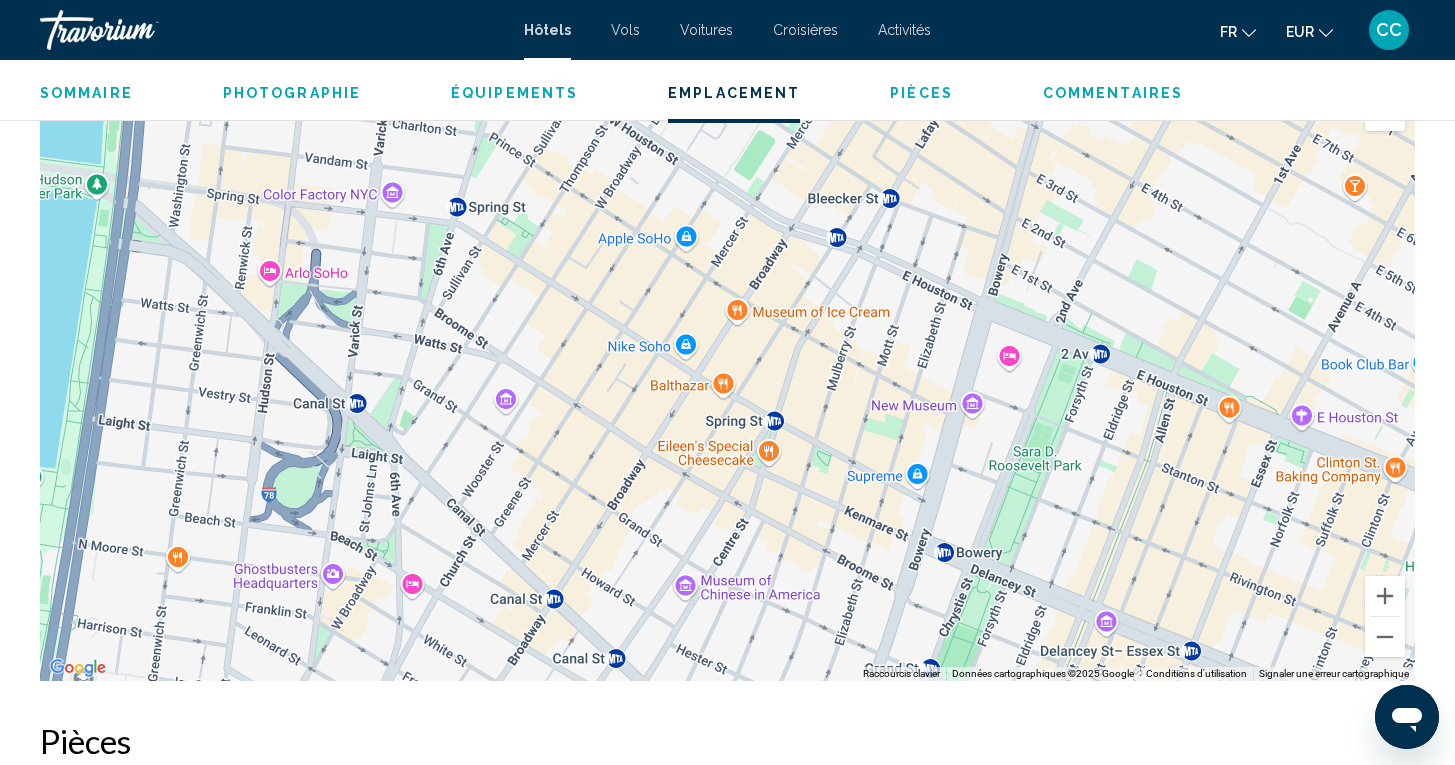 drag, startPoint x: 806, startPoint y: 428, endPoint x: 701, endPoint y: 661, distance: 255.56604 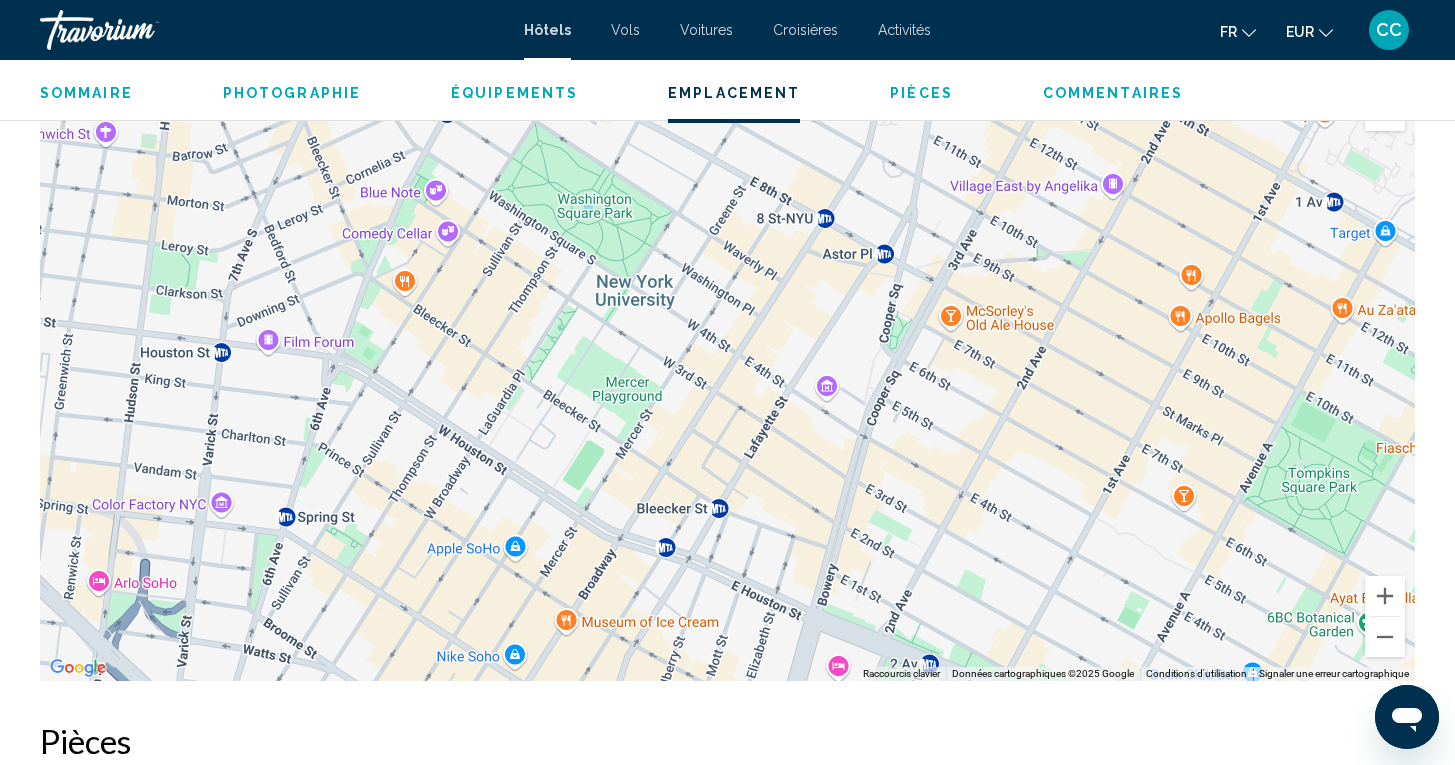 drag, startPoint x: 852, startPoint y: 430, endPoint x: 680, endPoint y: 739, distance: 353.6453 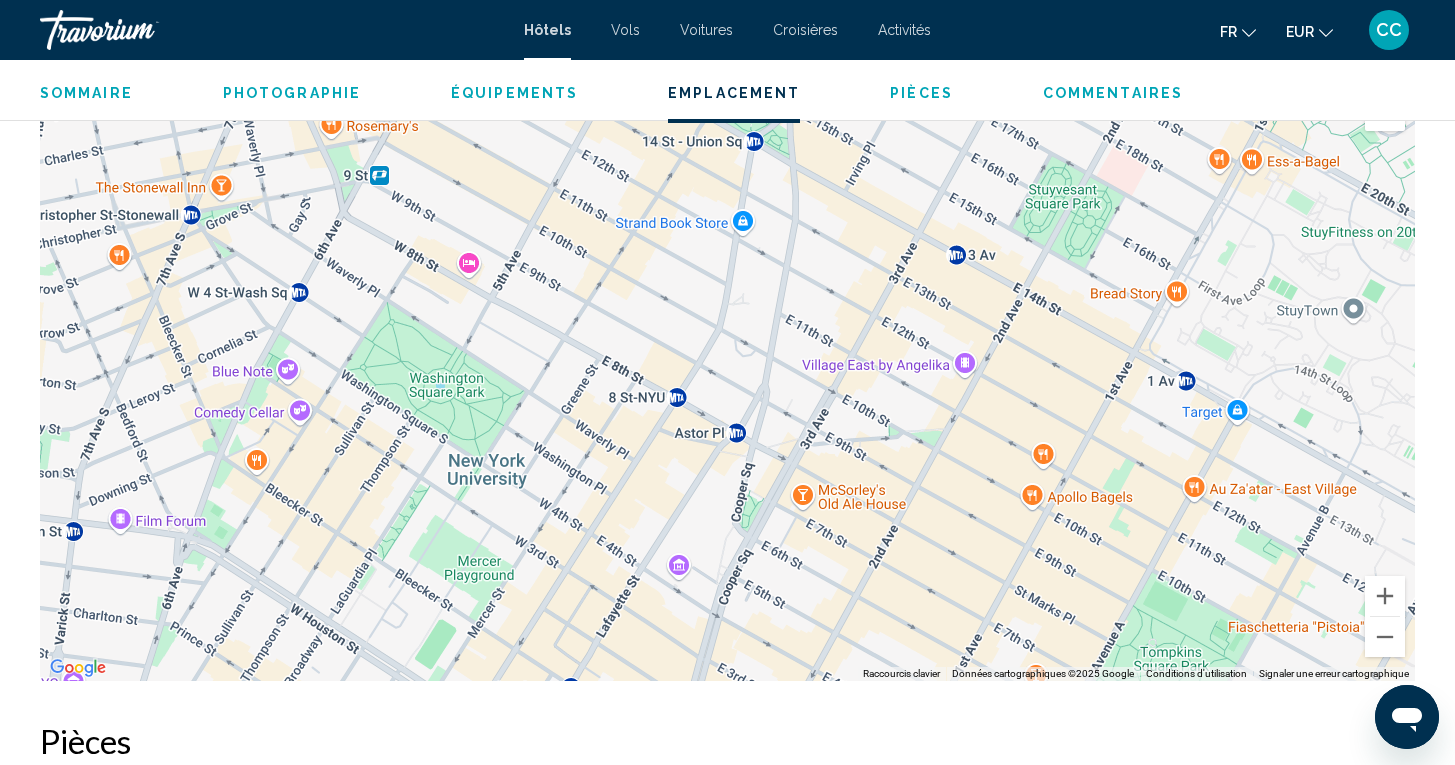 drag, startPoint x: 836, startPoint y: 463, endPoint x: 687, endPoint y: 647, distance: 236.7636 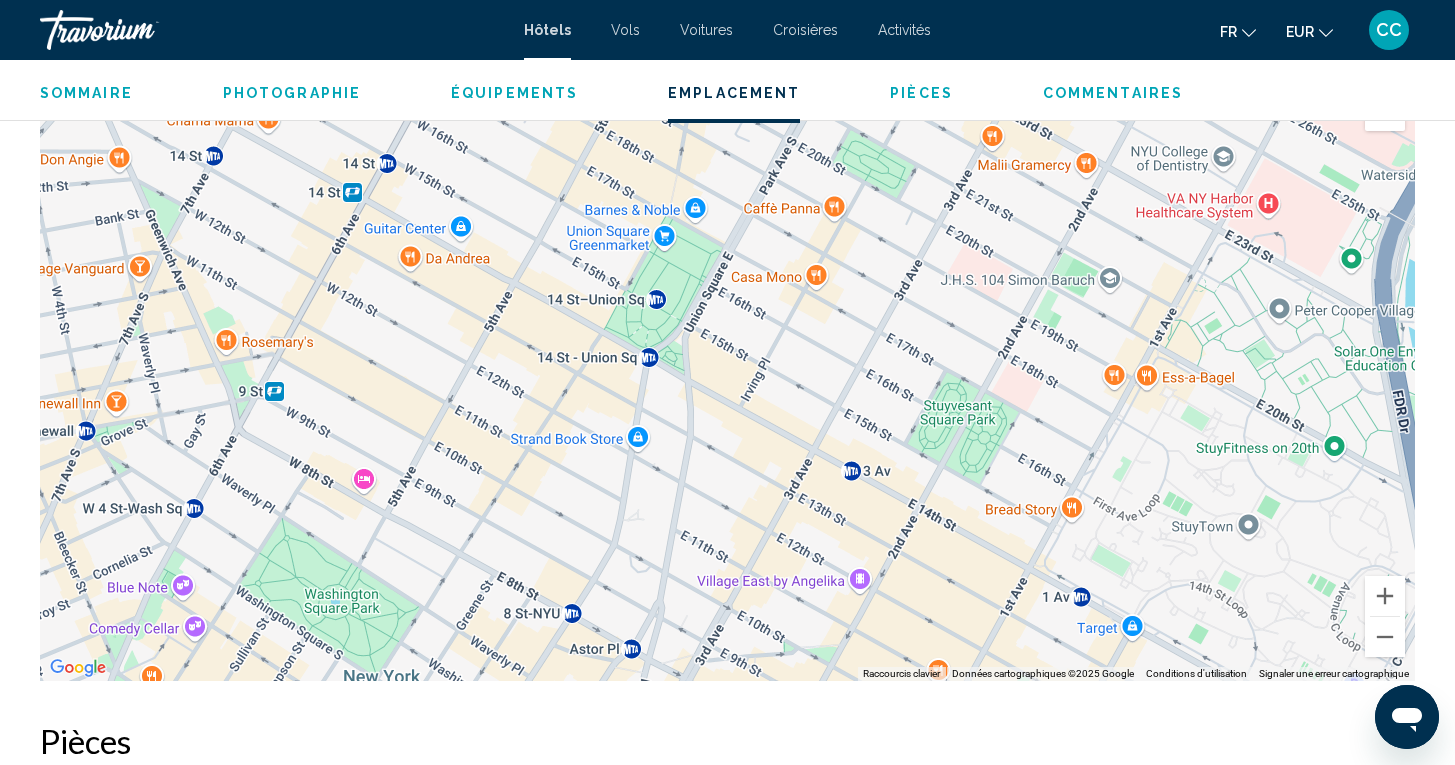 drag, startPoint x: 774, startPoint y: 456, endPoint x: 665, endPoint y: 685, distance: 253.61783 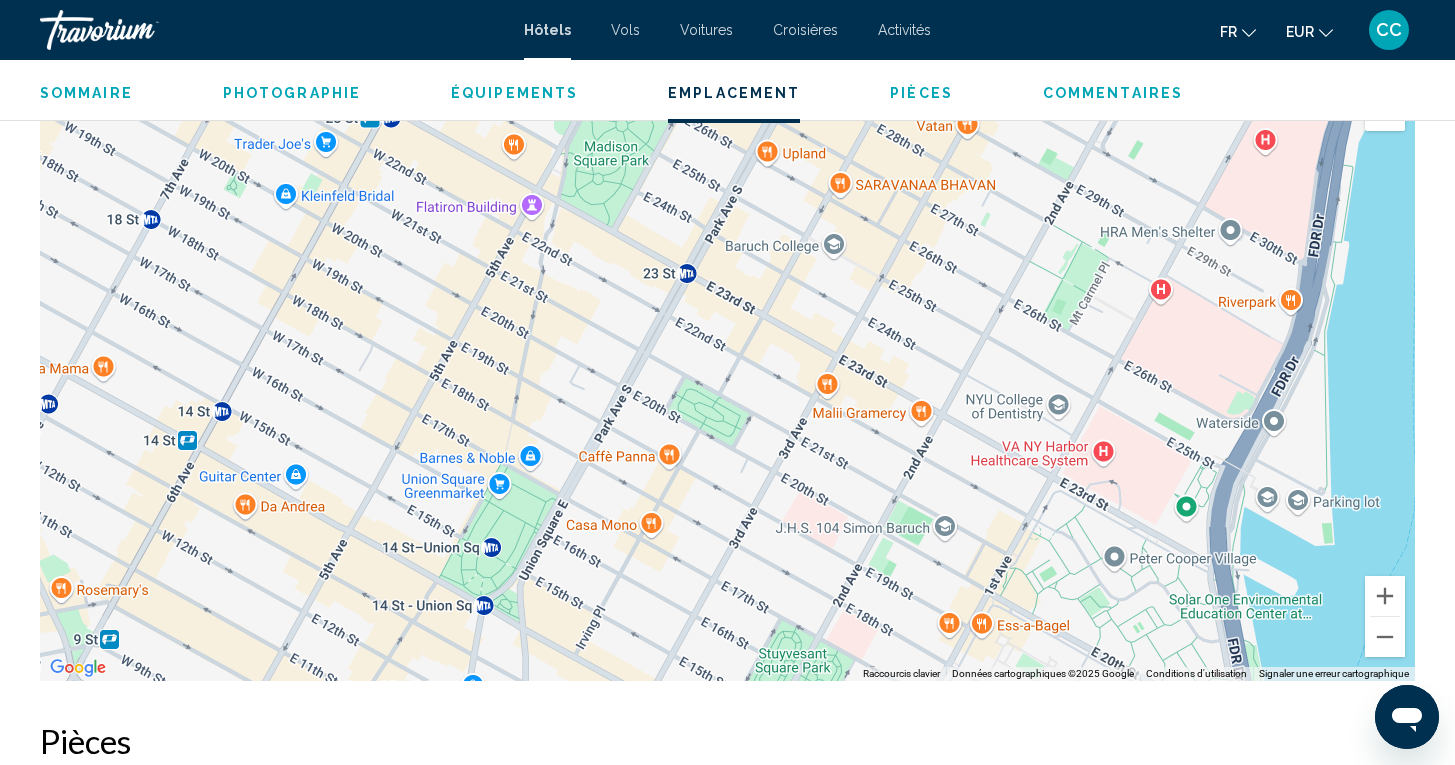 drag, startPoint x: 771, startPoint y: 374, endPoint x: 604, endPoint y: 629, distance: 304.818 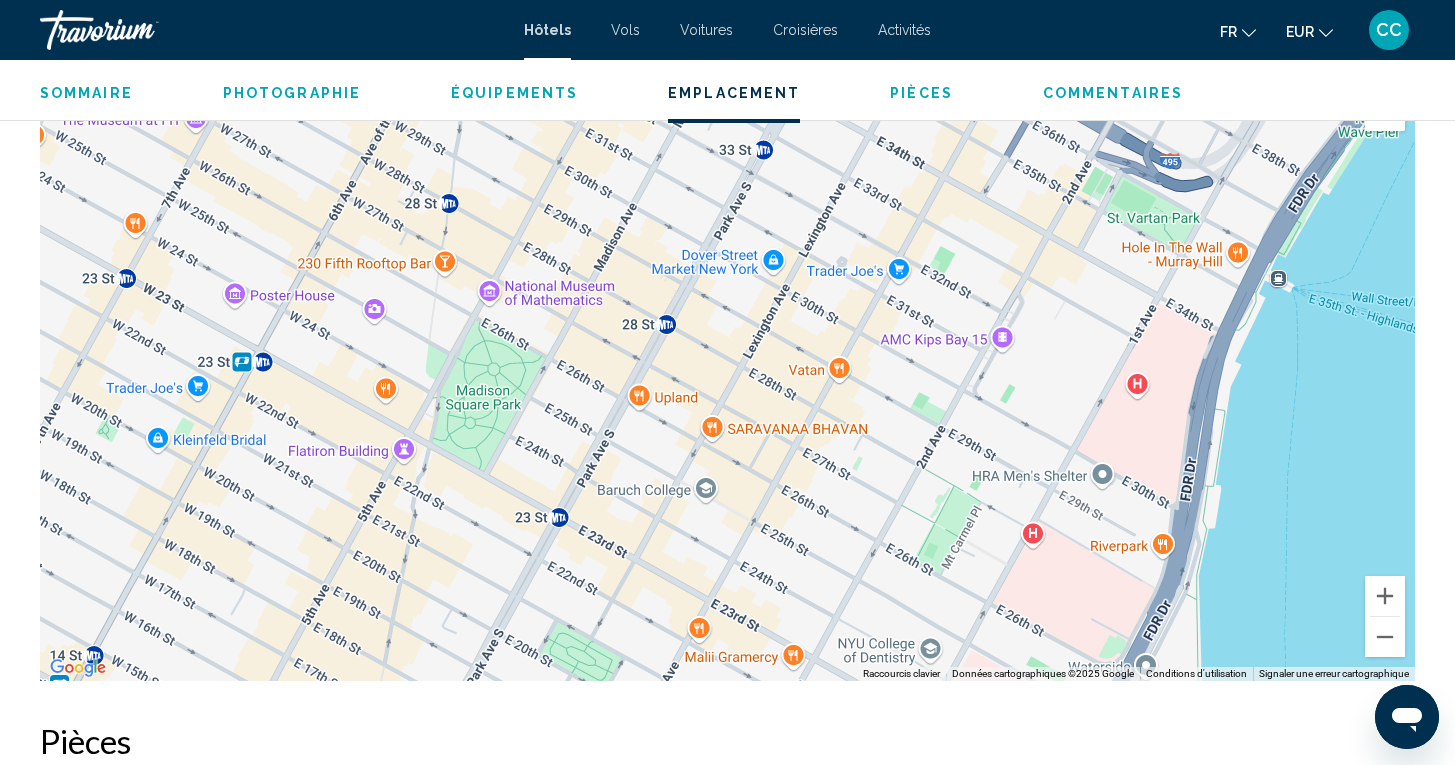 drag, startPoint x: 739, startPoint y: 374, endPoint x: 610, endPoint y: 621, distance: 278.6575 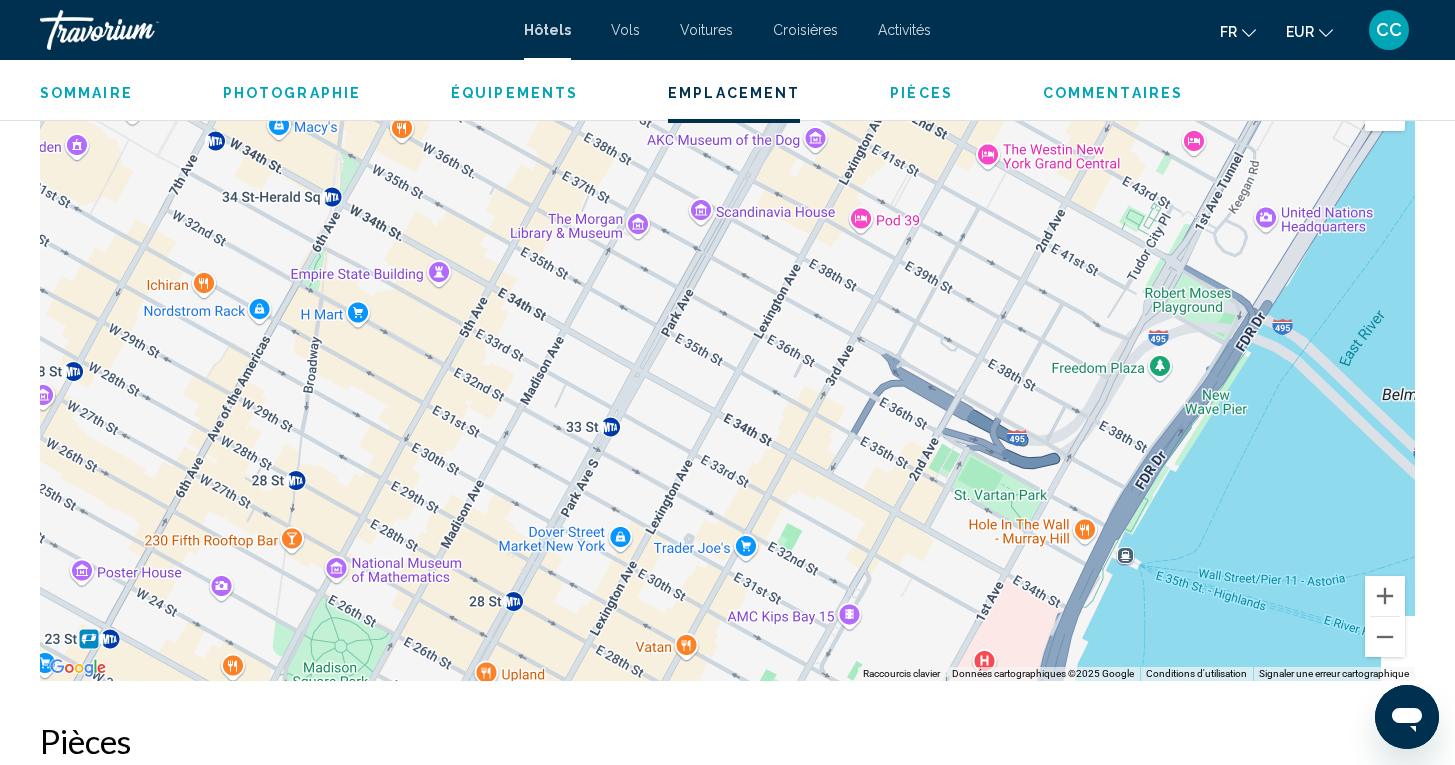 drag, startPoint x: 788, startPoint y: 368, endPoint x: 633, endPoint y: 647, distance: 319.16452 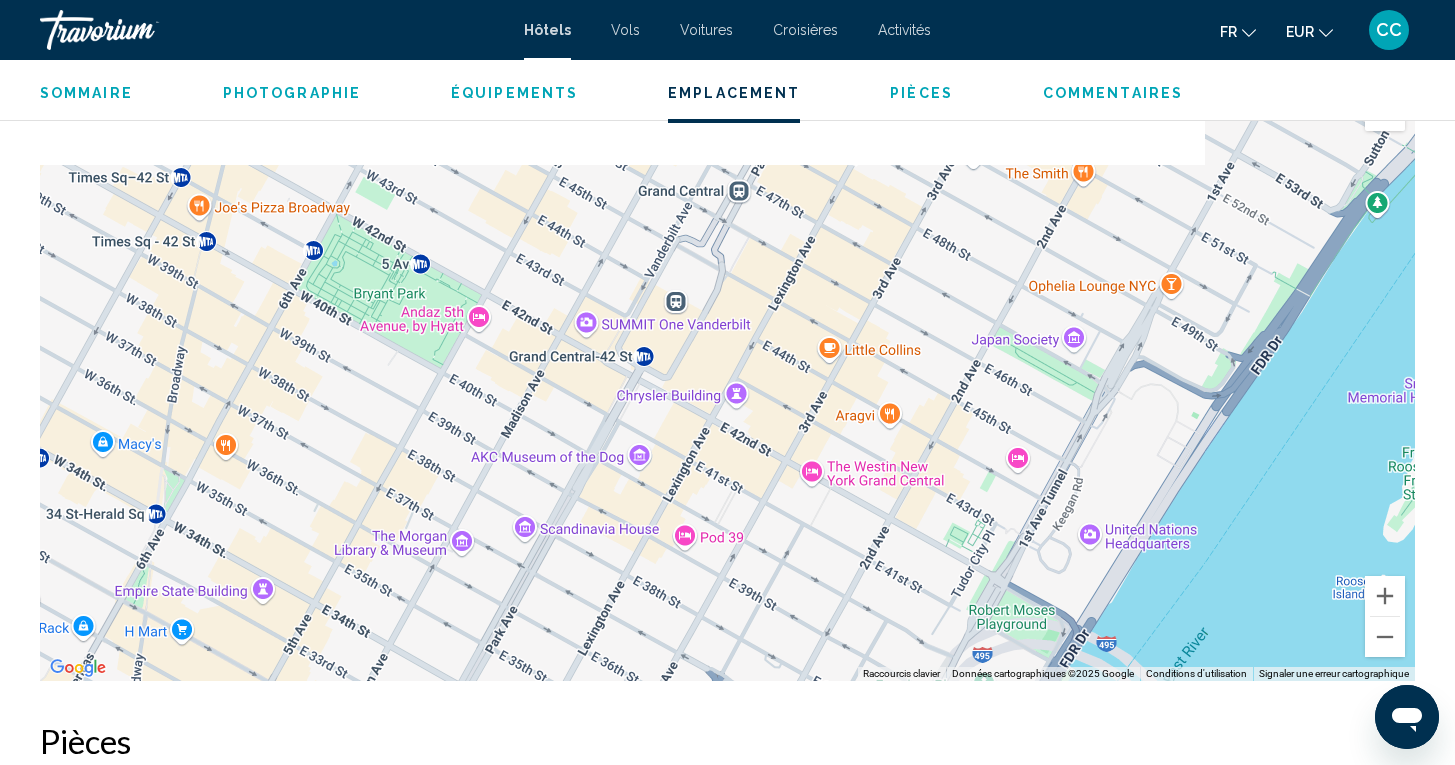 drag, startPoint x: 794, startPoint y: 375, endPoint x: 618, endPoint y: 695, distance: 365.2068 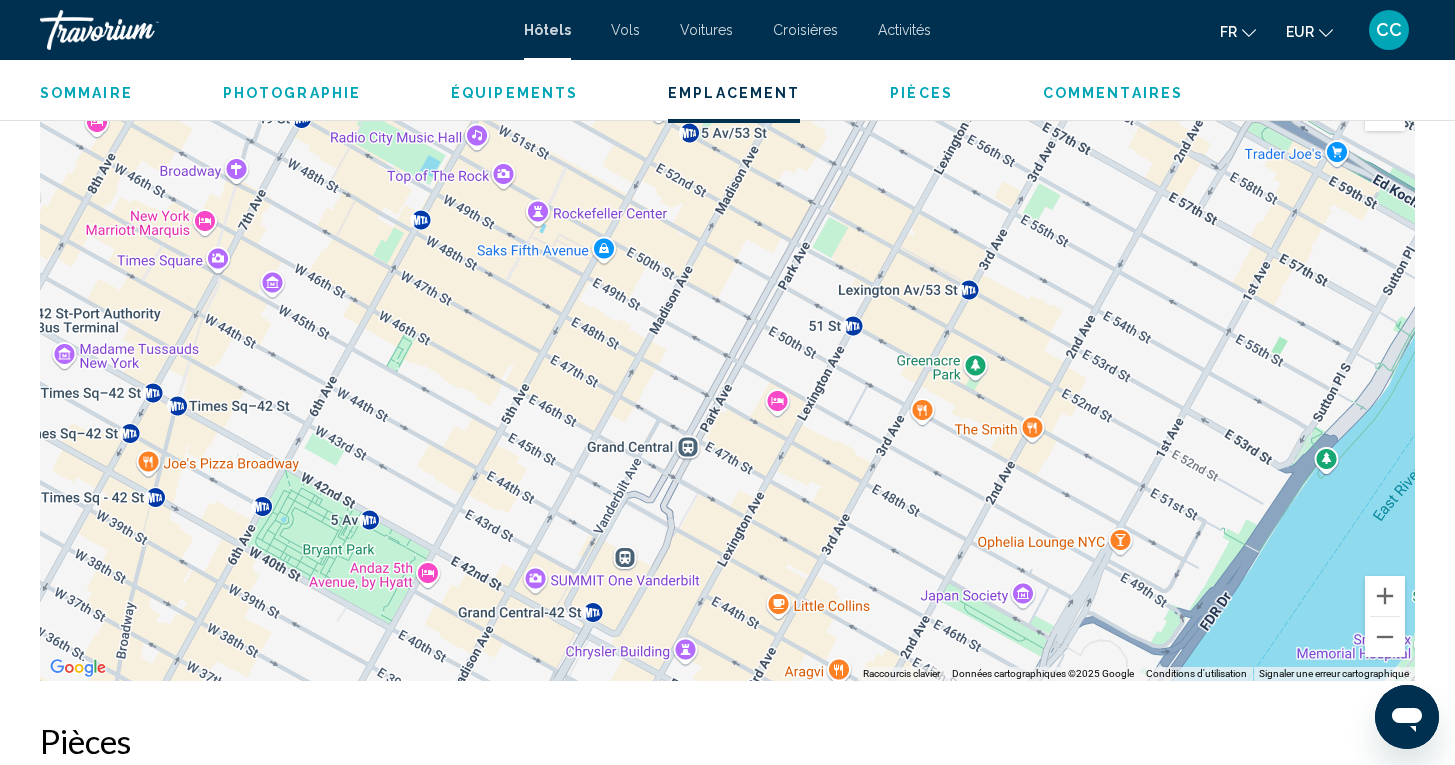 drag, startPoint x: 798, startPoint y: 386, endPoint x: 745, endPoint y: 647, distance: 266.32687 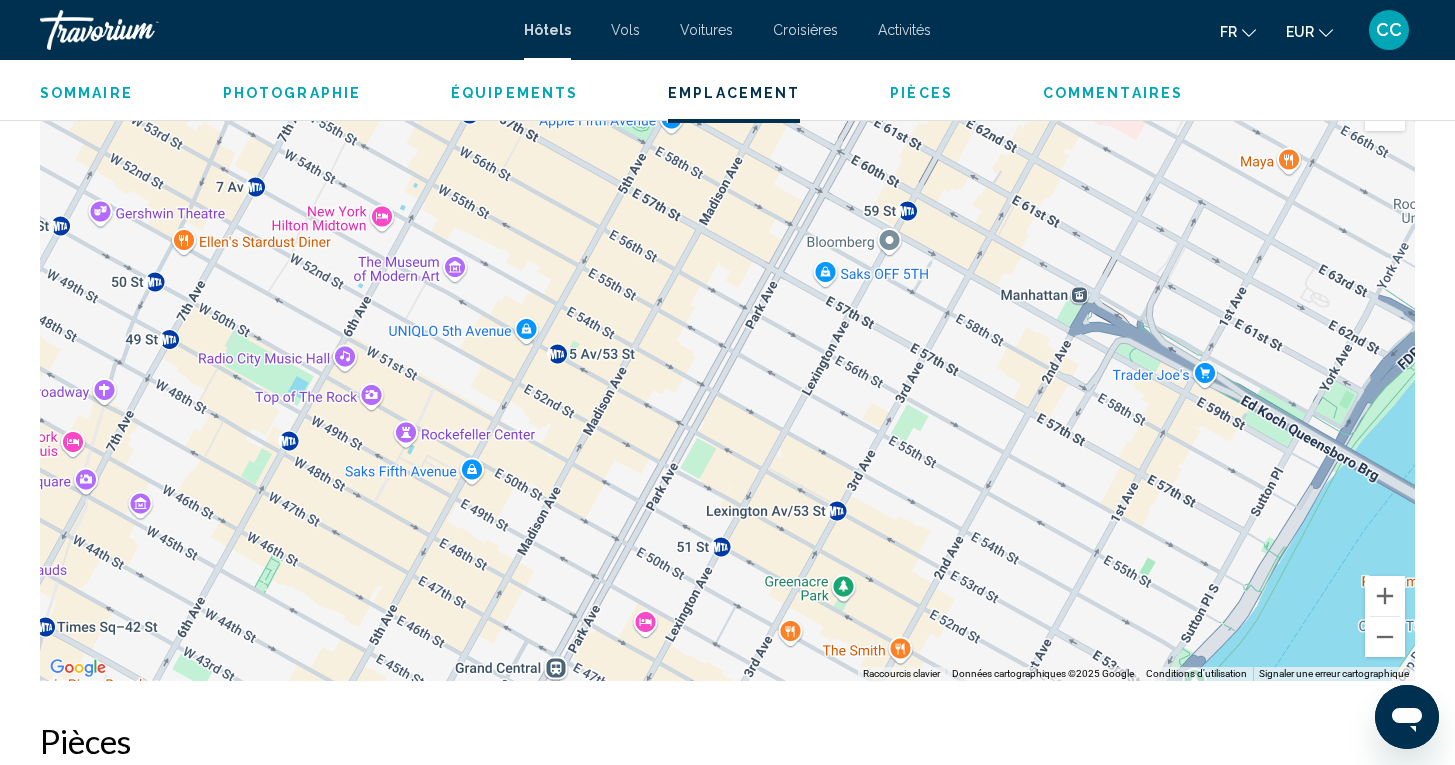 drag, startPoint x: 794, startPoint y: 482, endPoint x: 662, endPoint y: 701, distance: 255.70491 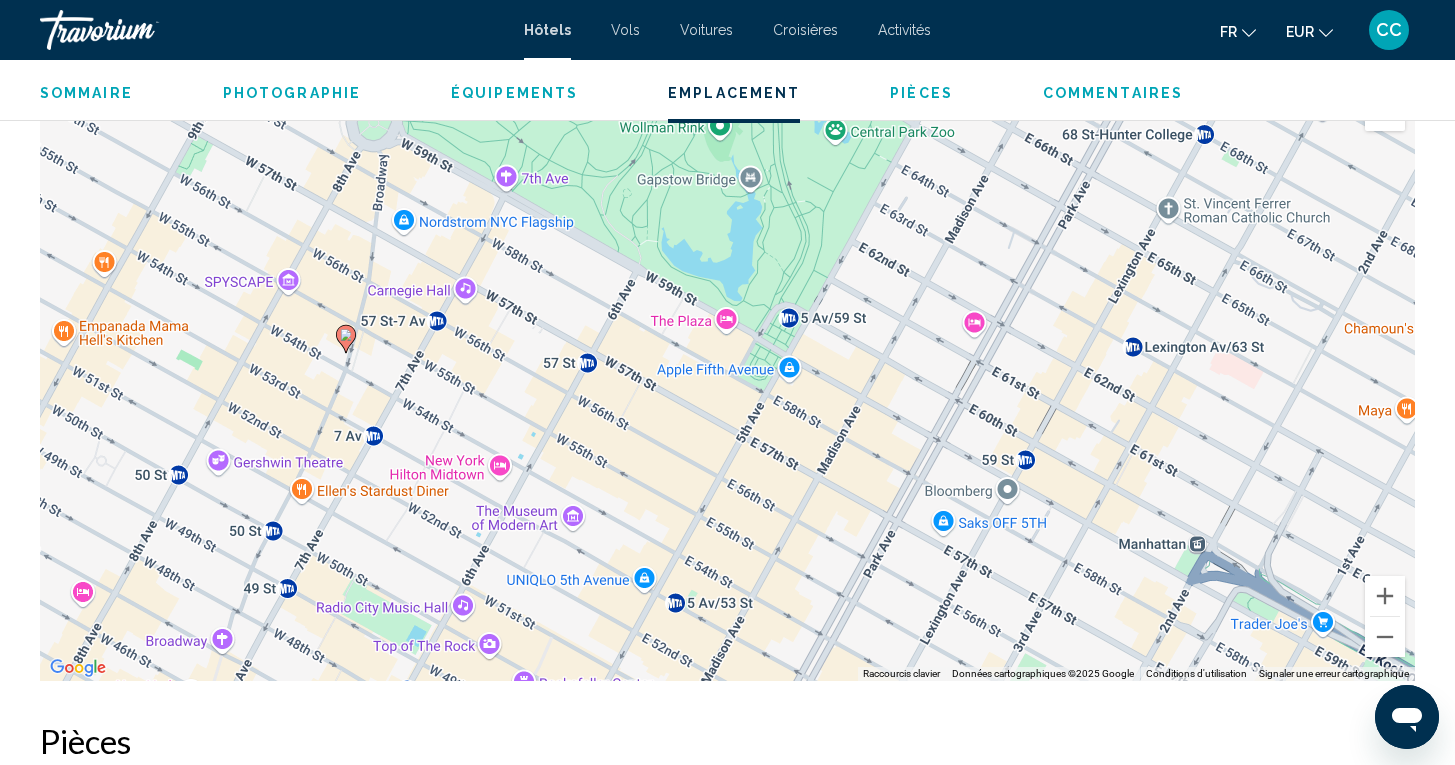 drag, startPoint x: 722, startPoint y: 376, endPoint x: 844, endPoint y: 631, distance: 282.6818 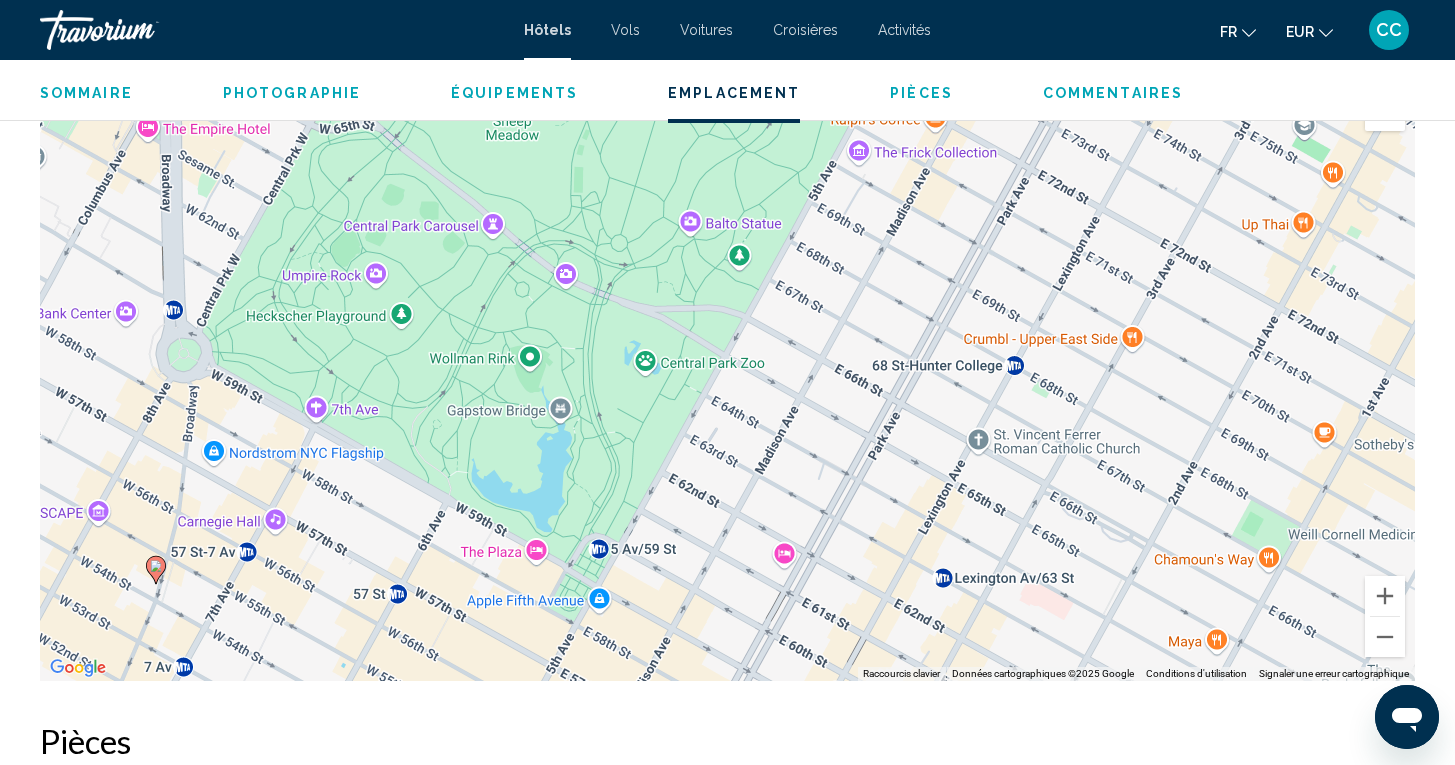 drag, startPoint x: 912, startPoint y: 382, endPoint x: 720, endPoint y: 619, distance: 305.01312 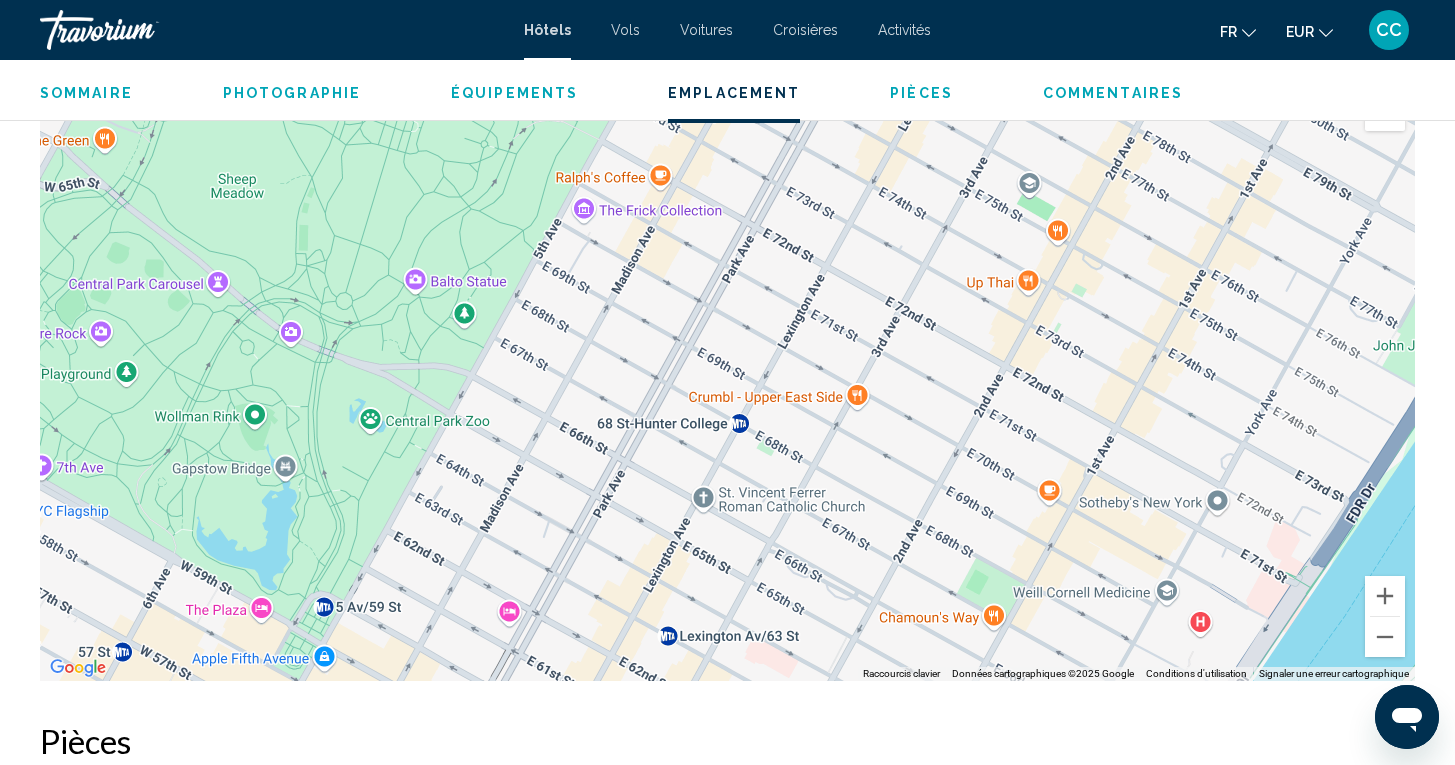drag, startPoint x: 918, startPoint y: 511, endPoint x: 633, endPoint y: 570, distance: 291.04294 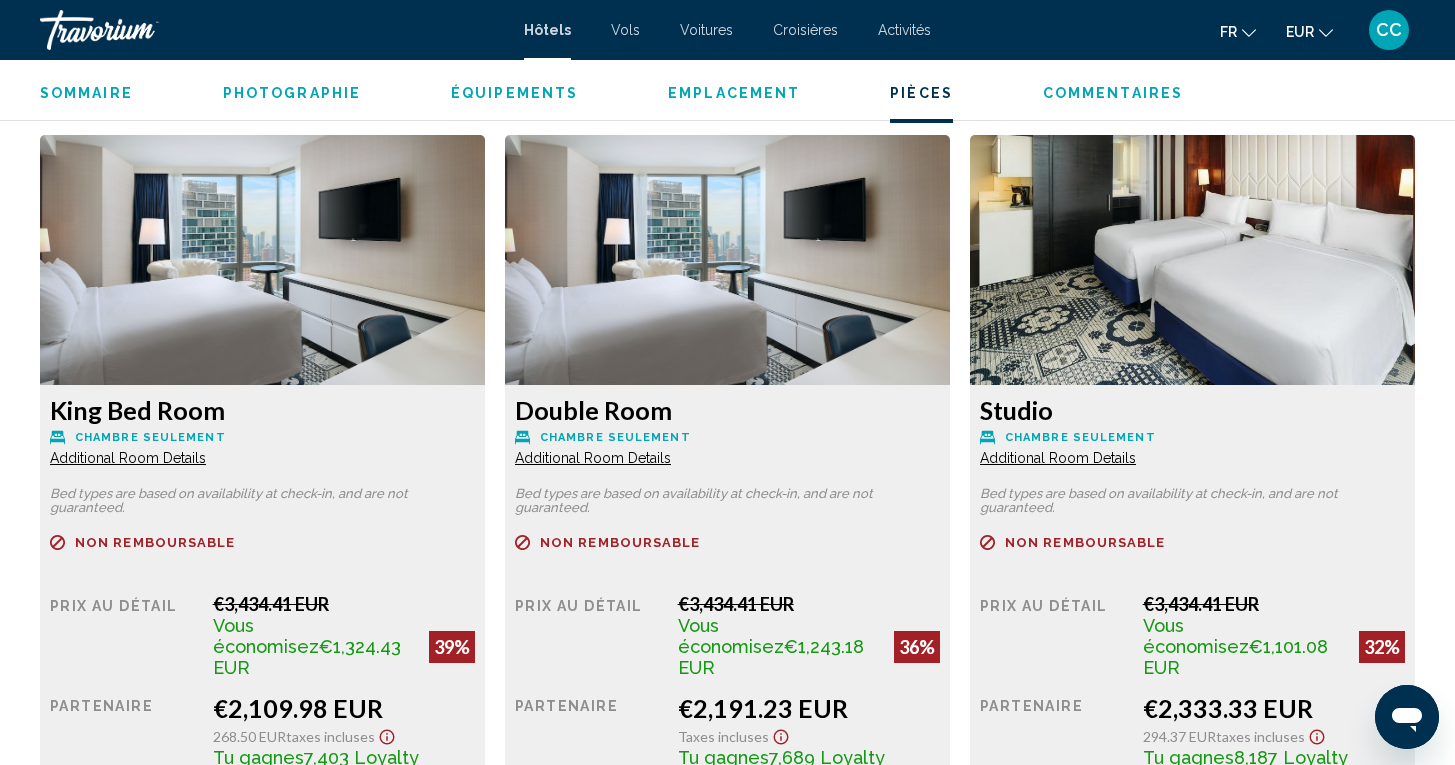scroll, scrollTop: 2687, scrollLeft: 0, axis: vertical 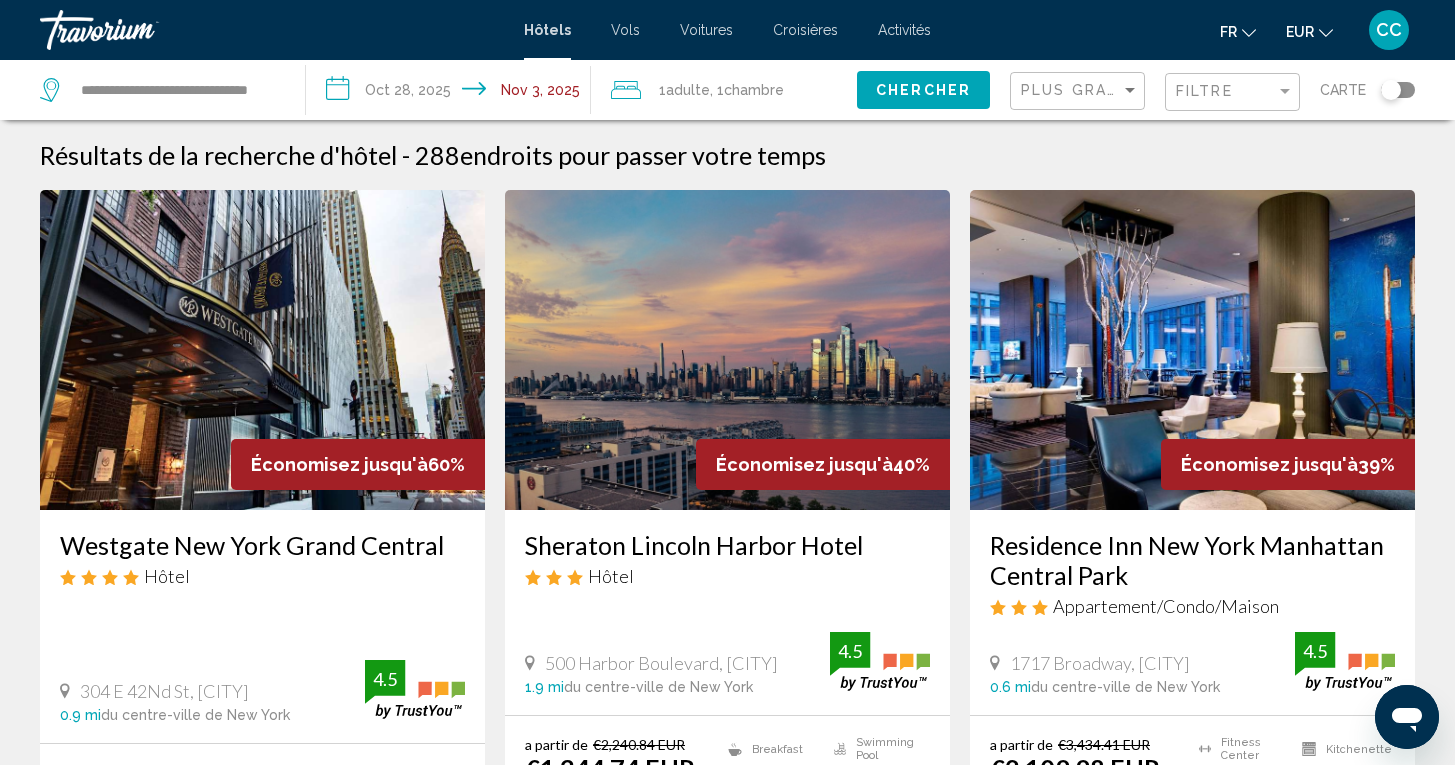 click 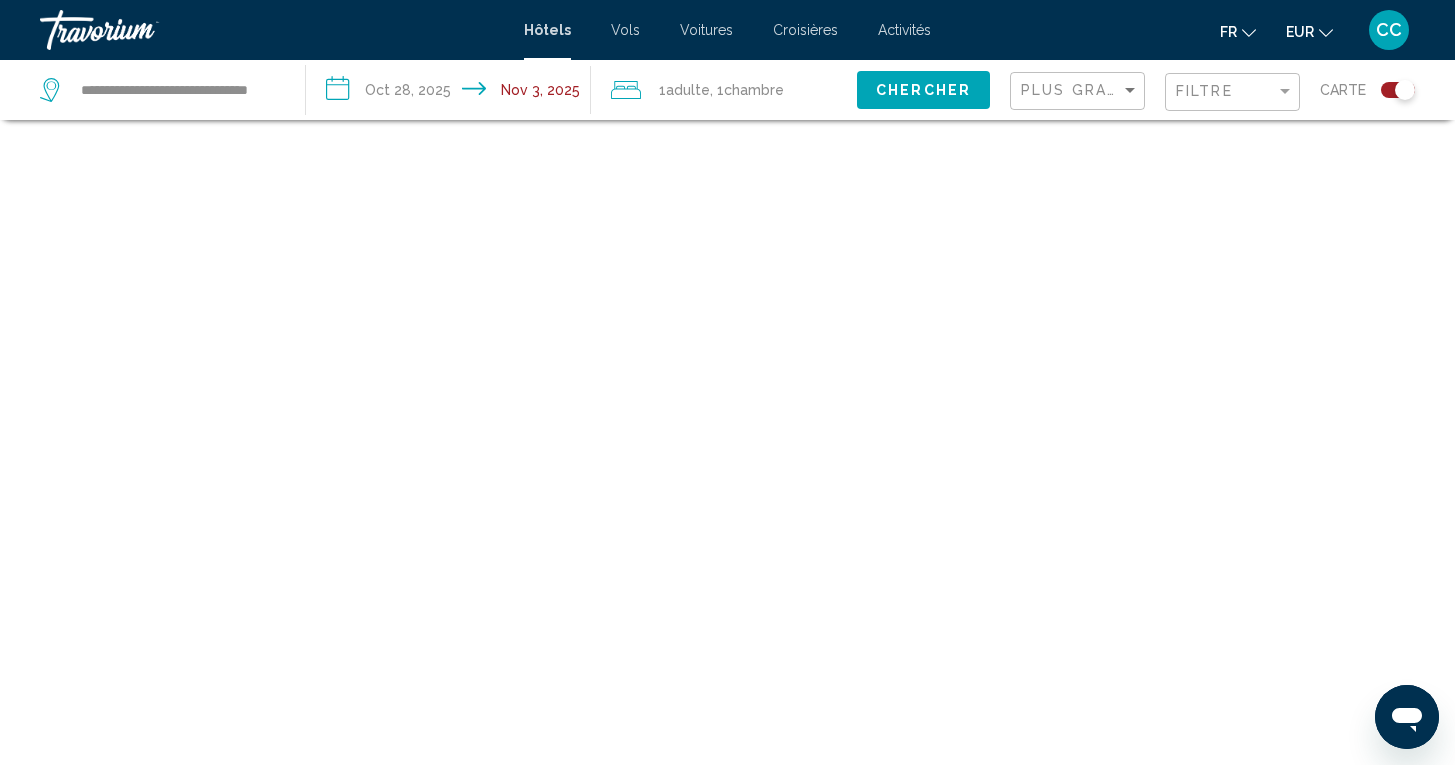scroll, scrollTop: 120, scrollLeft: 0, axis: vertical 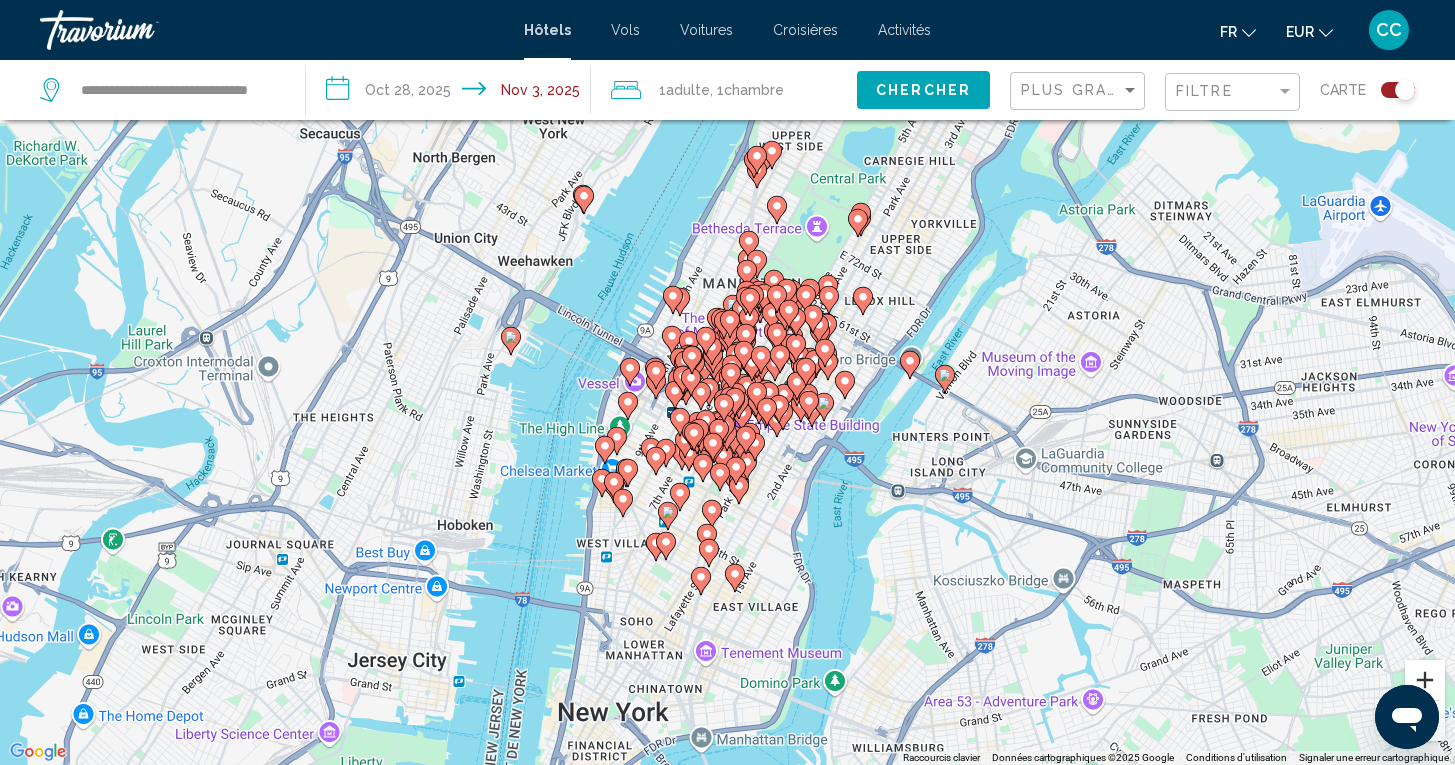 click at bounding box center (1425, 680) 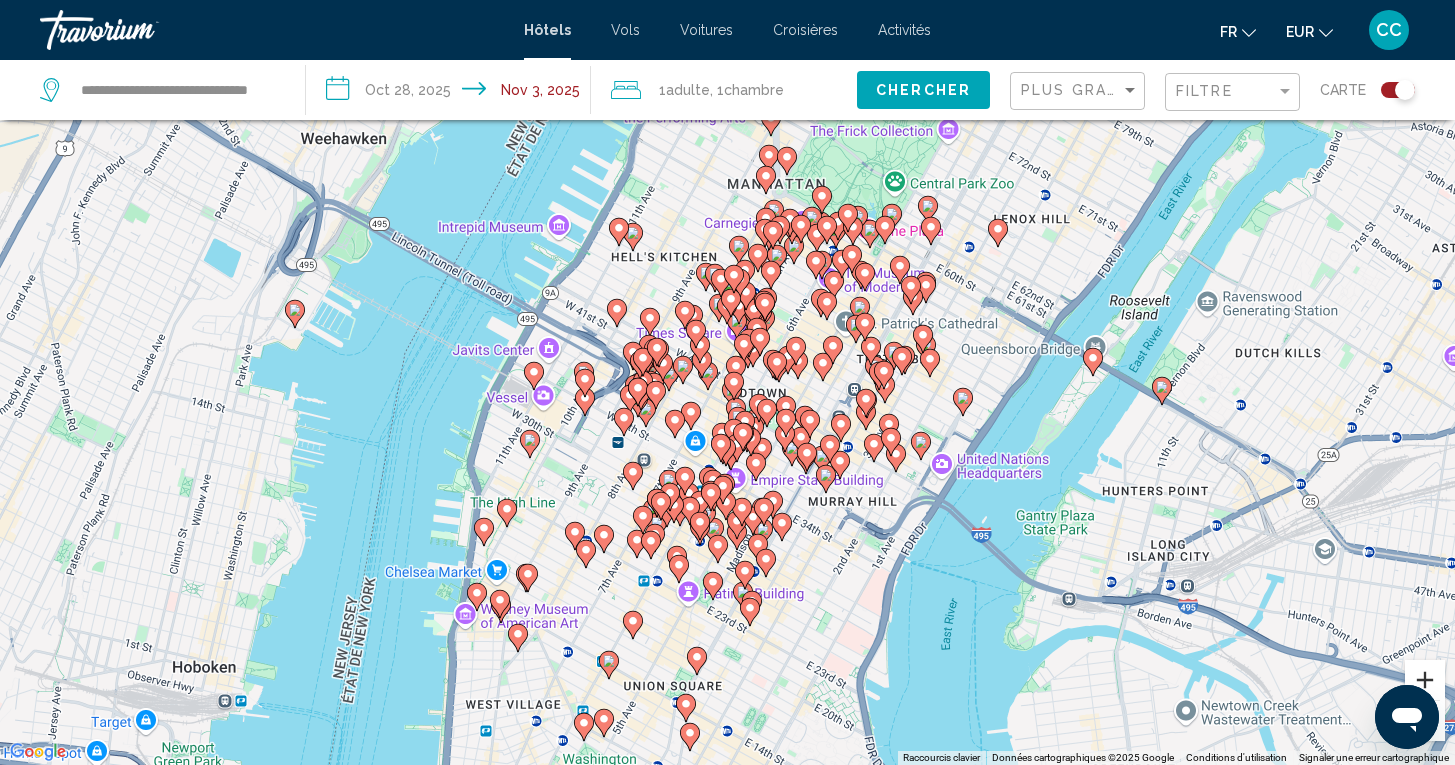 click at bounding box center (1425, 680) 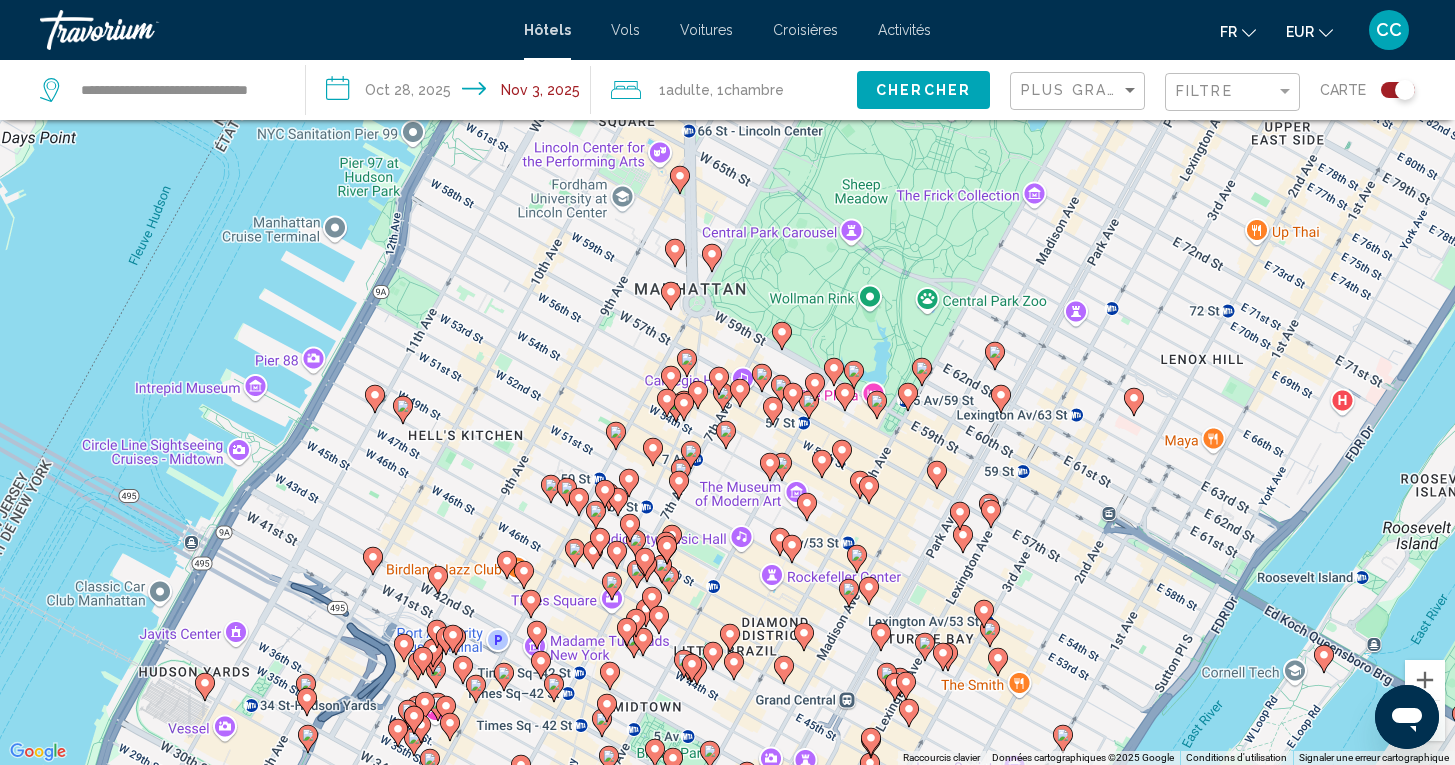 drag, startPoint x: 1212, startPoint y: 431, endPoint x: 1078, endPoint y: 735, distance: 332.2228 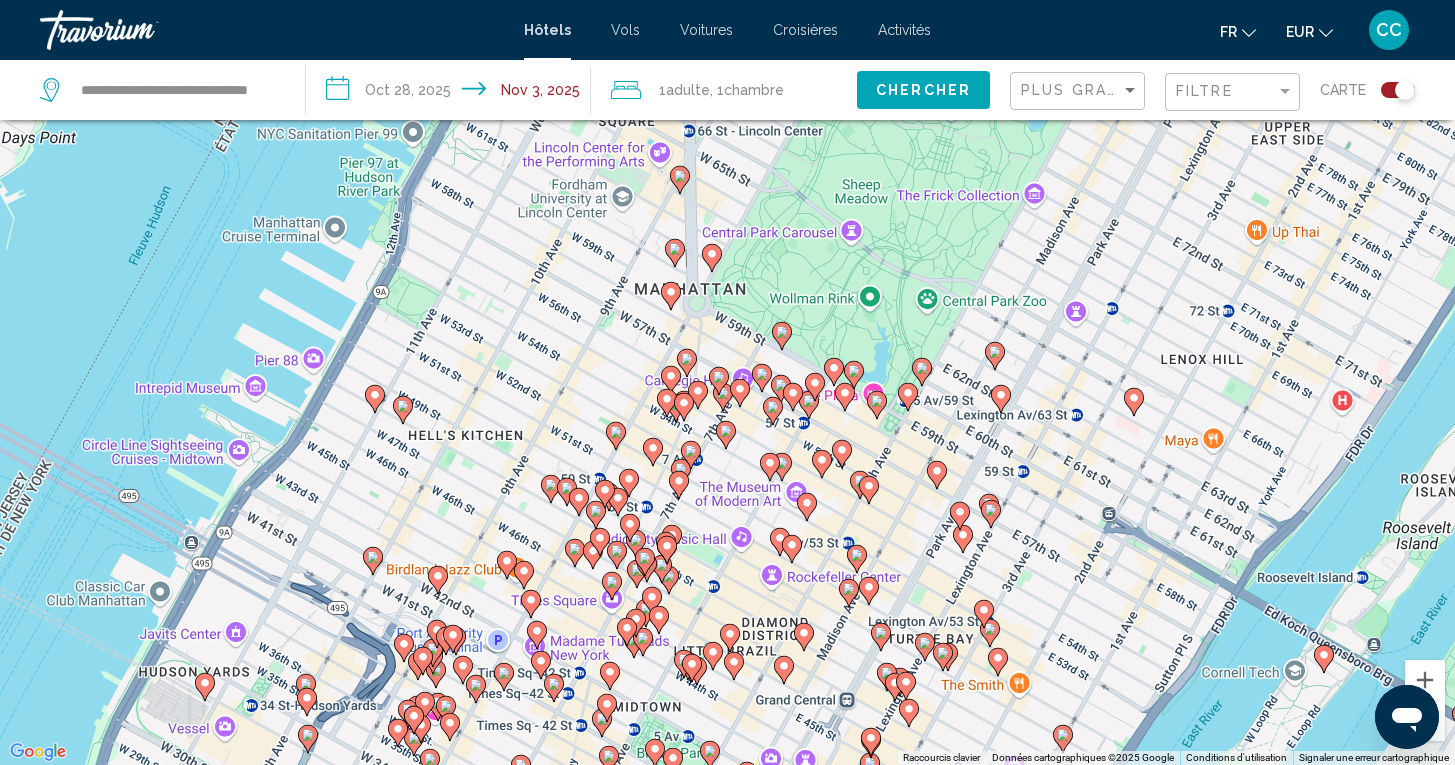 click on "Pour activer le glissement avec le clavier, appuyez sur Alt+Entrée. Une fois ce mode activé, utilisez les touches fléchées pour déplacer le repère. Pour valider le déplacement, appuyez sur Entrée. Pour annuler, appuyez sur Échap." at bounding box center (727, 382) 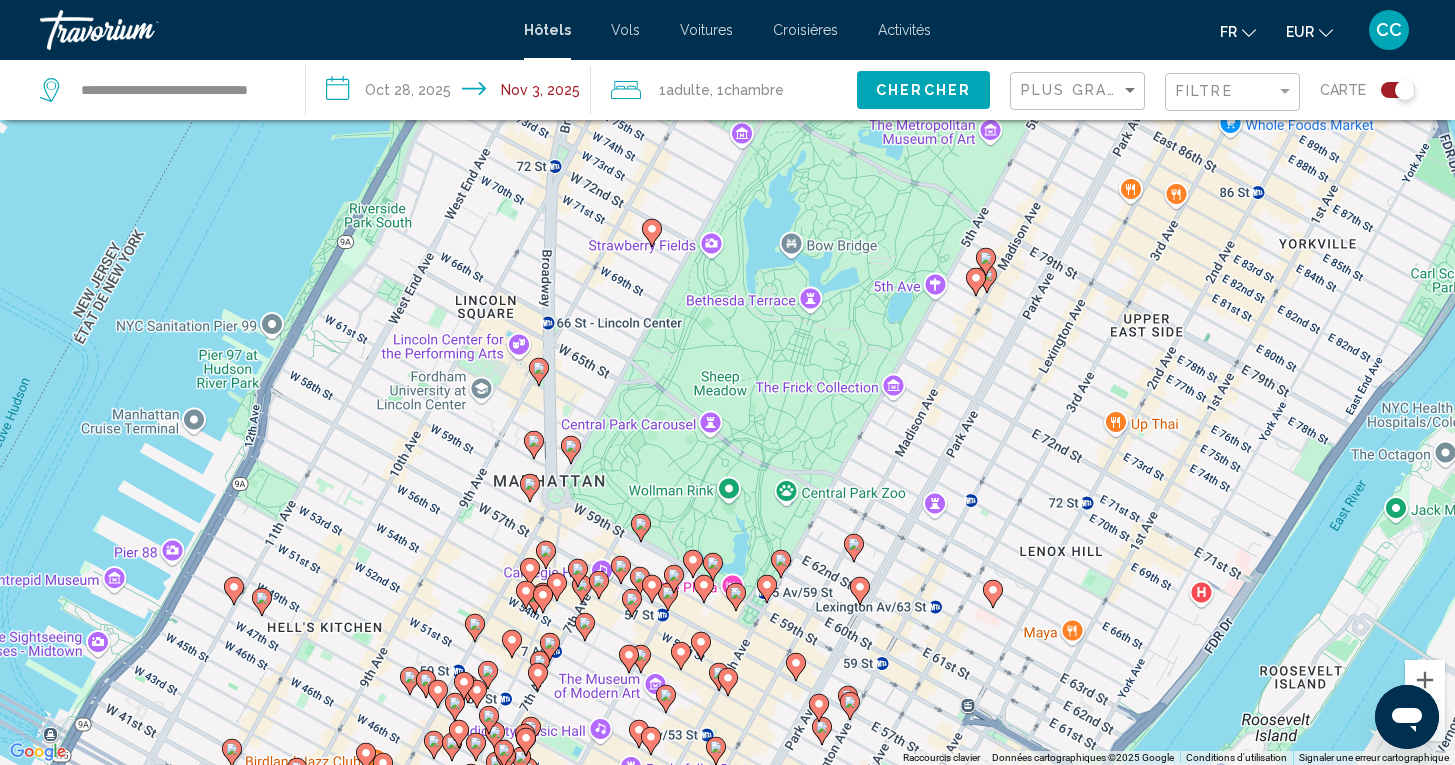drag, startPoint x: 1142, startPoint y: 496, endPoint x: 999, endPoint y: 693, distance: 243.42966 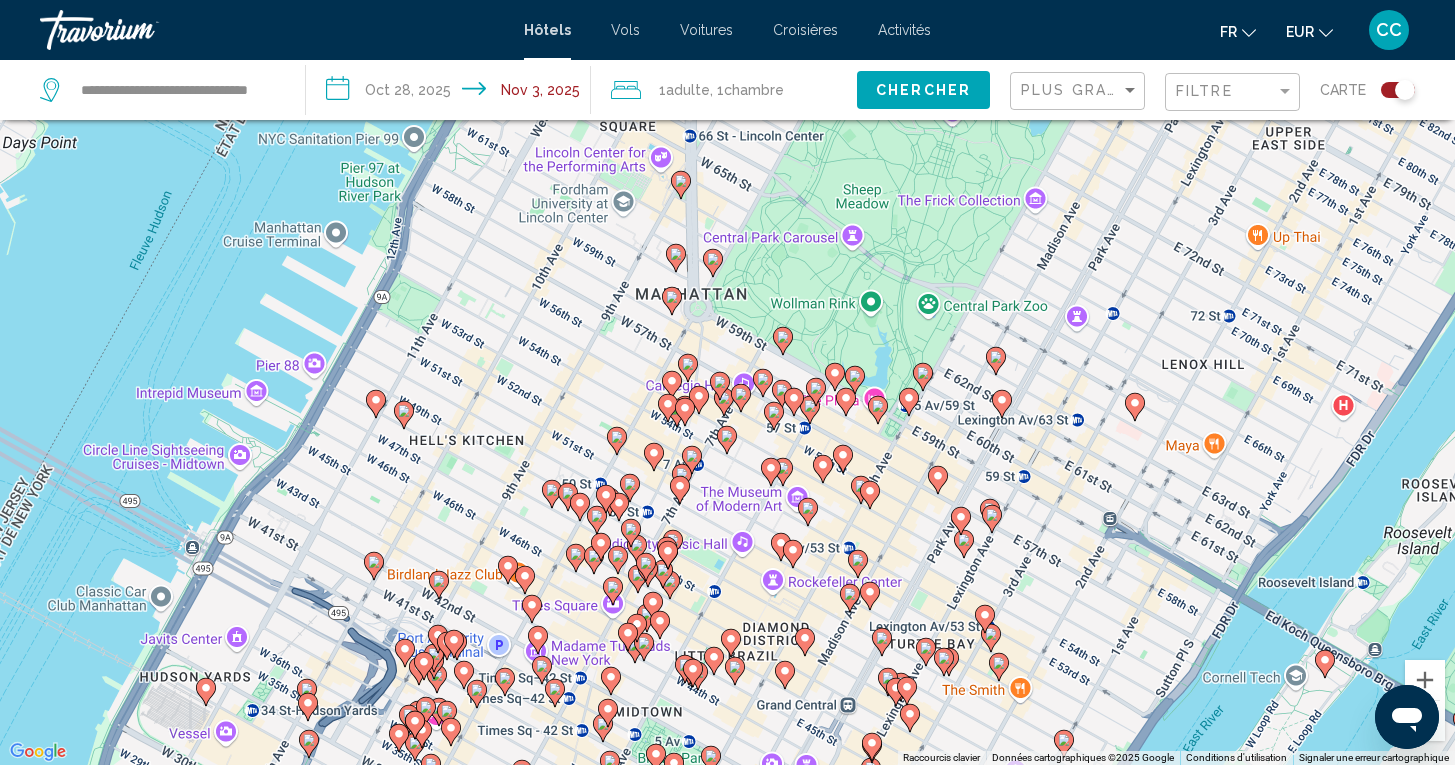 drag, startPoint x: 962, startPoint y: 643, endPoint x: 1105, endPoint y: 455, distance: 236.20541 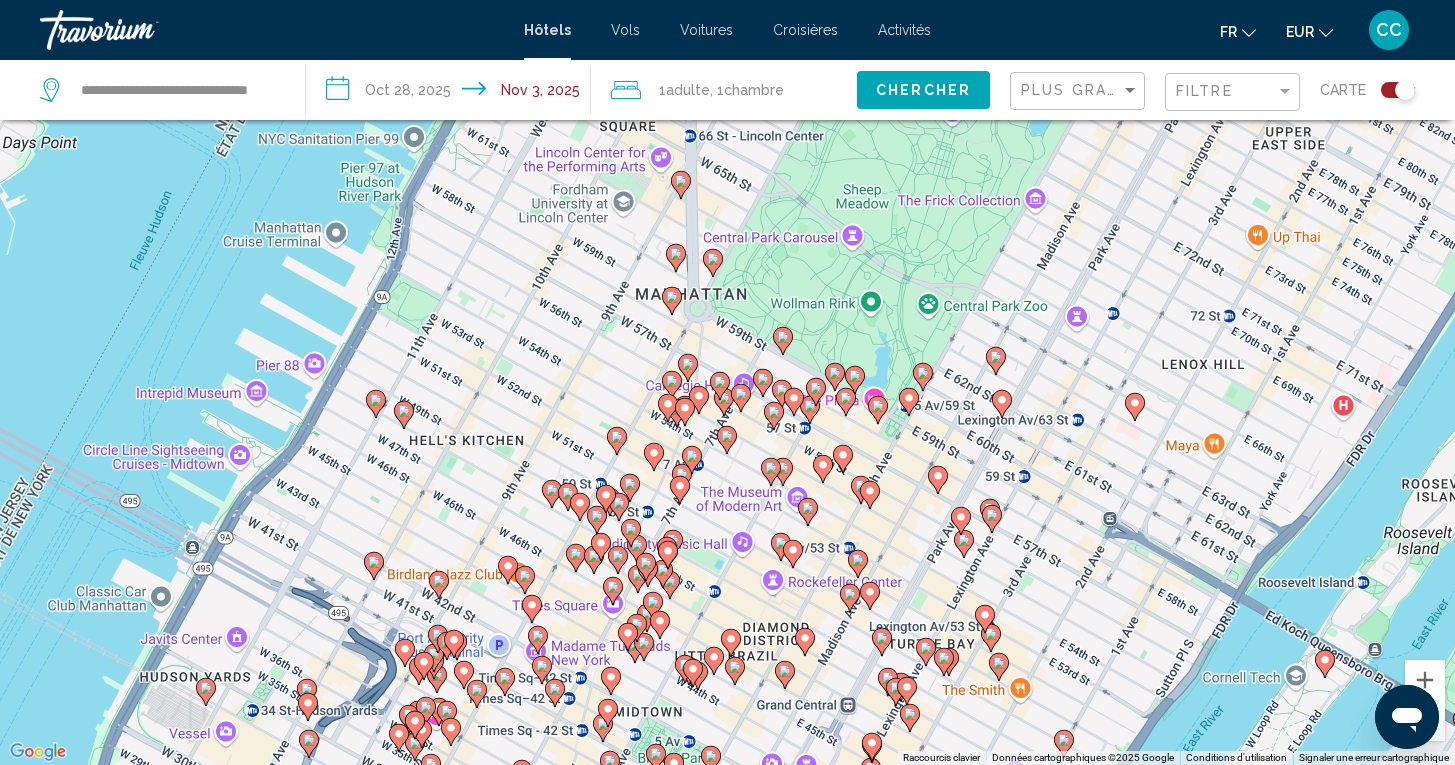 click on "Pour activer le glissement avec le clavier, appuyez sur Alt+Entrée. Une fois ce mode activé, utilisez les touches fléchées pour déplacer le repère. Pour valider le déplacement, appuyez sur Entrée. Pour annuler, appuyez sur Échap." at bounding box center [727, 382] 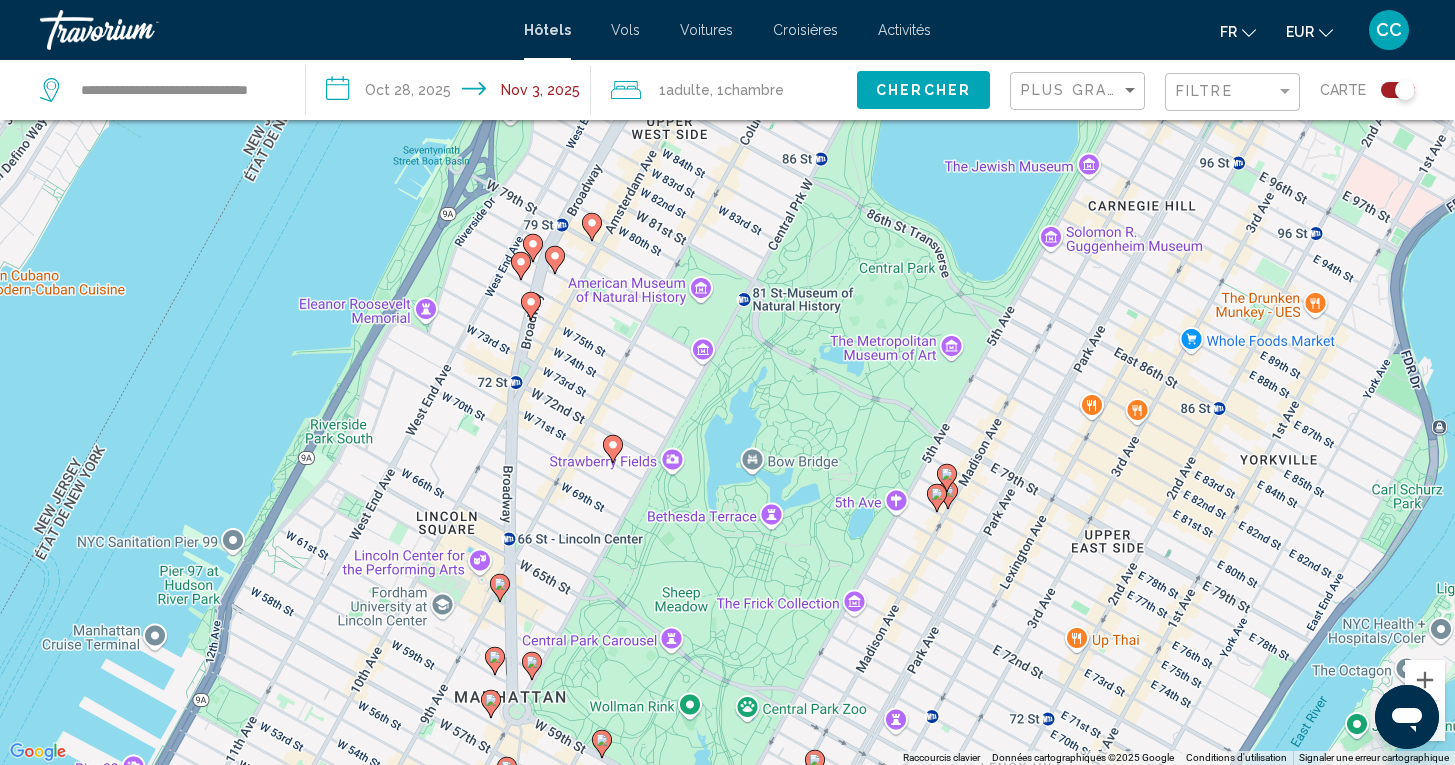 drag, startPoint x: 838, startPoint y: 251, endPoint x: 657, endPoint y: 655, distance: 442.6929 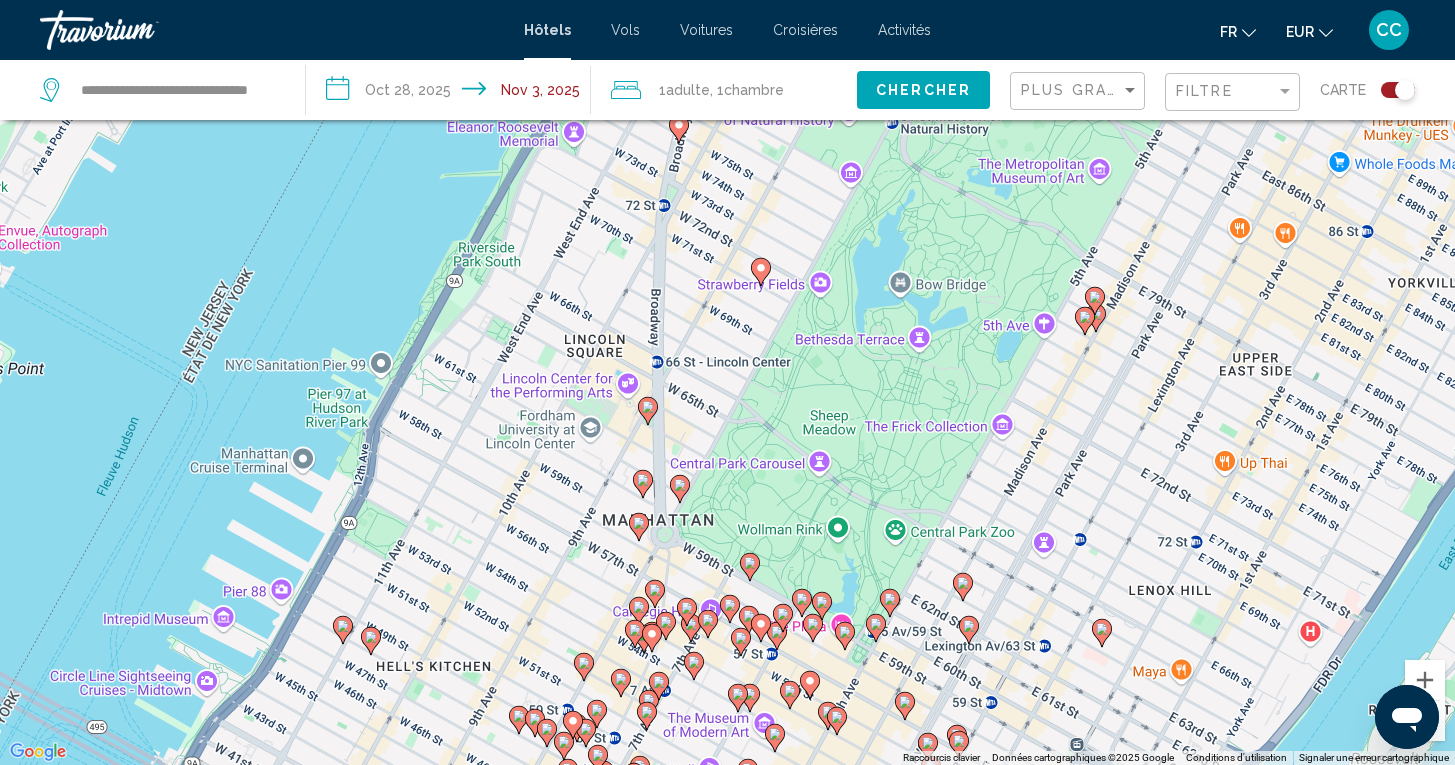 drag, startPoint x: 421, startPoint y: 681, endPoint x: 571, endPoint y: 503, distance: 232.77457 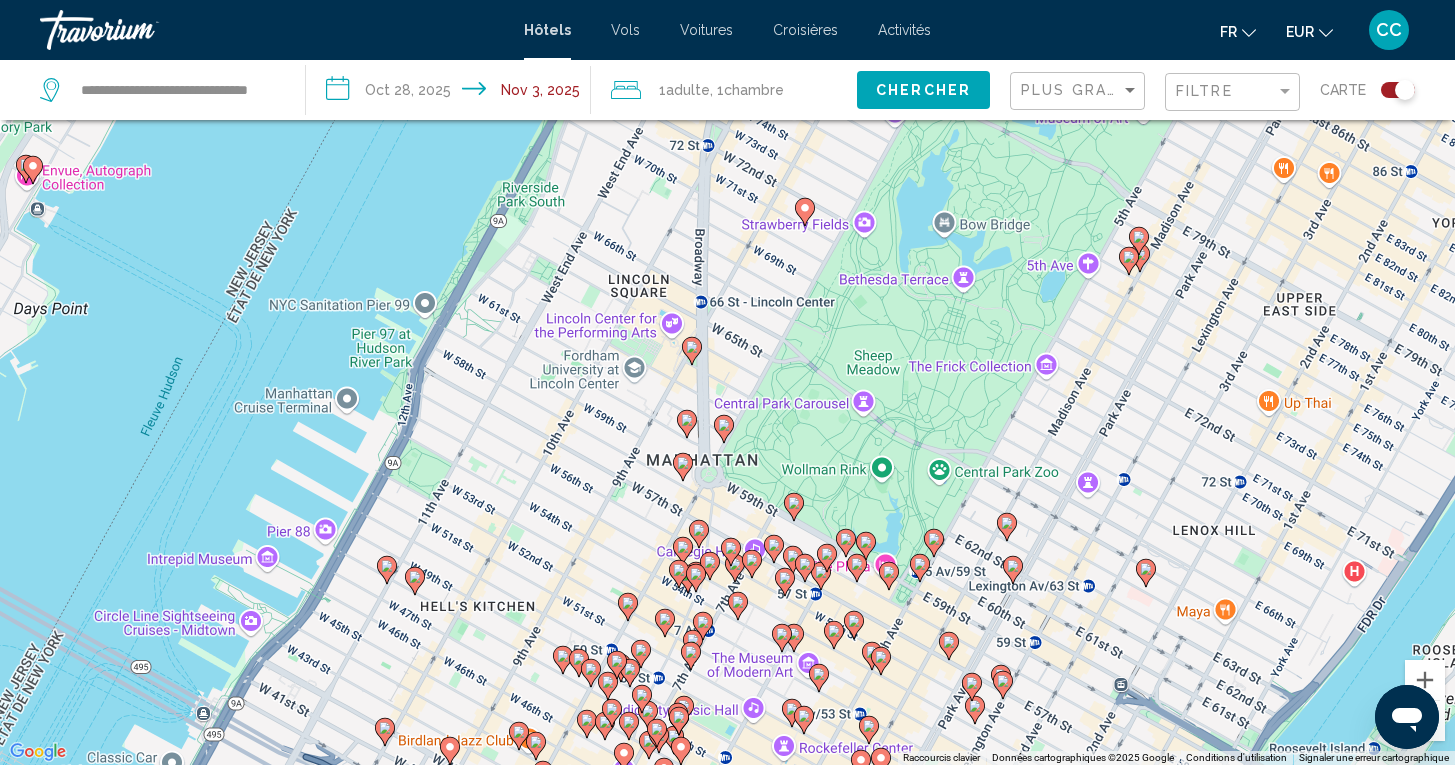 drag, startPoint x: 547, startPoint y: 589, endPoint x: 596, endPoint y: 525, distance: 80.60397 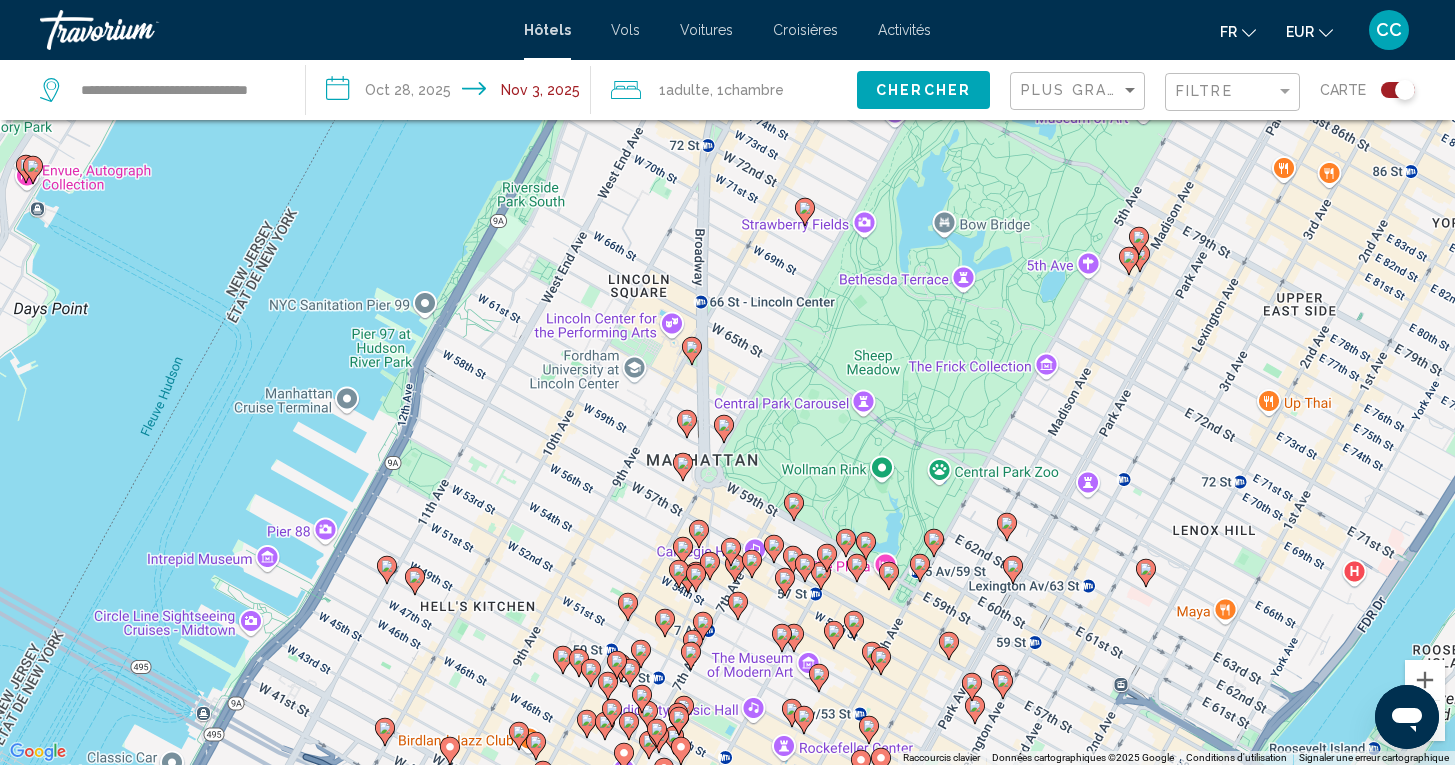 click on "Pour activer le glissement avec le clavier, appuyez sur Alt+Entrée. Une fois ce mode activé, utilisez les touches fléchées pour déplacer le repère. Pour valider le déplacement, appuyez sur Entrée. Pour annuler, appuyez sur Échap." at bounding box center [727, 382] 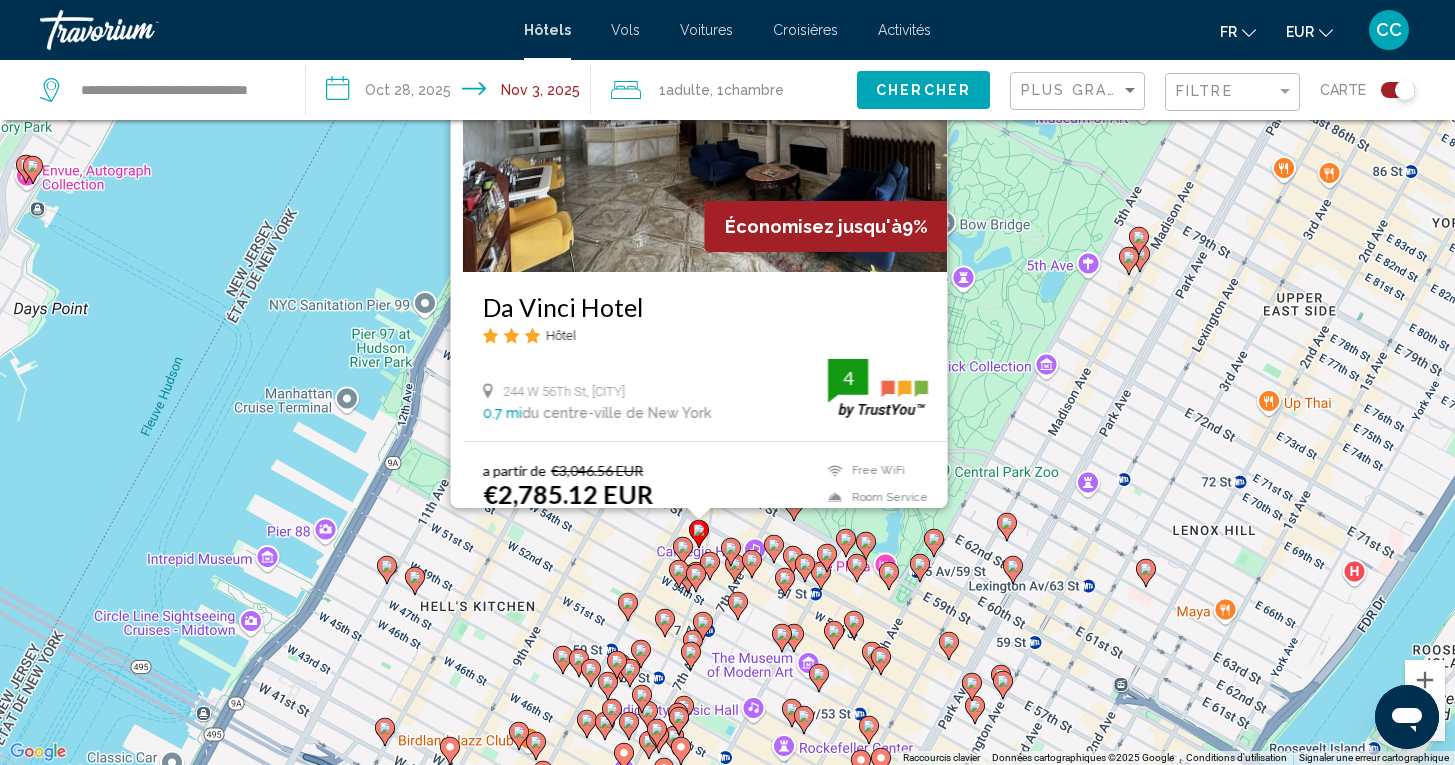 scroll, scrollTop: 0, scrollLeft: 0, axis: both 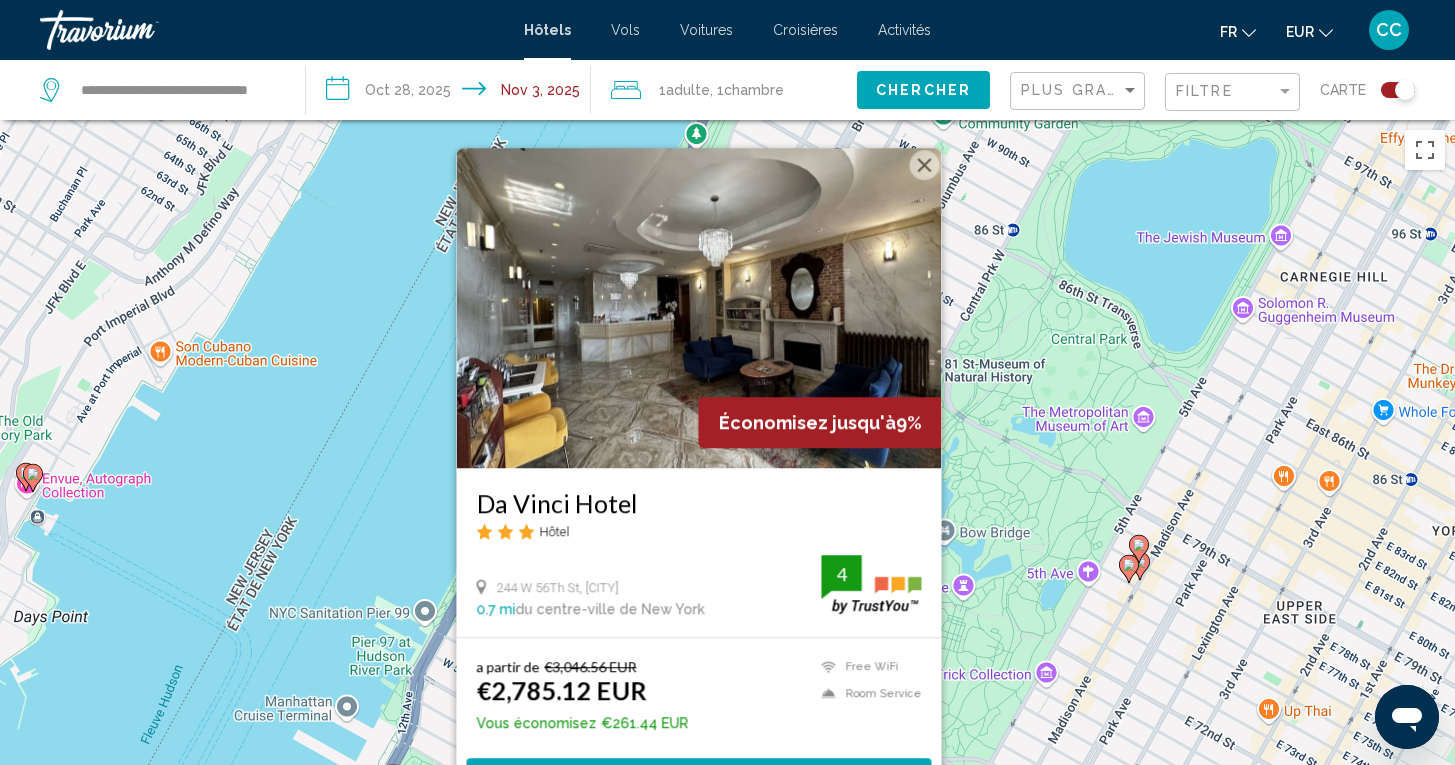 click on "Pour activer le glissement avec le clavier, appuyez sur Alt+Entrée. Une fois ce mode activé, utilisez les touches fléchées pour déplacer le repère. Pour valider le déplacement, appuyez sur Entrée. Pour annuler, appuyez sur Échap. Économisez jusqu'à  9%   Da Vinci Hotel
Hôtel
244 W 56Th St, [CITY] 0.7 mi  du centre-ville de New York de l'hôtel 4 a partir de €3,046.56 EUR €2,785.12 EUR  Vous économisez  €261.44 EUR
Free WiFi
Room Service  4 Sélectionner une chambre" at bounding box center (727, 502) 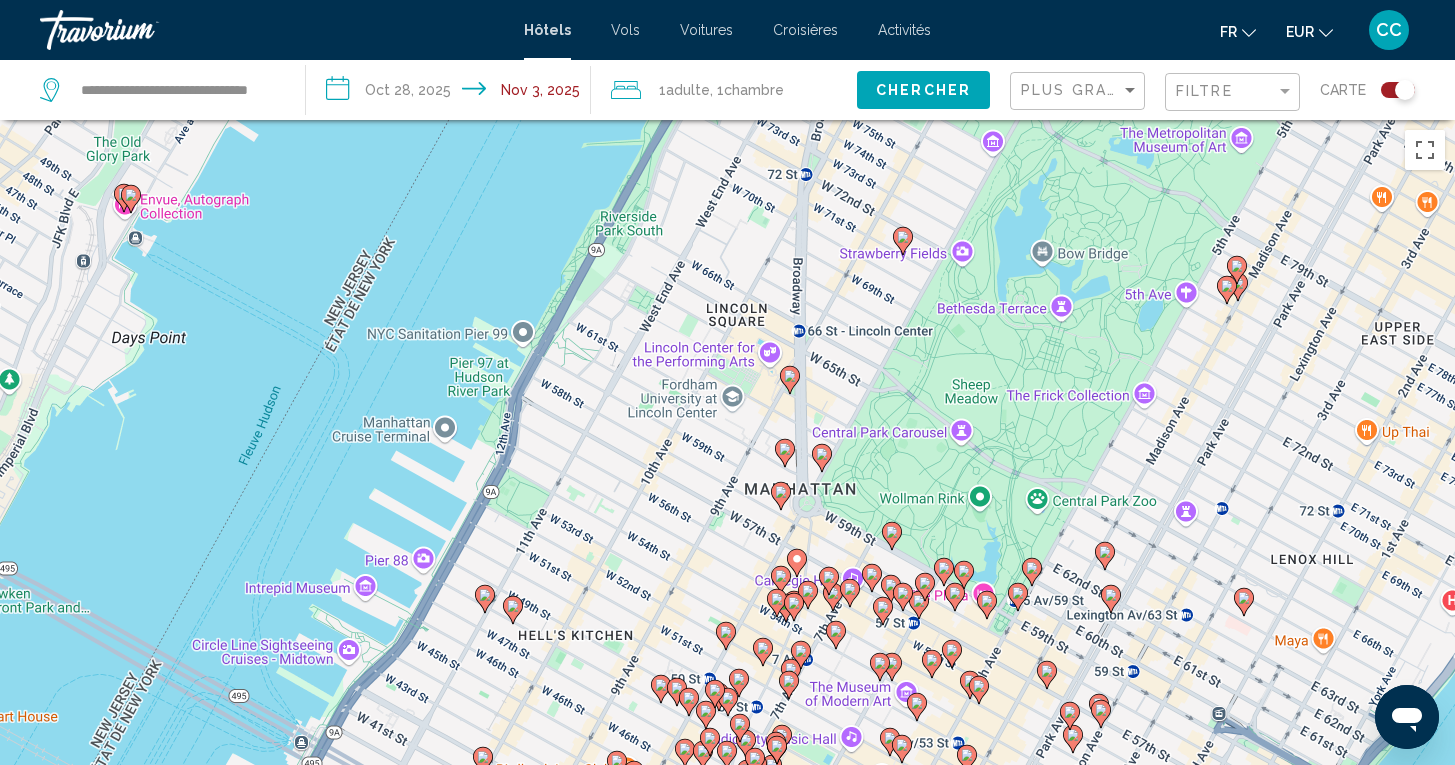 drag, startPoint x: 612, startPoint y: 672, endPoint x: 711, endPoint y: 390, distance: 298.8729 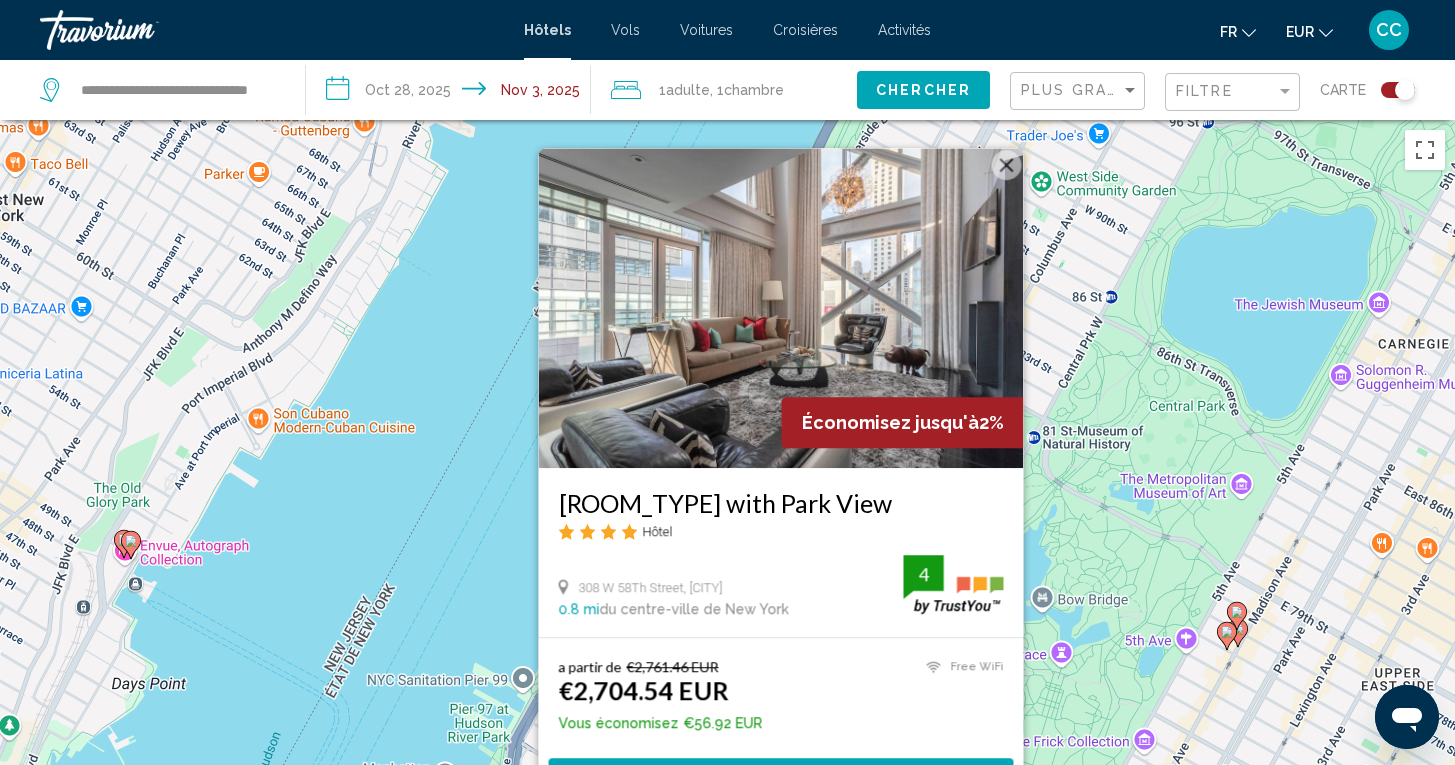 click on "Pour activer le glissement avec le clavier, appuyez sur Alt+Entrée. Une fois ce mode activé, utilisez les touches fléchées pour déplacer le repère. Pour valider le déplacement, appuyez sur Entrée. Pour annuler, appuyez sur Échap. Économisez jusqu'à  2%   6 Columbus Central Park Hotel
Hôtel
[NUMBER] [STREET], [CITY] 0.8 mi  du centre-ville de [CITY] de l'hôtel 4 a partir de [PRICE] EUR [PRICE] EUR  Vous économisez  [PRICE] EUR
Free WiFi  4 Sélectionner une chambre" at bounding box center [727, 502] 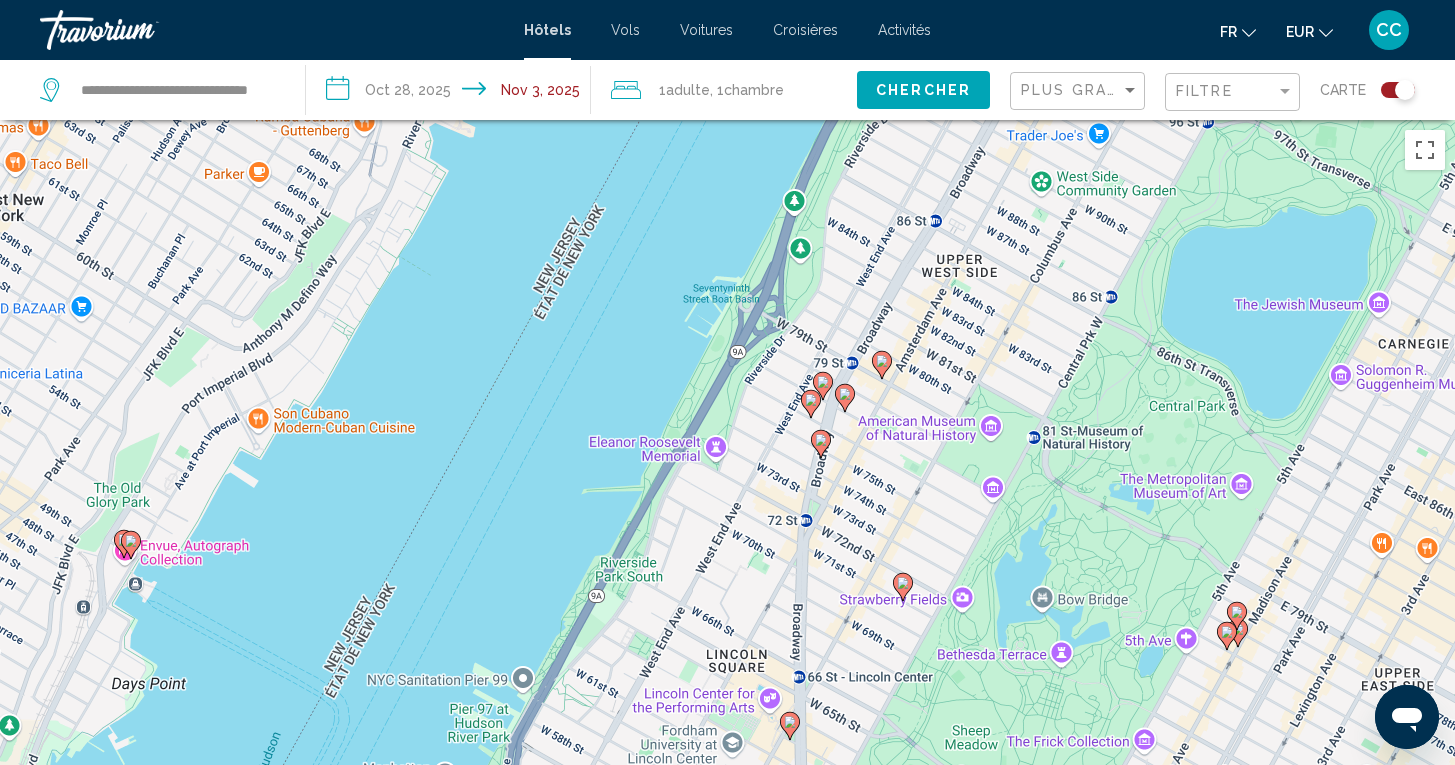 click 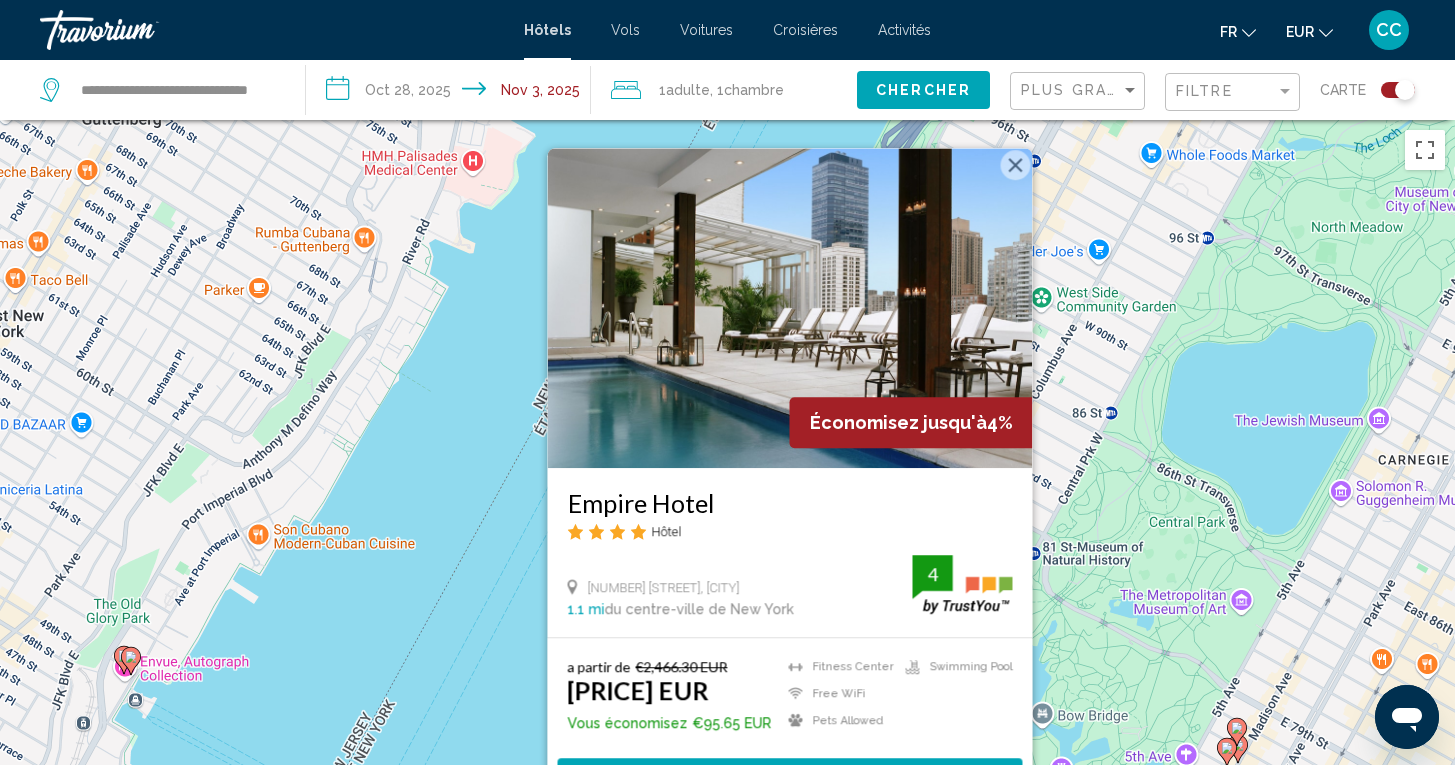 click on "Pour activer le glissement avec le clavier, appuyez sur Alt+Entrée. Une fois ce mode activé, utilisez les touches fléchées pour déplacer le repère. Pour valider le déplacement, appuyez sur Entrée. Pour annuler, appuyez sur Échap. Économisez jusqu'à  4%   Empire Hotel
Hôtel
44 W 63Rd St, [CITY] 1.1 mi  du centre-ville de New York de l'hôtel 4 a partir de €2,466.30 EUR €2,370.65 EUR  Vous économisez  €95.65 EUR
Fitness Center
Free WiFi
Pets Allowed
Swimming Pool  4 Sélectionner une chambre" at bounding box center [727, 502] 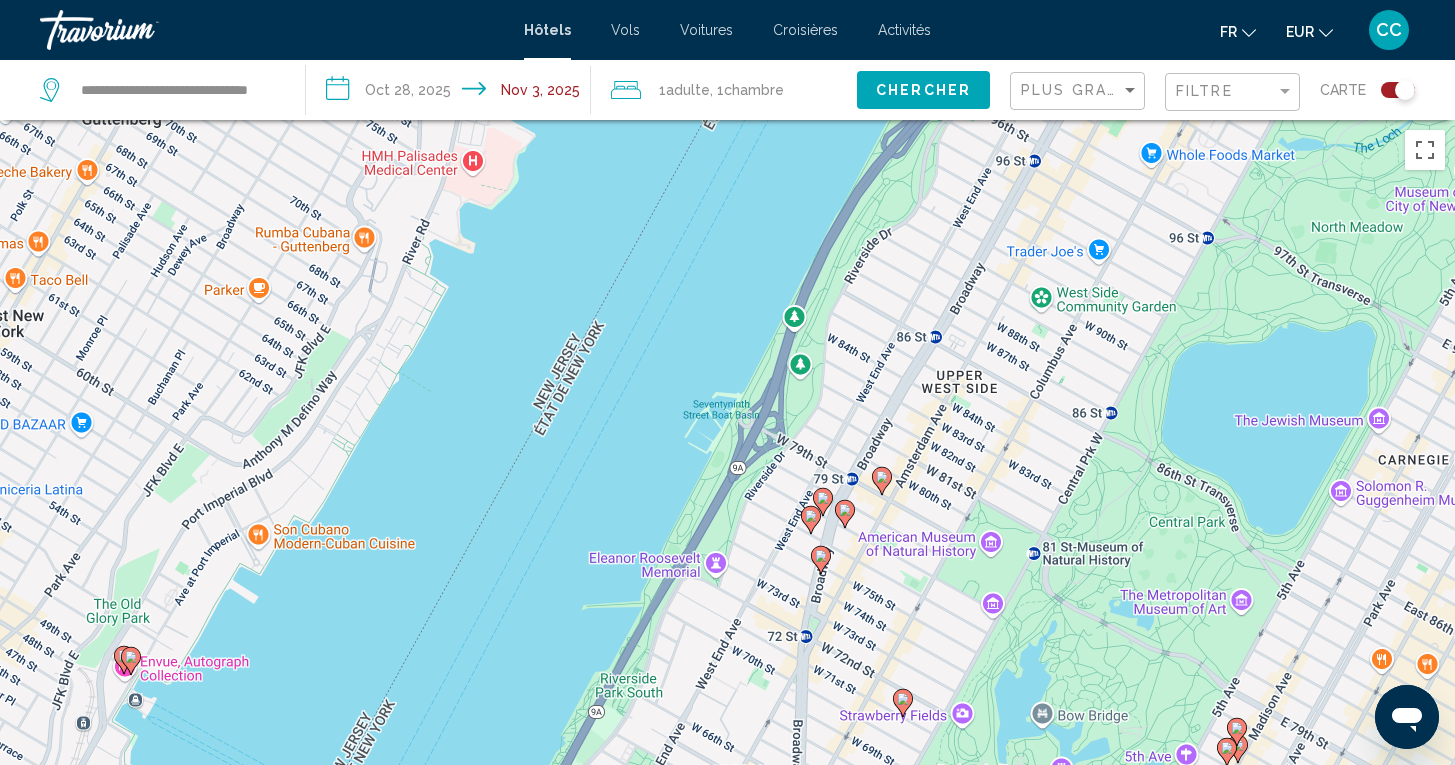 click at bounding box center (821, 560) 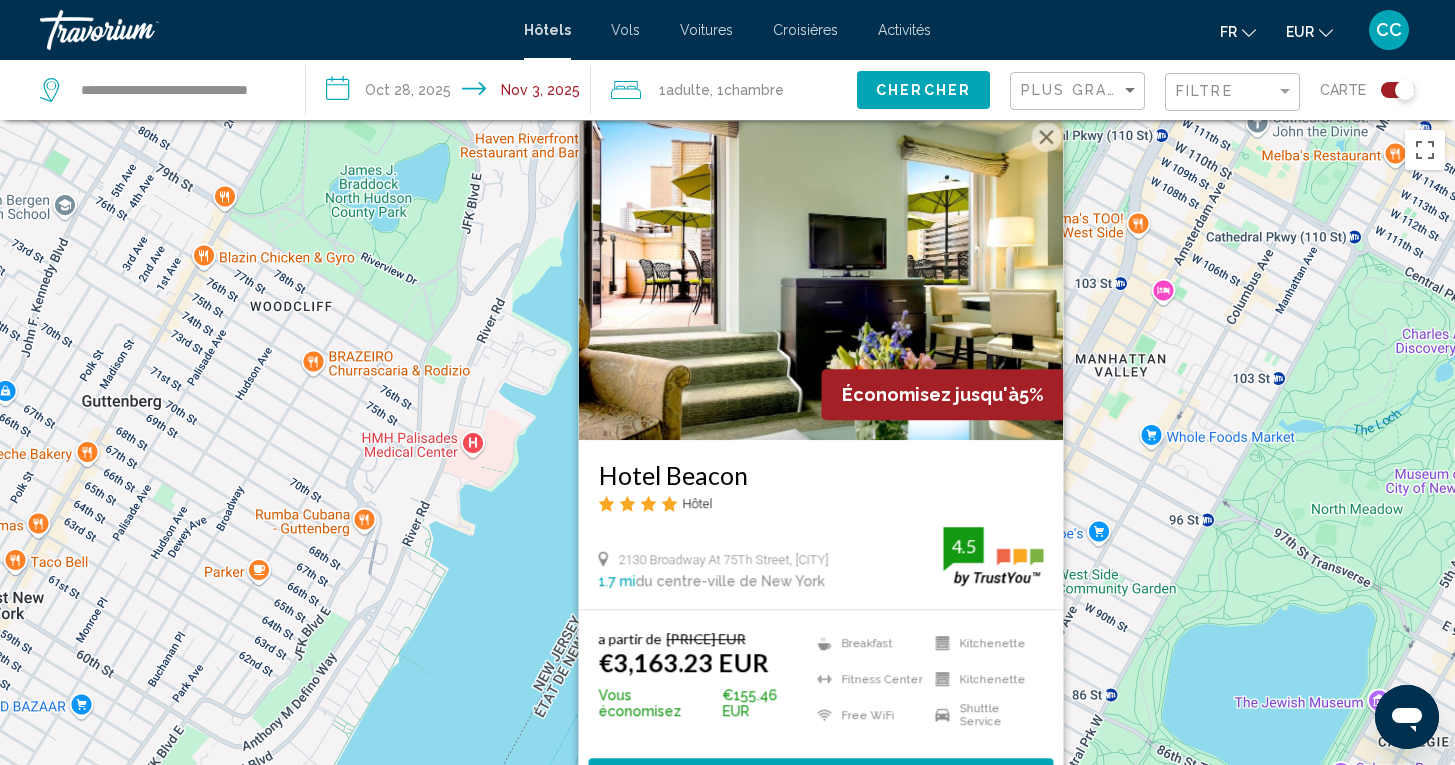 click on "Pour activer le glissement avec le clavier, appuyez sur Alt+Entrée. Une fois ce mode activé, utilisez les touches fléchées pour déplacer le repère. Pour valider le déplacement, appuyez sur Entrée. Pour annuler, appuyez sur Échap. Économisez jusqu'à  5%   Hotel Beacon
Hôtel
[NUMBER] [STREET] At [STREET], [CITY] 1.7 mi  du centre-ville de [CITY] de l'hôtel 4.5 a partir de [PRICE] EUR [PRICE] EUR  Vous économisez  [PRICE] EUR
Breakfast
Fitness Center
Free WiFi
Kitchenette" at bounding box center (727, 502) 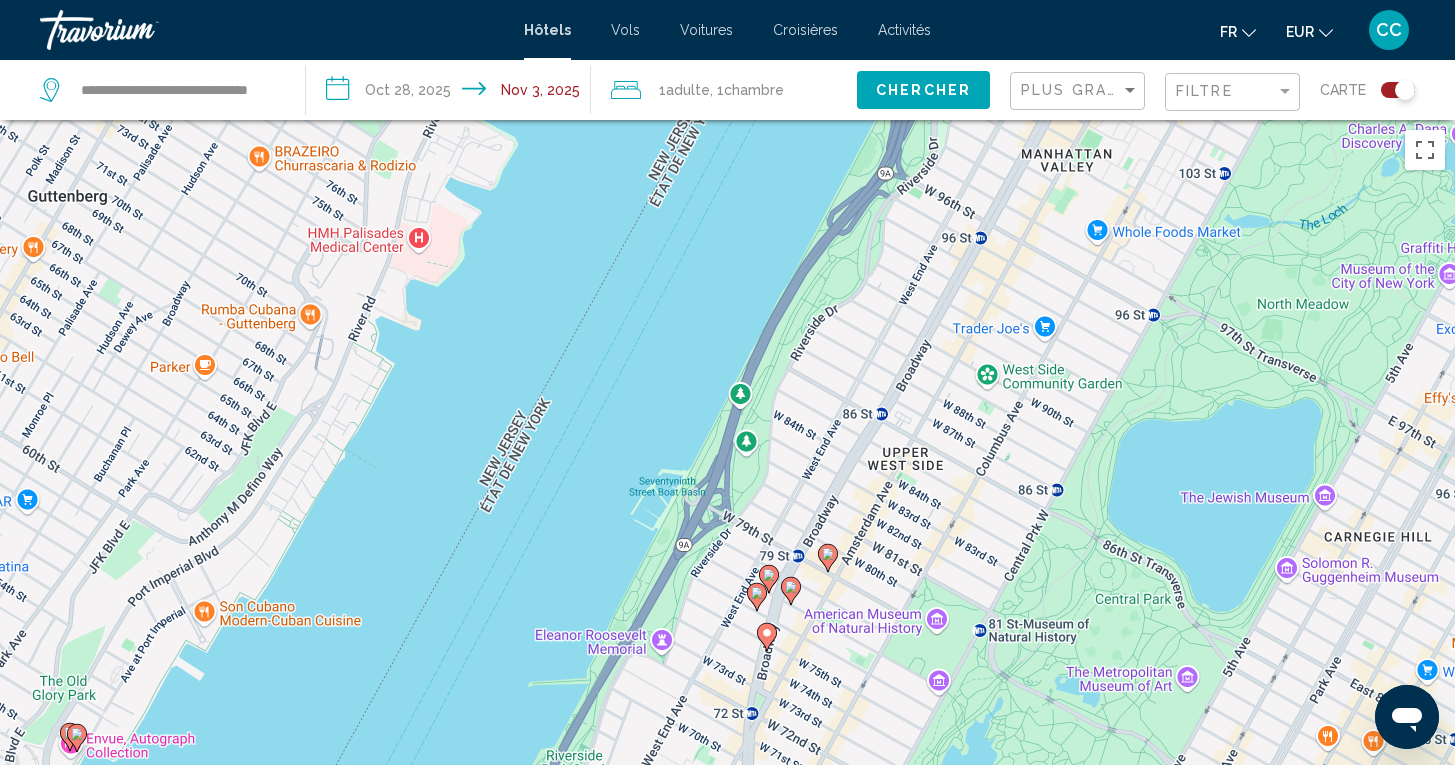 drag, startPoint x: 834, startPoint y: 666, endPoint x: 780, endPoint y: 455, distance: 217.80037 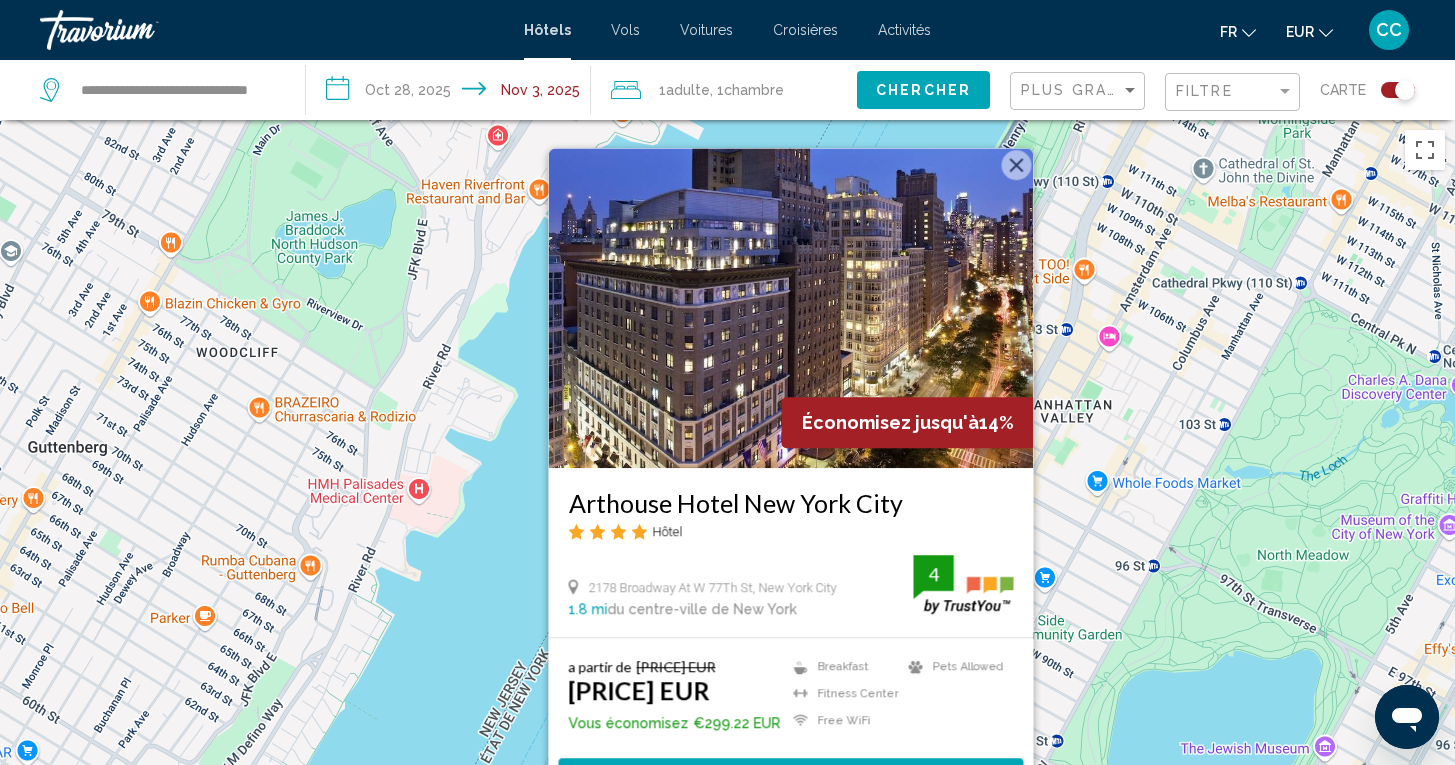 click on "Pour activer le glissement avec le clavier, appuyez sur Alt+Entrée. Une fois ce mode activé, utilisez les touches fléchées pour déplacer le repère. Pour valider le déplacement, appuyez sur Entrée. Pour annuler, appuyez sur Échap. Économisez jusqu'à  14%   Arthouse Hotel New York City
Hôtel
2178 Broadway At W 77Th St, [CITY] 1.8 mi  du centre-ville de New York de l'hôtel 4 a partir de €2,150.20 EUR €1,850.98 EUR  Vous économisez  €299.22 EUR
Breakfast
Fitness Center
Free WiFi
Pets Allowed  4 Sélectionner une chambre" at bounding box center [727, 502] 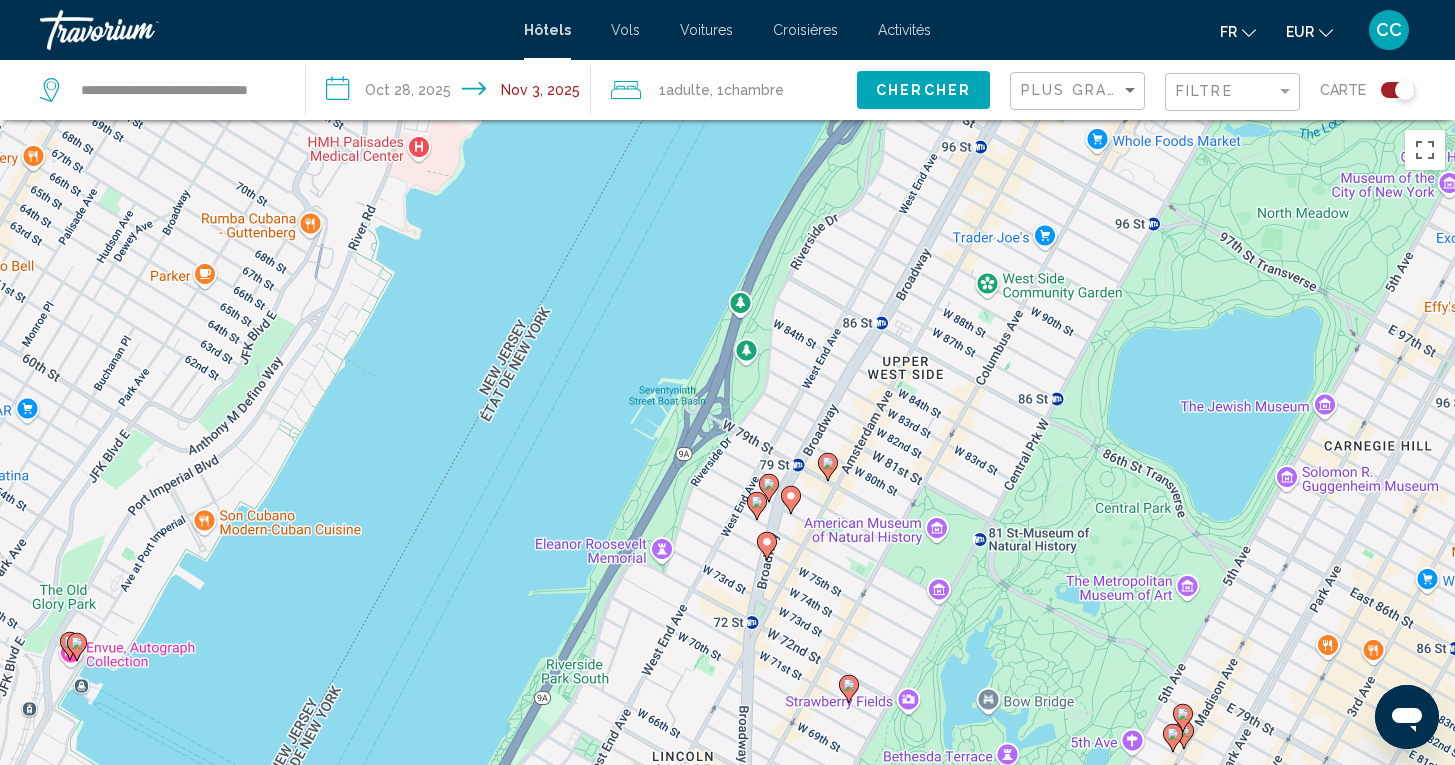 drag, startPoint x: 812, startPoint y: 689, endPoint x: 807, endPoint y: 331, distance: 358.0349 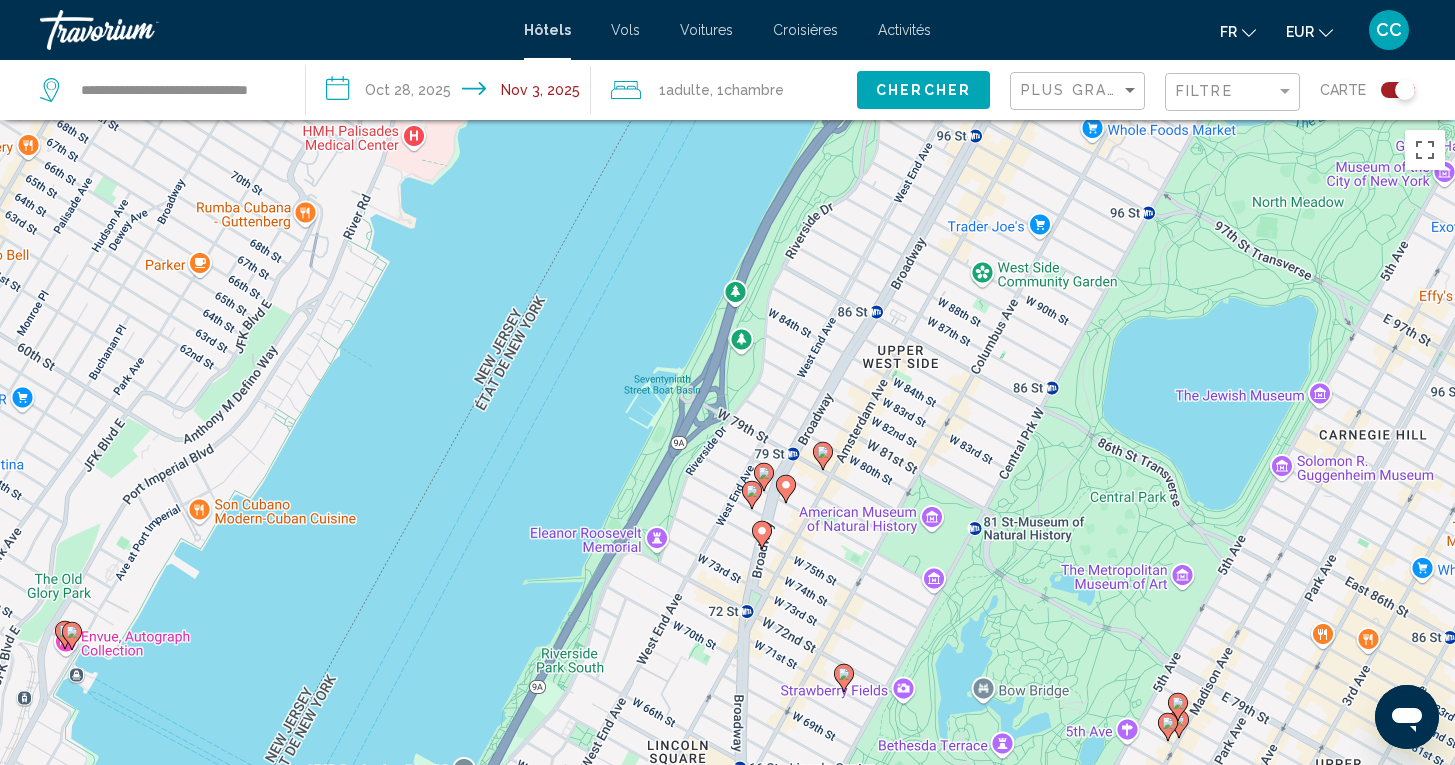 click 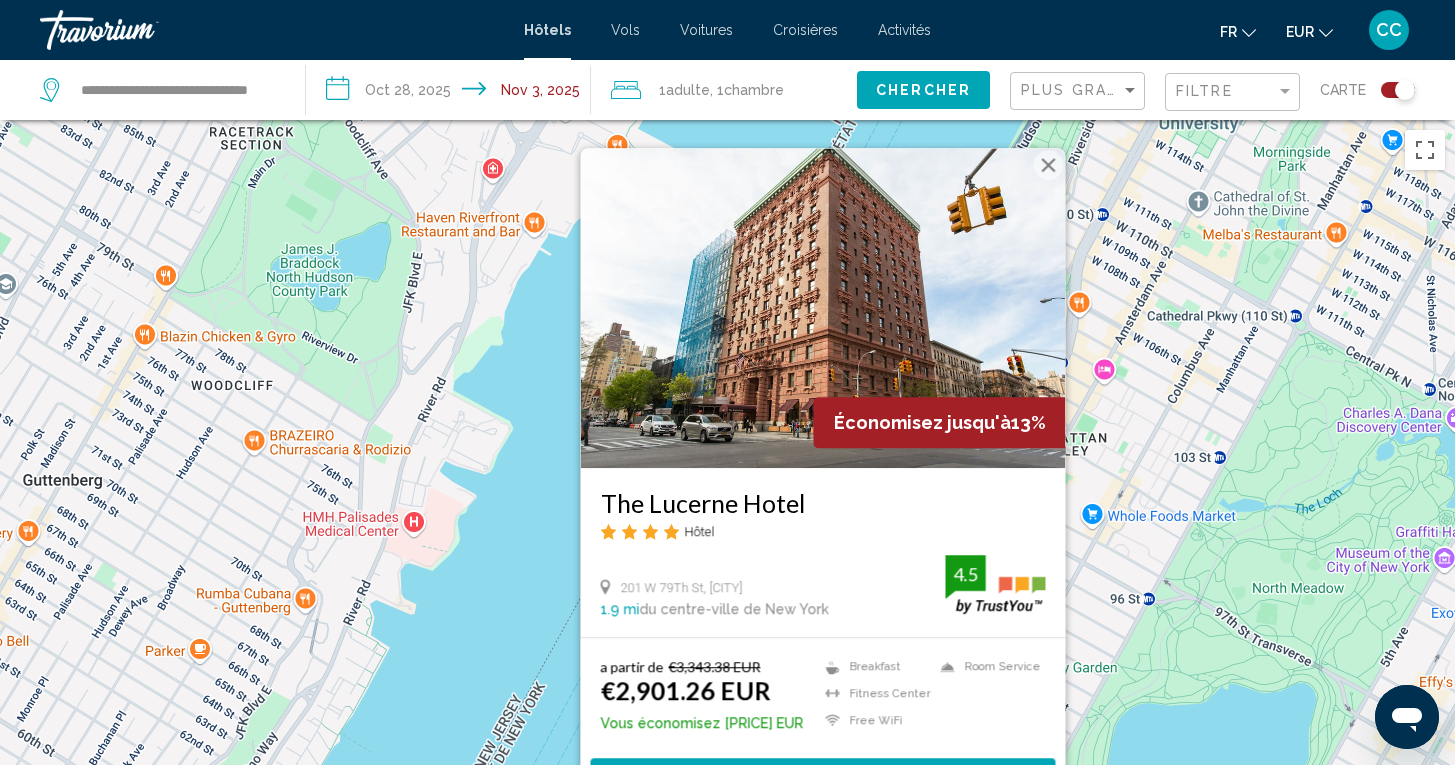click on "Pour activer le glissement avec le clavier, appuyez sur Alt+Entrée. Une fois ce mode activé, utilisez les touches fléchées pour déplacer le repère. Pour valider le déplacement, appuyez sur Entrée. Pour annuler, appuyez sur Échap. Économisez jusqu'à  13%   The Lucerne Hotel
Hôtel
201 W 79Th St, [CITY] 1.9 mi  du centre-ville de New York de l'hôtel 4.5 a partir de €3,343.38 EUR €2,901.26 EUR  Vous économisez  €442.12 EUR
Breakfast
Fitness Center
Free WiFi
Room Service  4.5 Sélectionner une chambre" at bounding box center (727, 502) 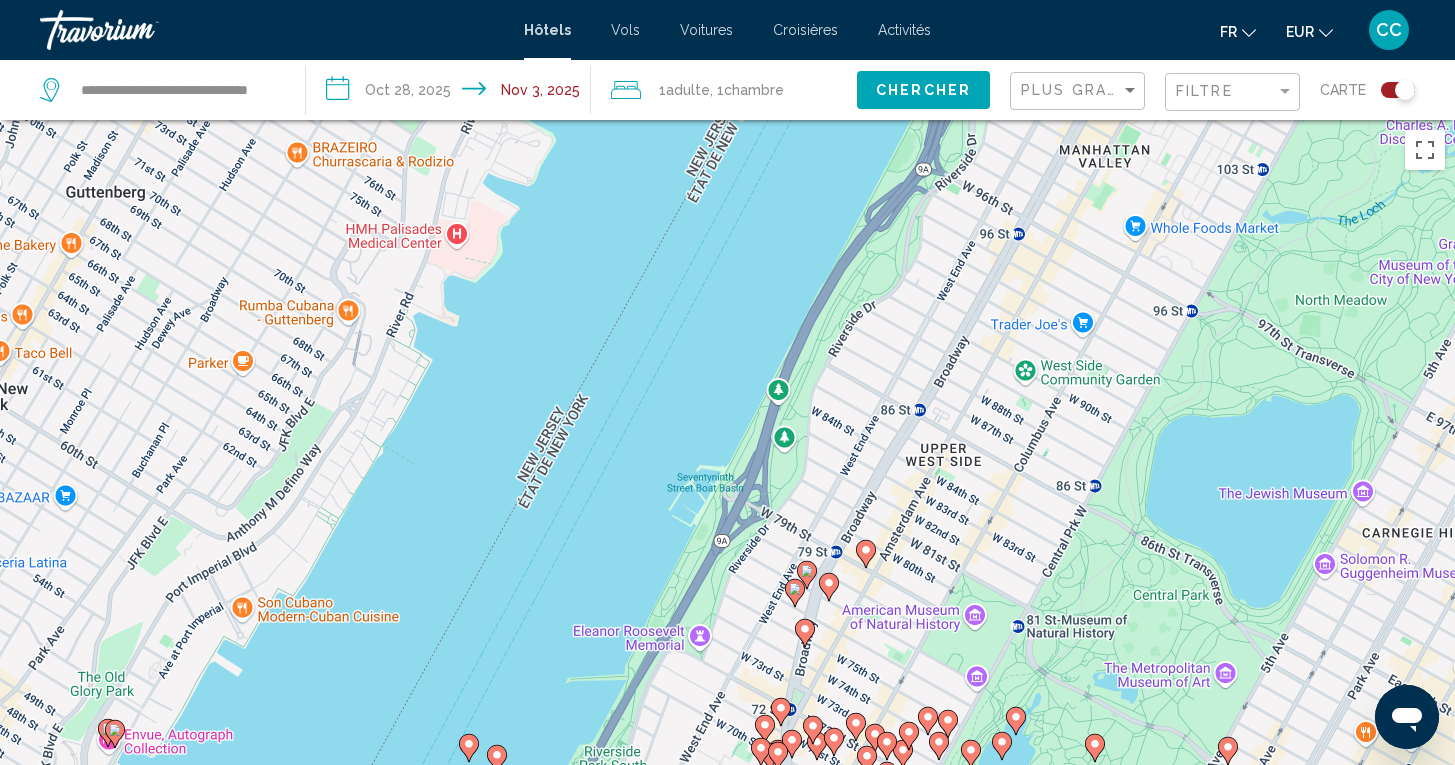 drag, startPoint x: 819, startPoint y: 706, endPoint x: 860, endPoint y: 410, distance: 298.82605 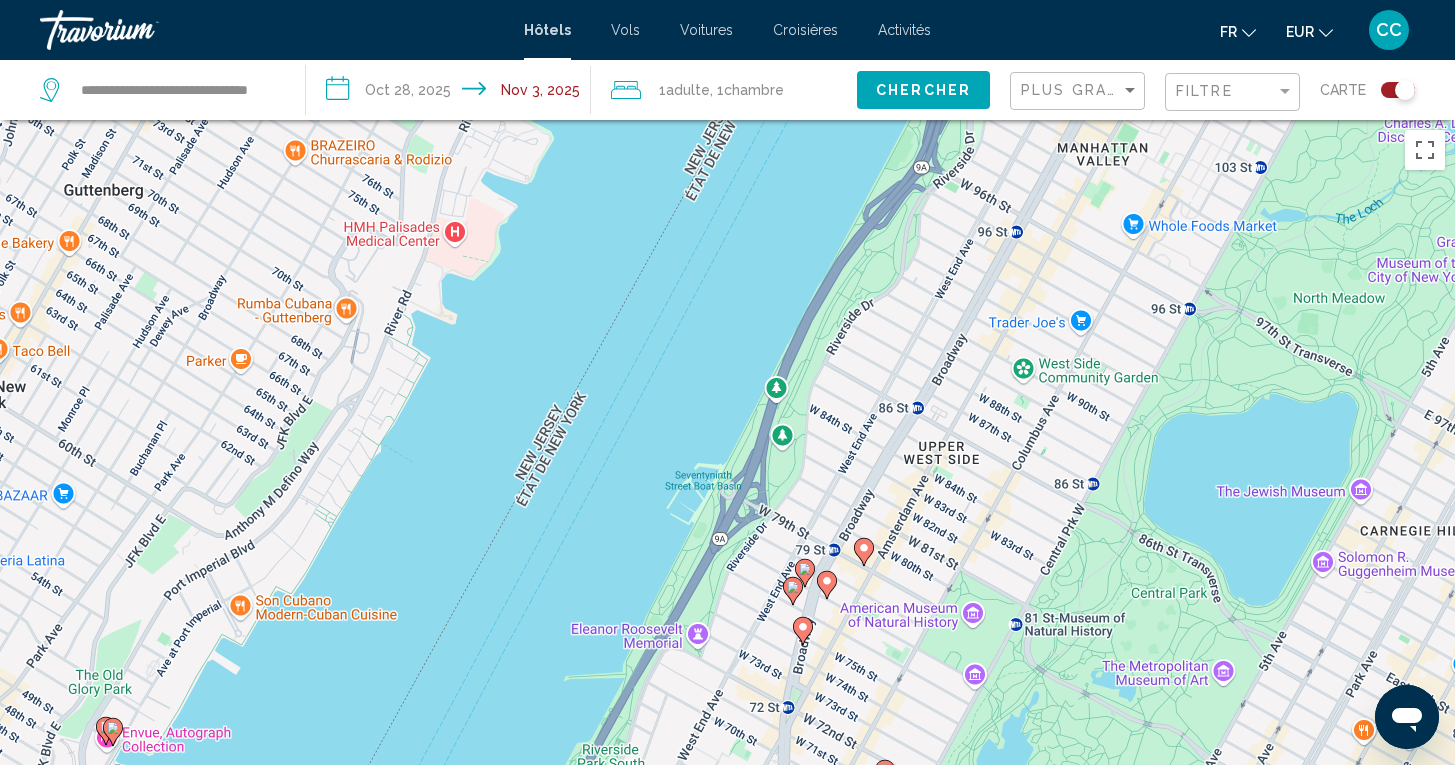 click 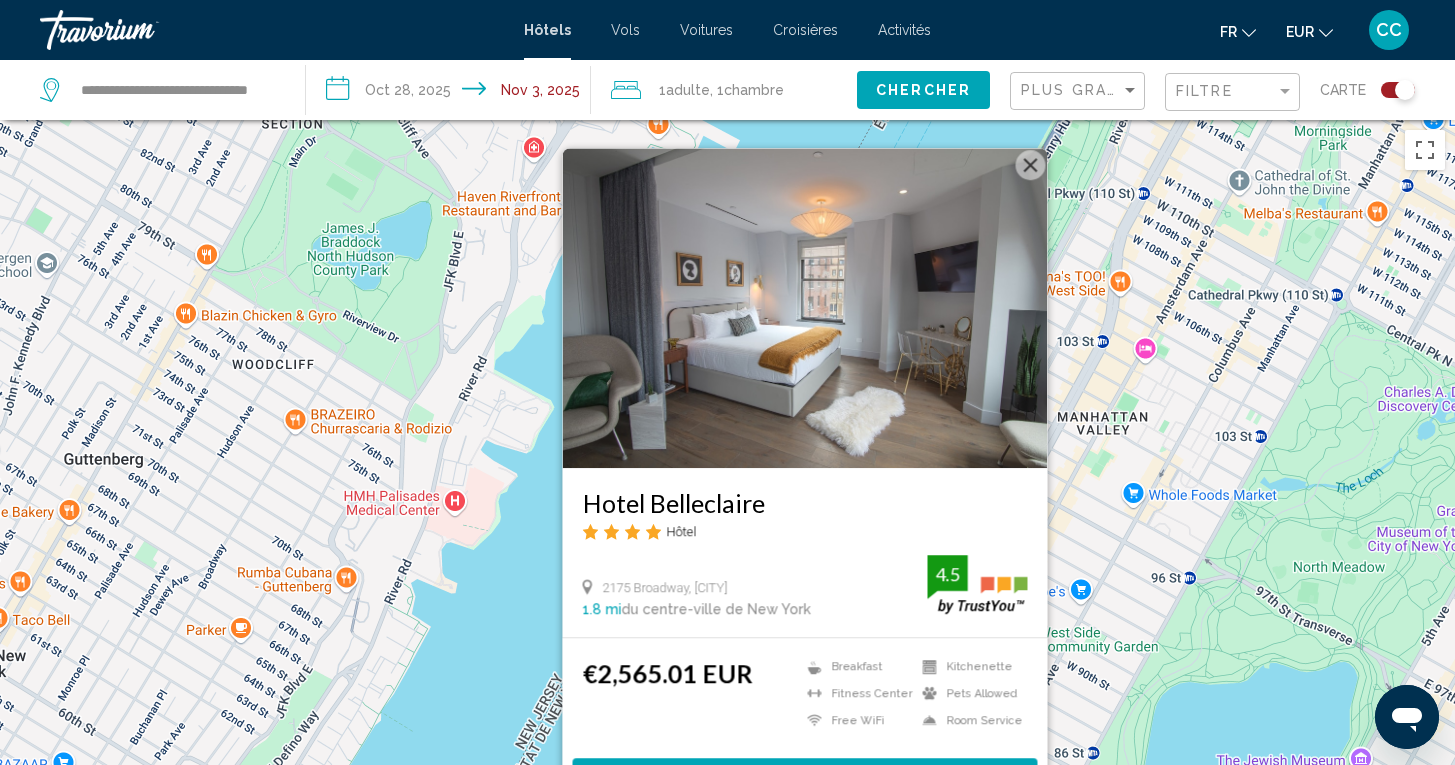 click on "€2,565.01 EUR
Breakfast
Fitness Center
Free WiFi
Kitchenette
Pets Allowed
Room Service  4.5 Sélectionner une chambre" at bounding box center (804, 726) 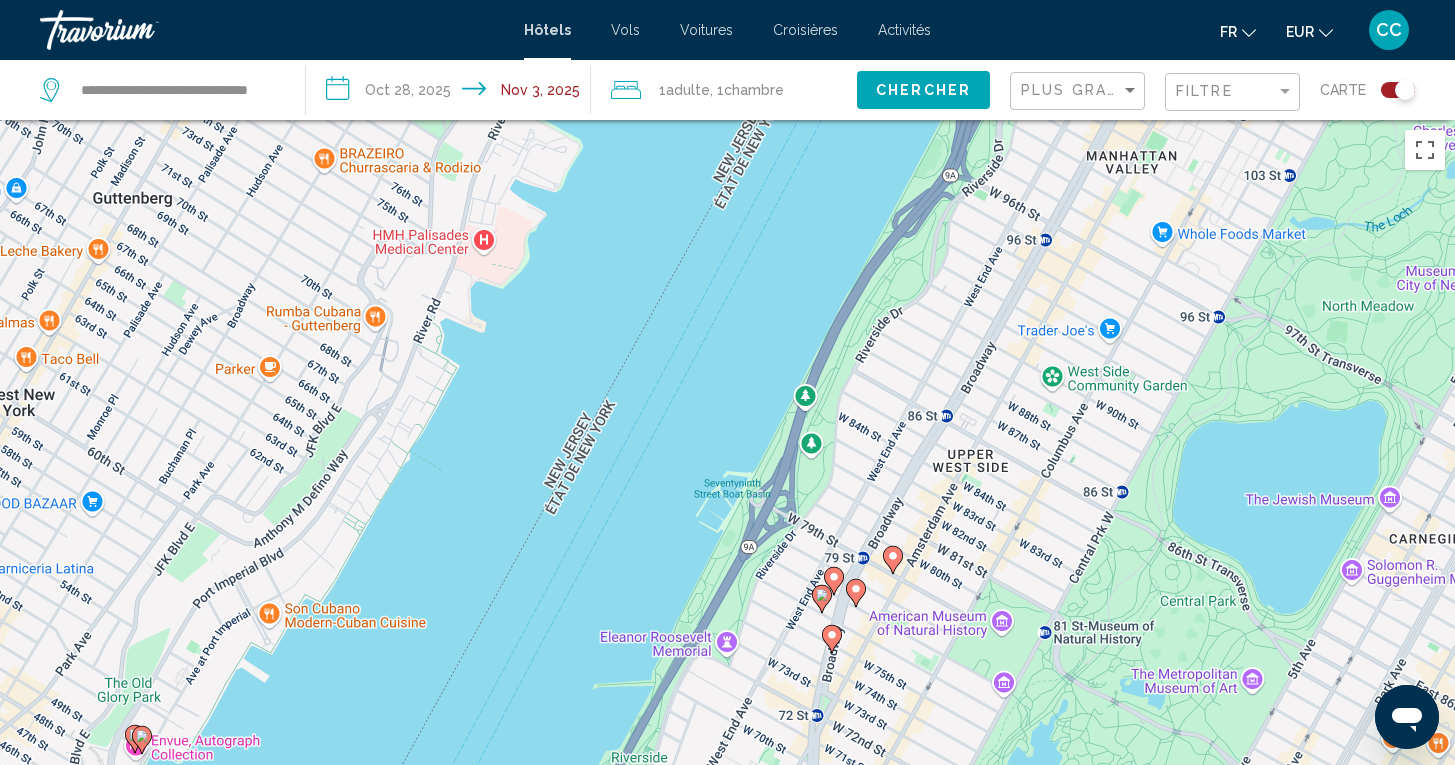 drag, startPoint x: 1107, startPoint y: 527, endPoint x: 1134, endPoint y: 247, distance: 281.29877 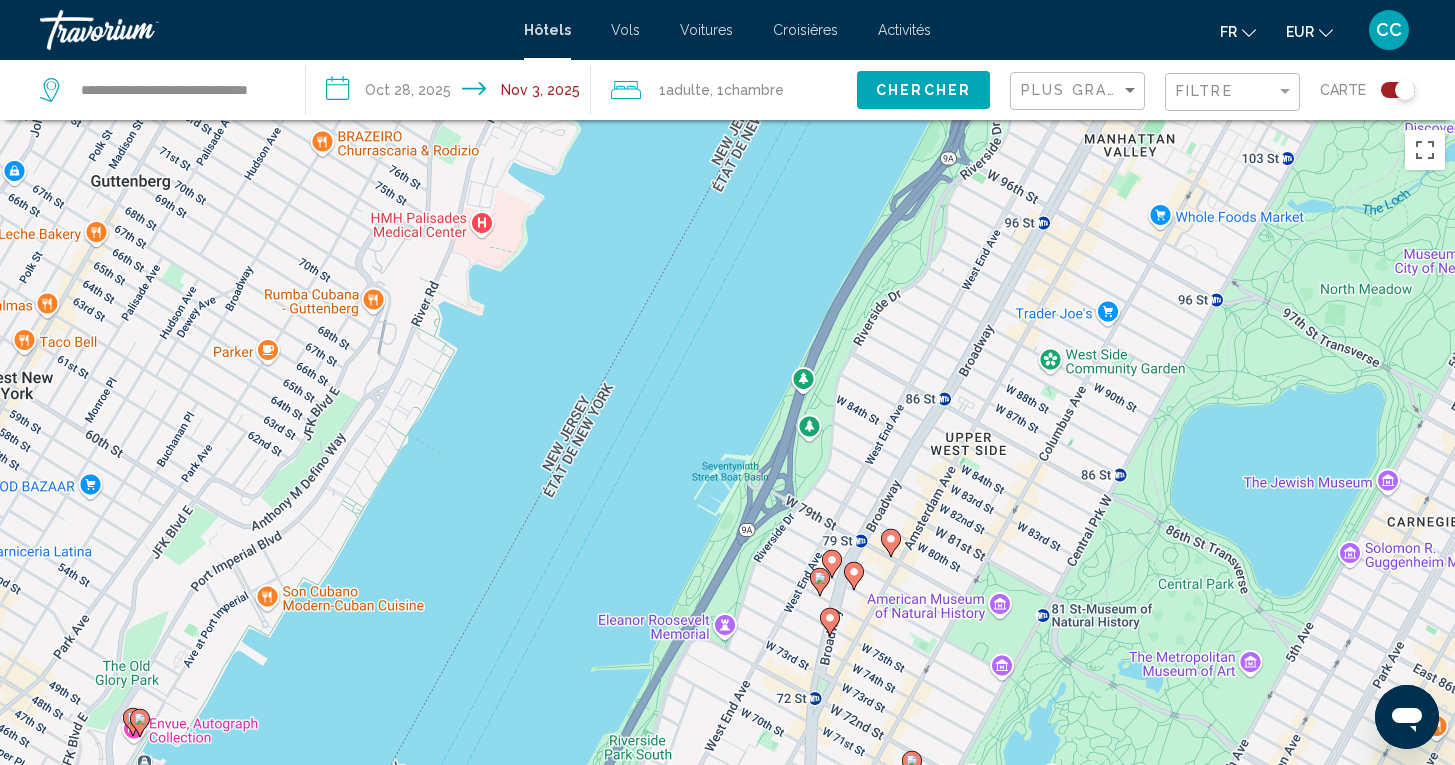 click 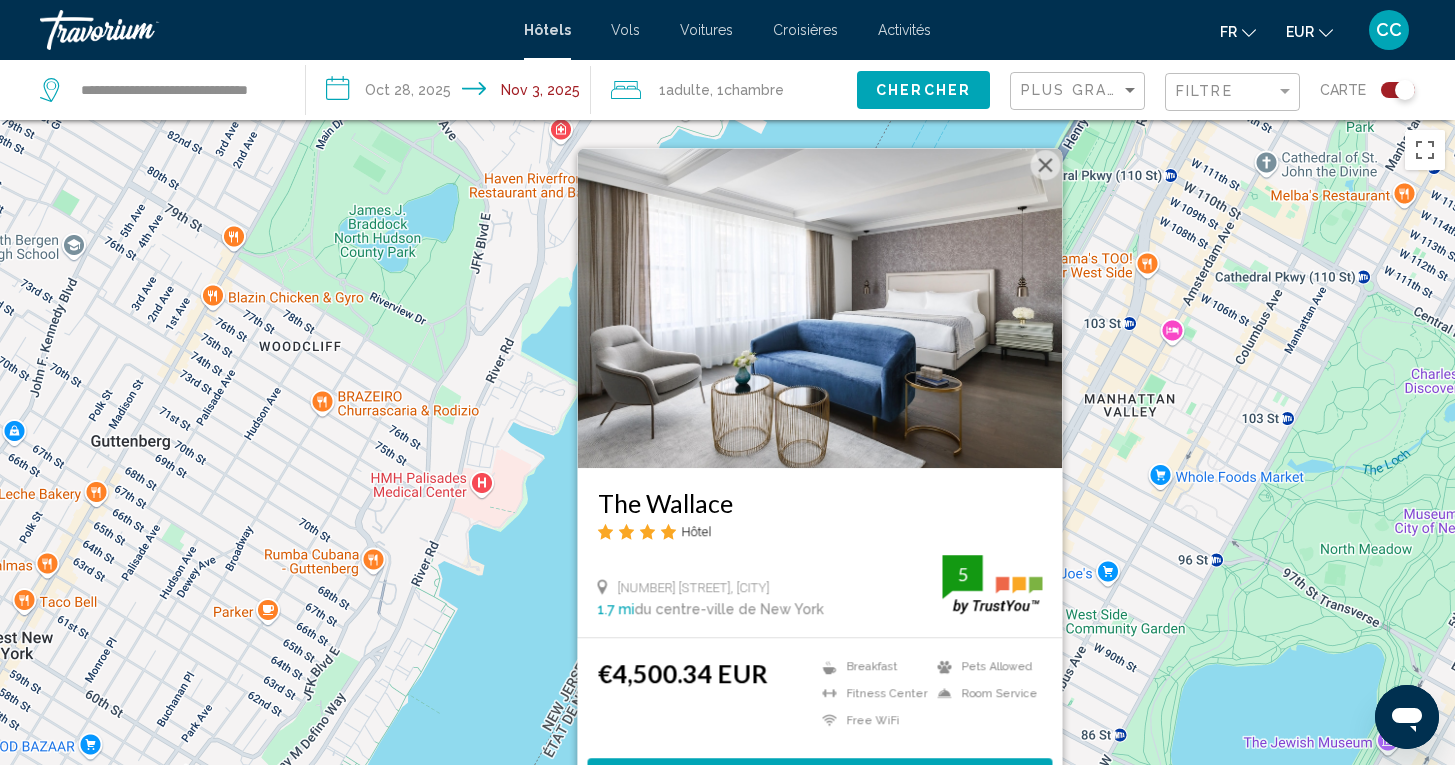 click on "Pour activer le glissement avec le clavier, appuyez sur Alt+Entrée. Une fois ce mode activé, utilisez les touches fléchées pour déplacer le repère. Pour valider le déplacement, appuyez sur Entrée. Pour annuler, appuyez sur Échap.  The Wallace
Hôtel
[NUMBER] [STREET], [CITY] 1.7 mi  du centre-ville de [CITY] de l'hôtel 5 €[PRICE] EUR
Breakfast
Fitness Center
Free WiFi
Pets Allowed
Room Service  5 Sélectionner une chambre" at bounding box center [727, 502] 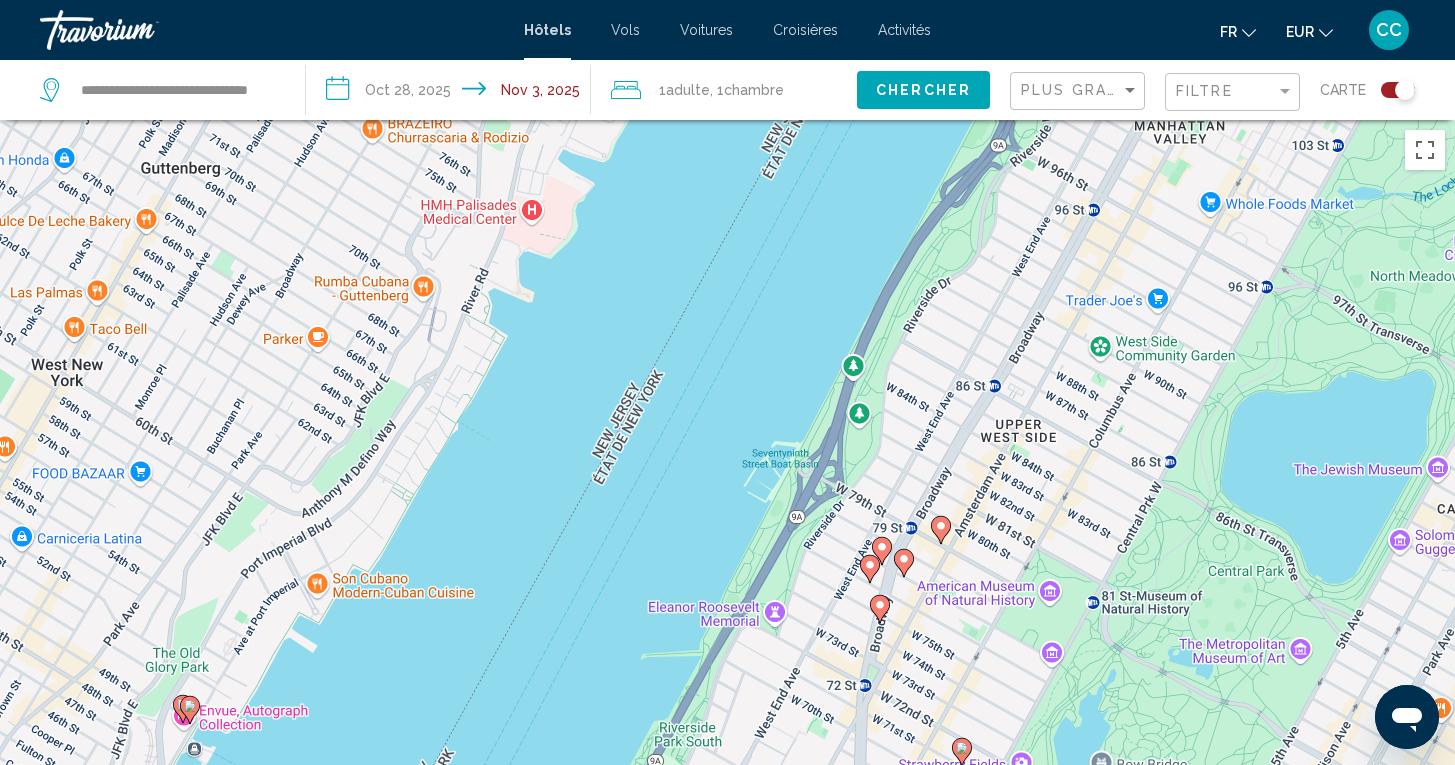 drag, startPoint x: 747, startPoint y: 670, endPoint x: 805, endPoint y: 336, distance: 338.99854 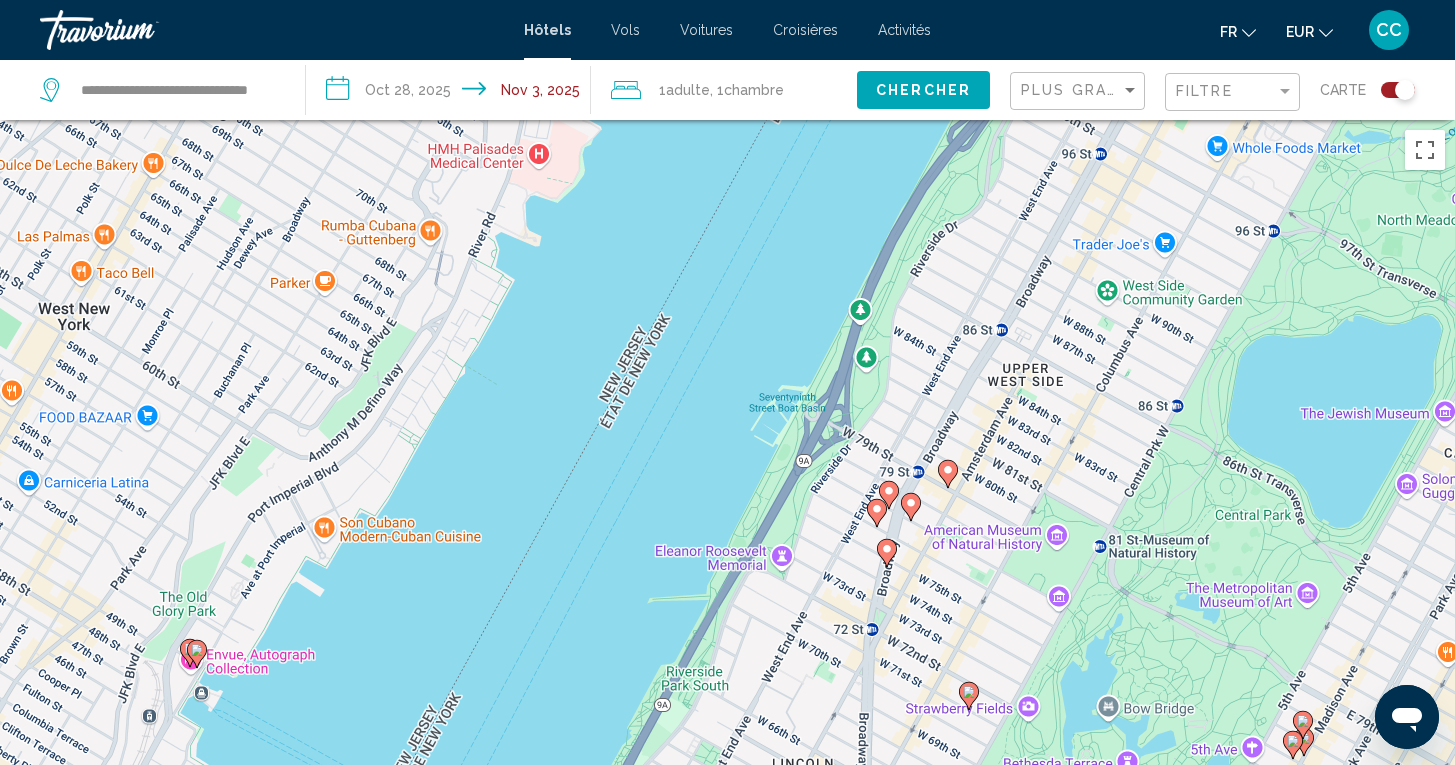 click 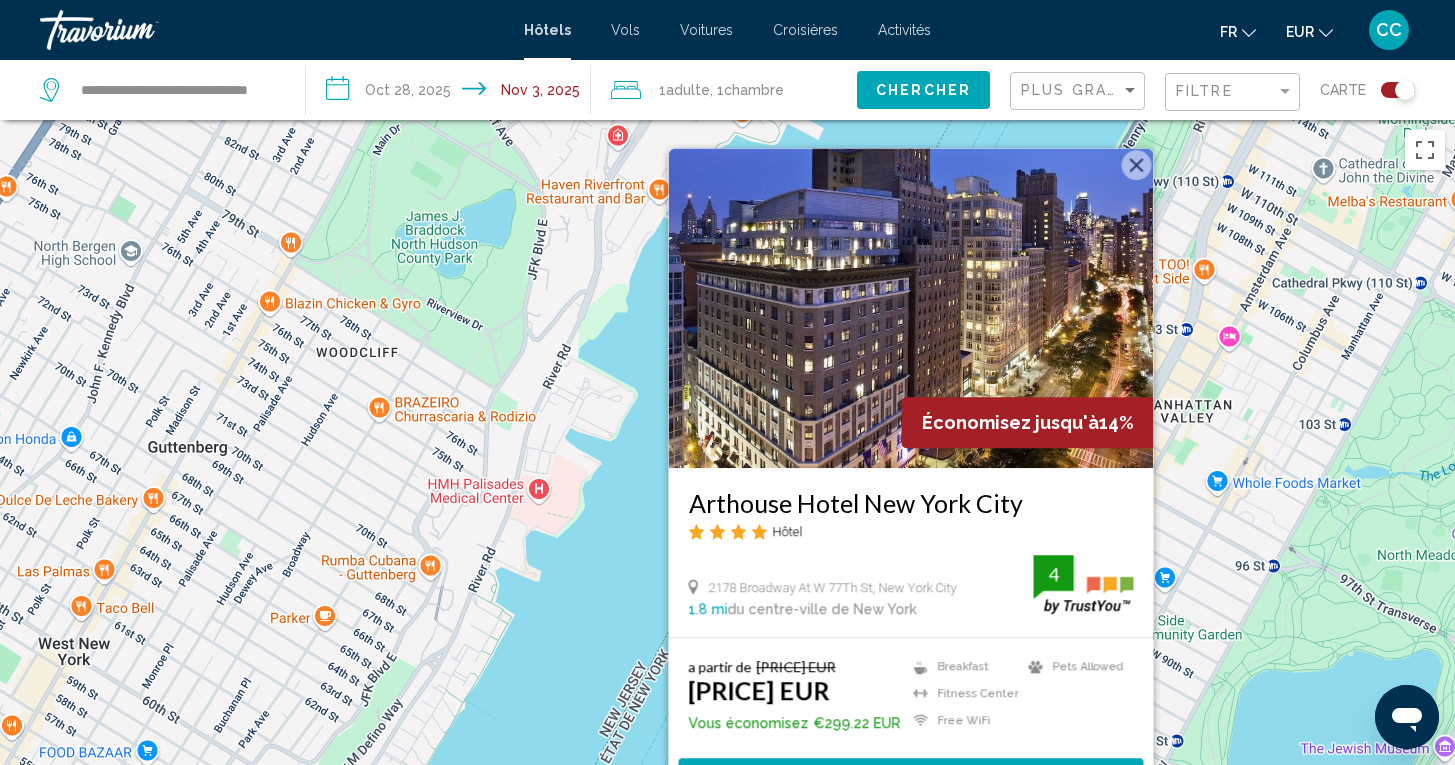 click on "Arthouse Hotel New York City" at bounding box center [910, 503] 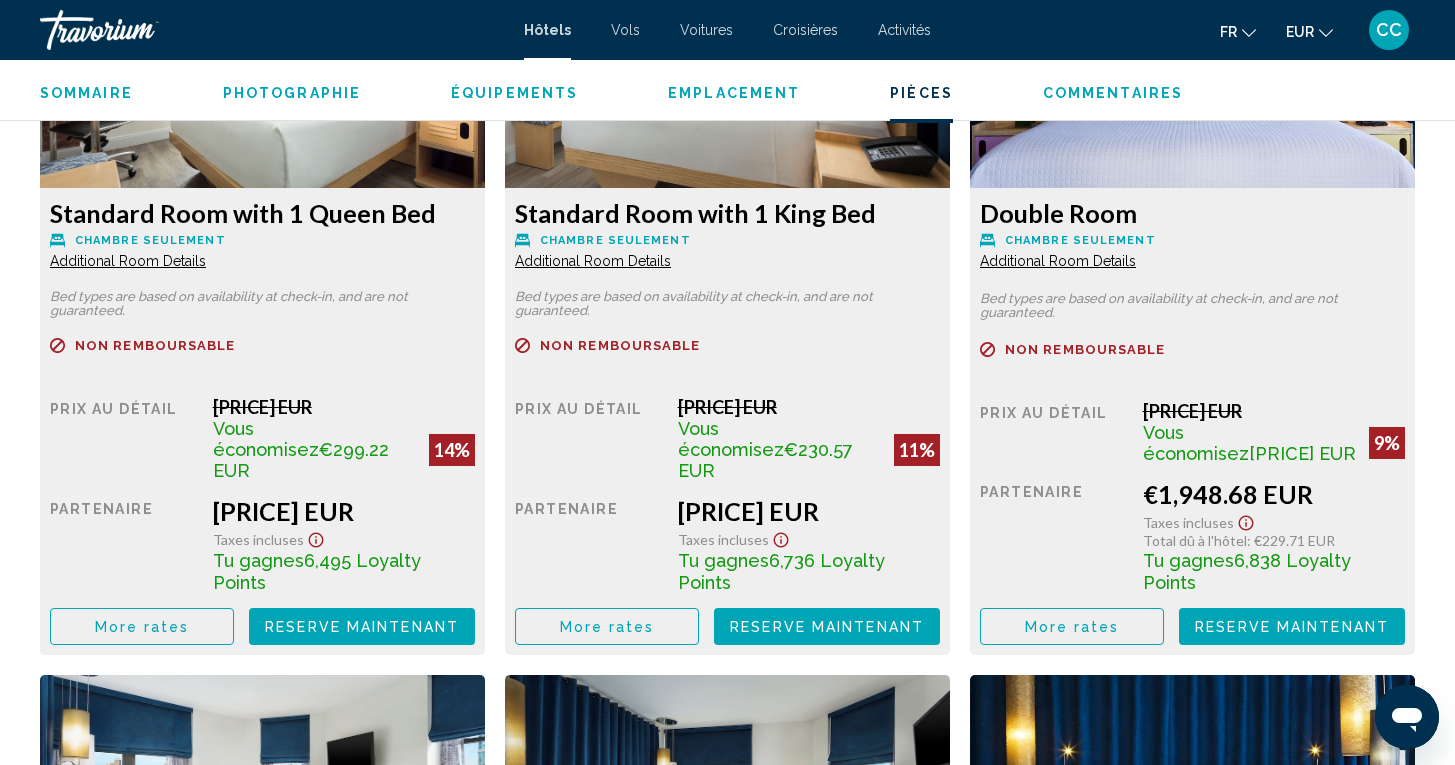 scroll, scrollTop: 2896, scrollLeft: 0, axis: vertical 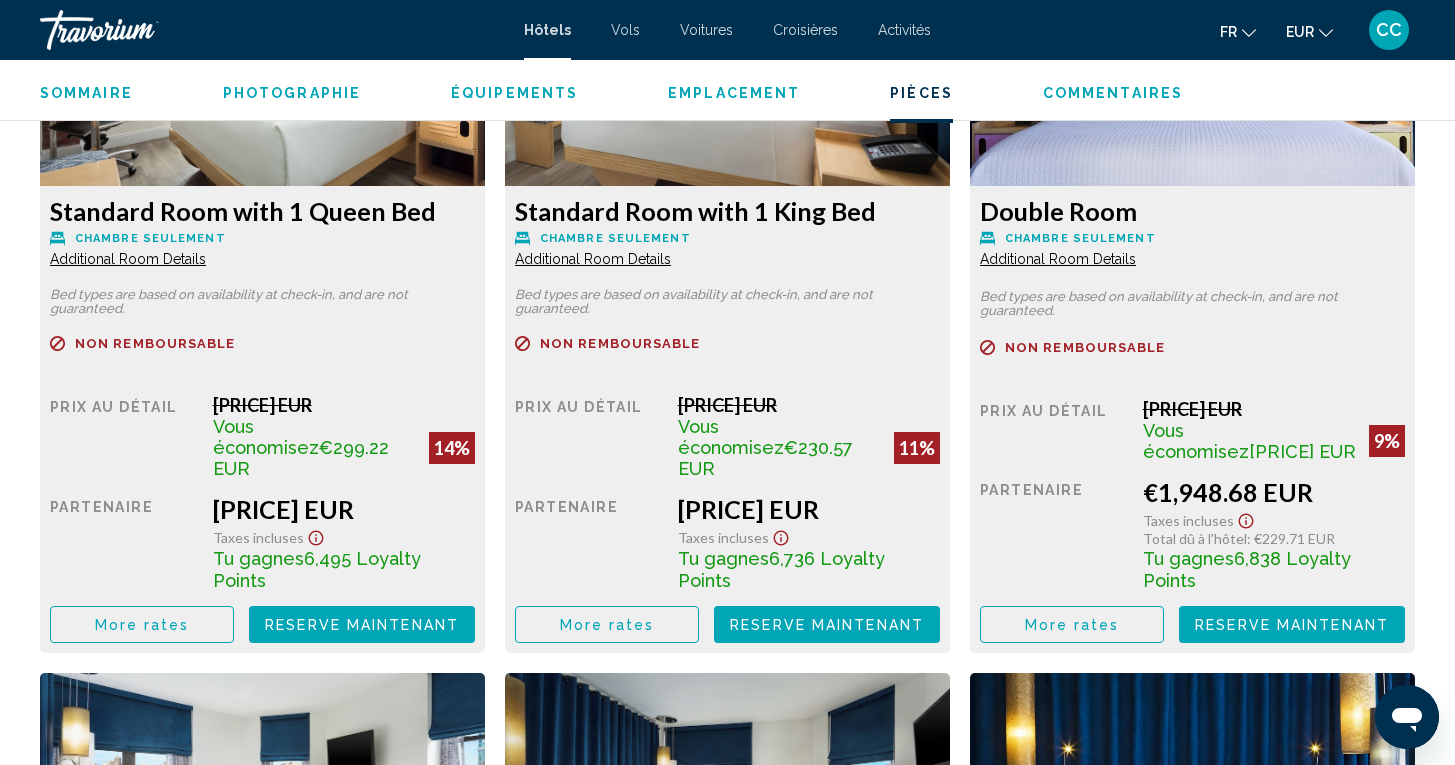 click on "More rates" at bounding box center (142, 624) 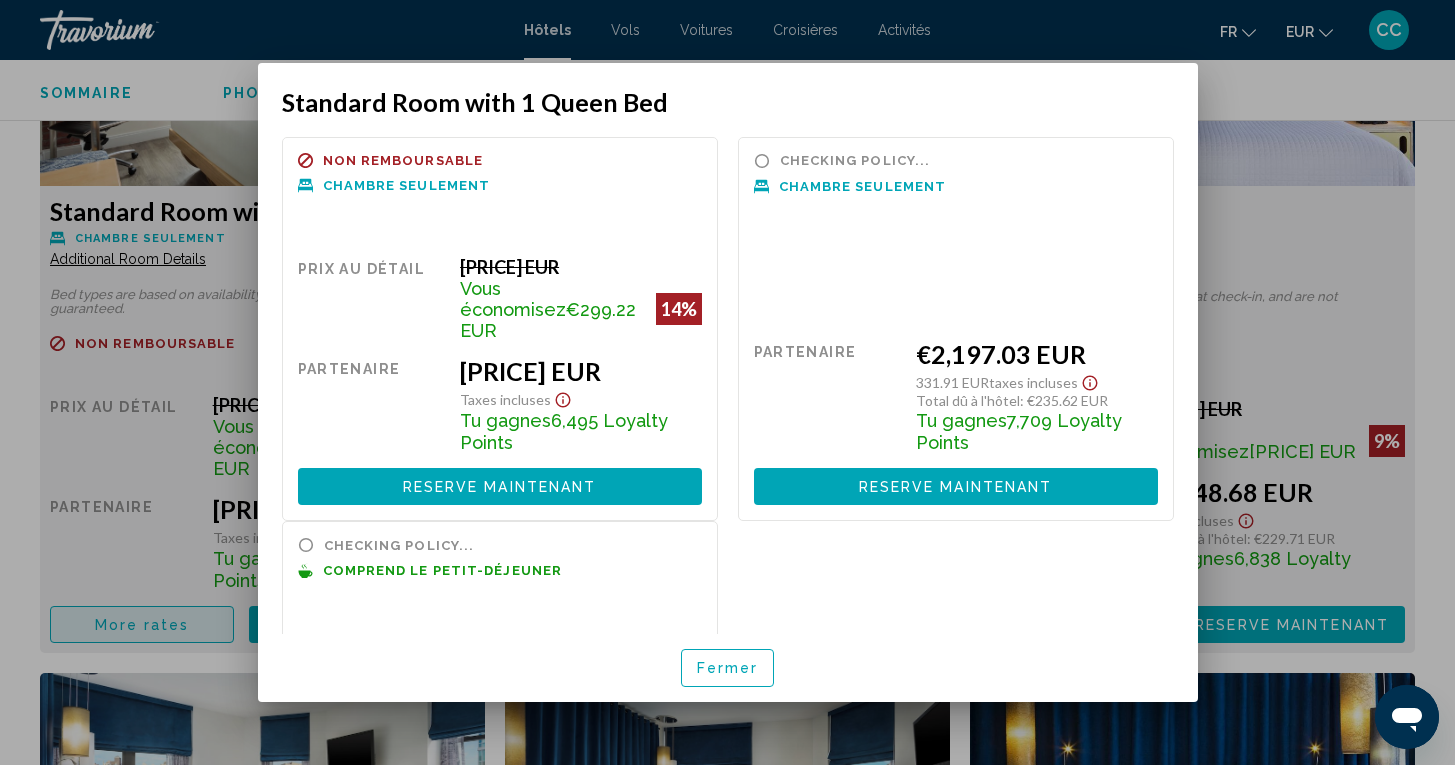 scroll, scrollTop: 0, scrollLeft: 0, axis: both 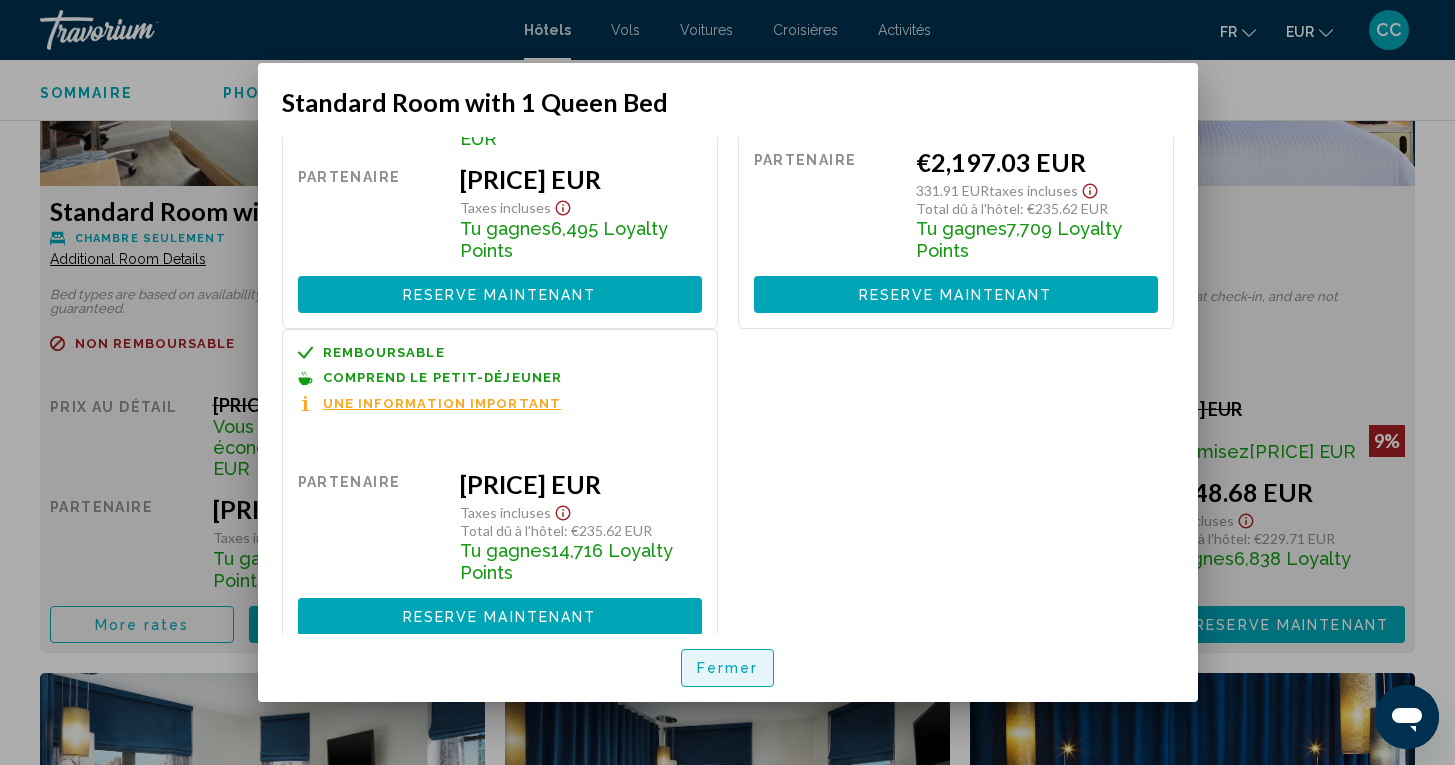 click on "Fermer" at bounding box center [728, 669] 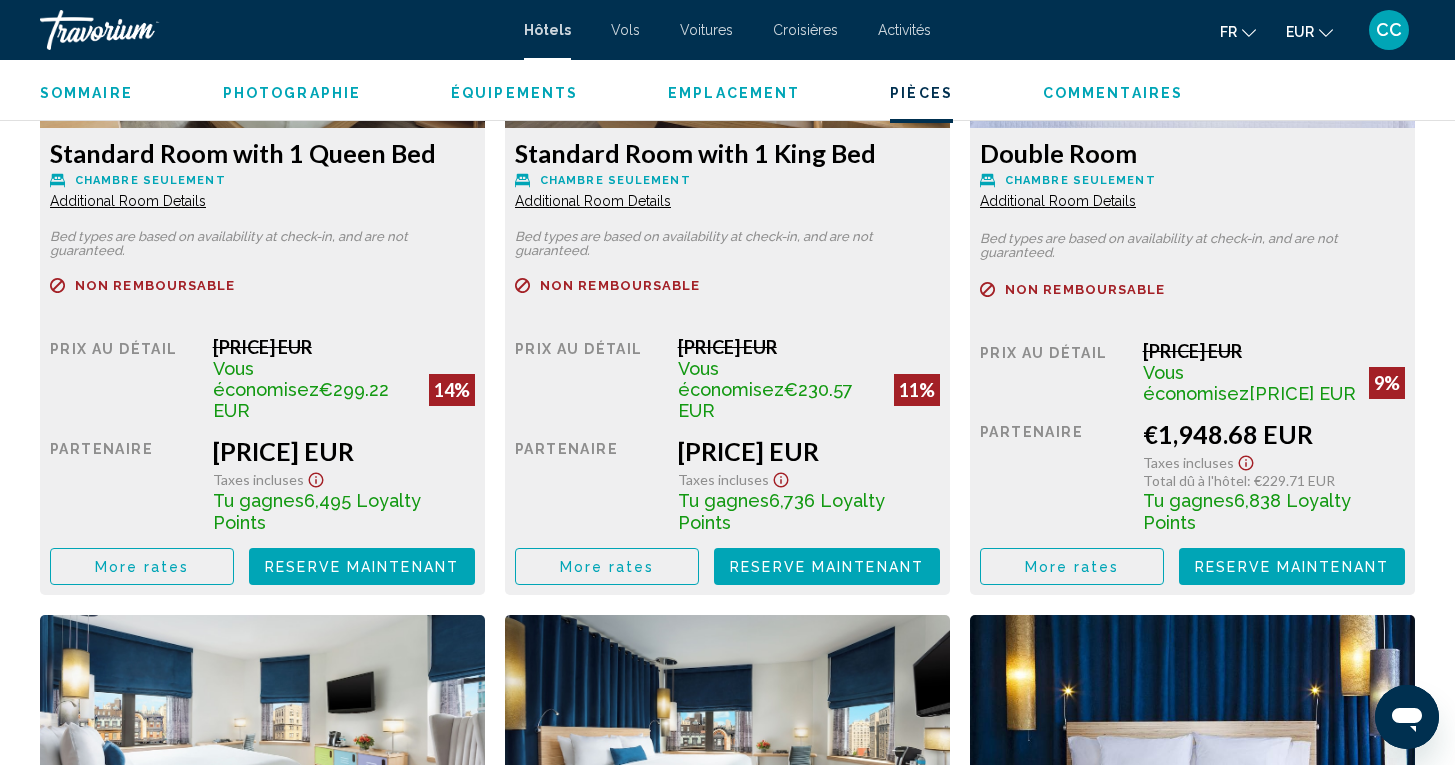 scroll, scrollTop: 2972, scrollLeft: 0, axis: vertical 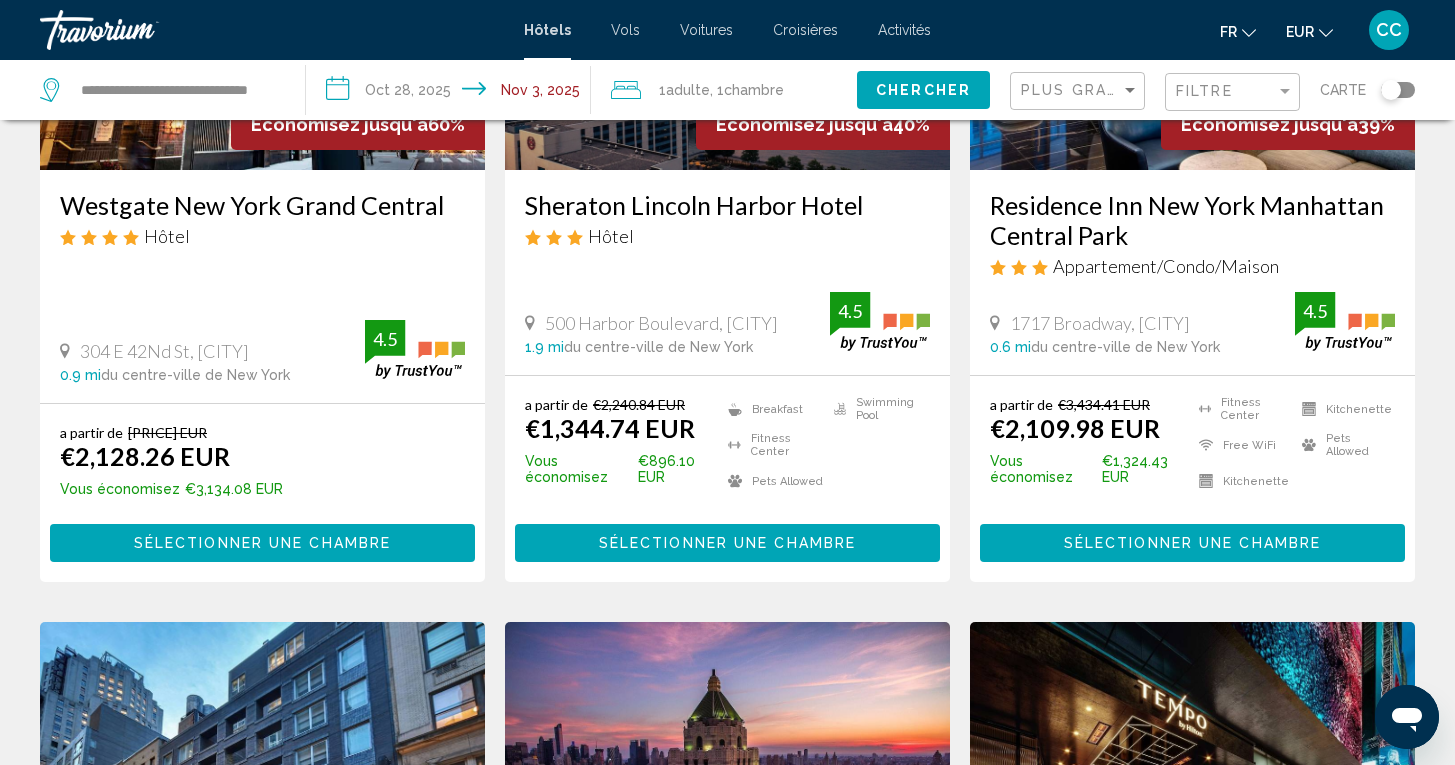 click on "Plus grandes économies" 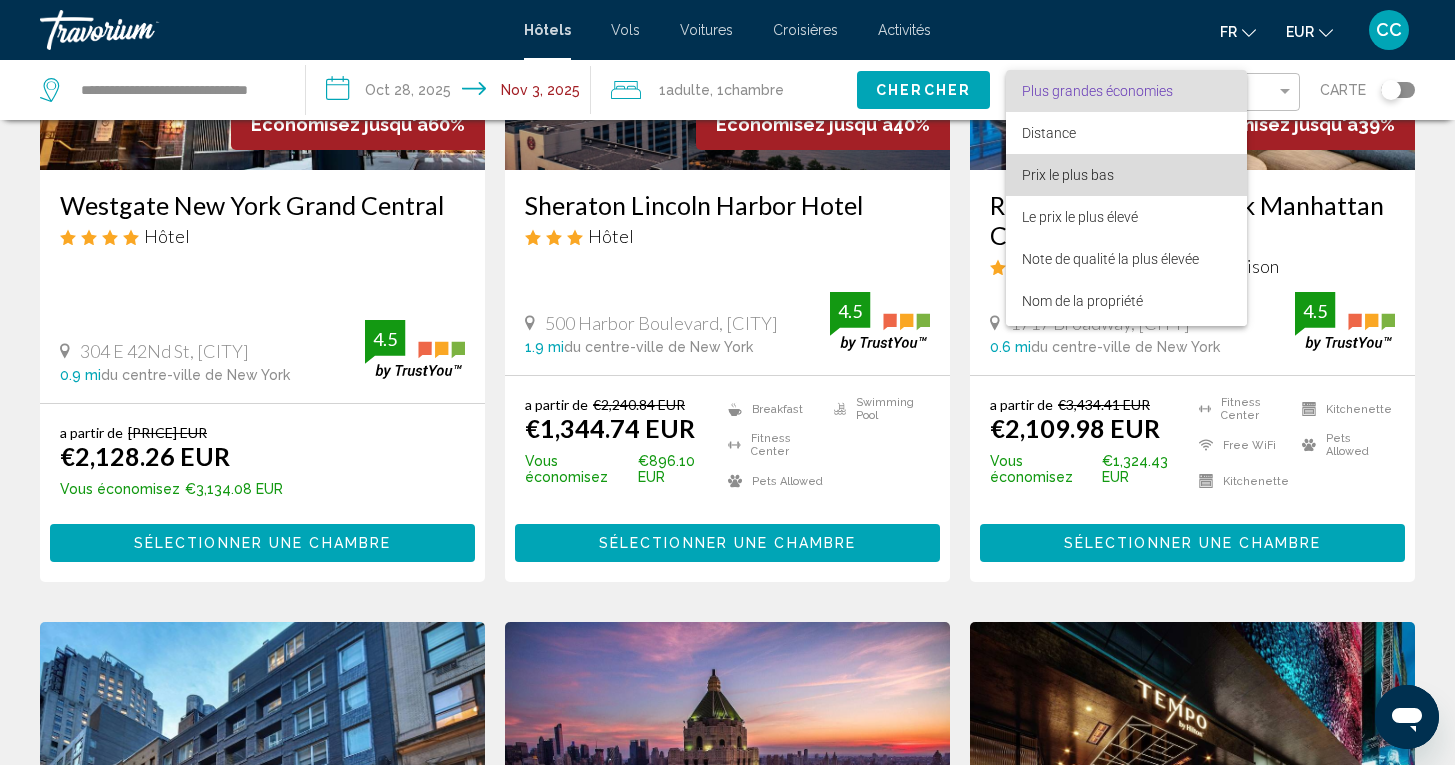 click on "Prix le plus bas" at bounding box center (1068, 175) 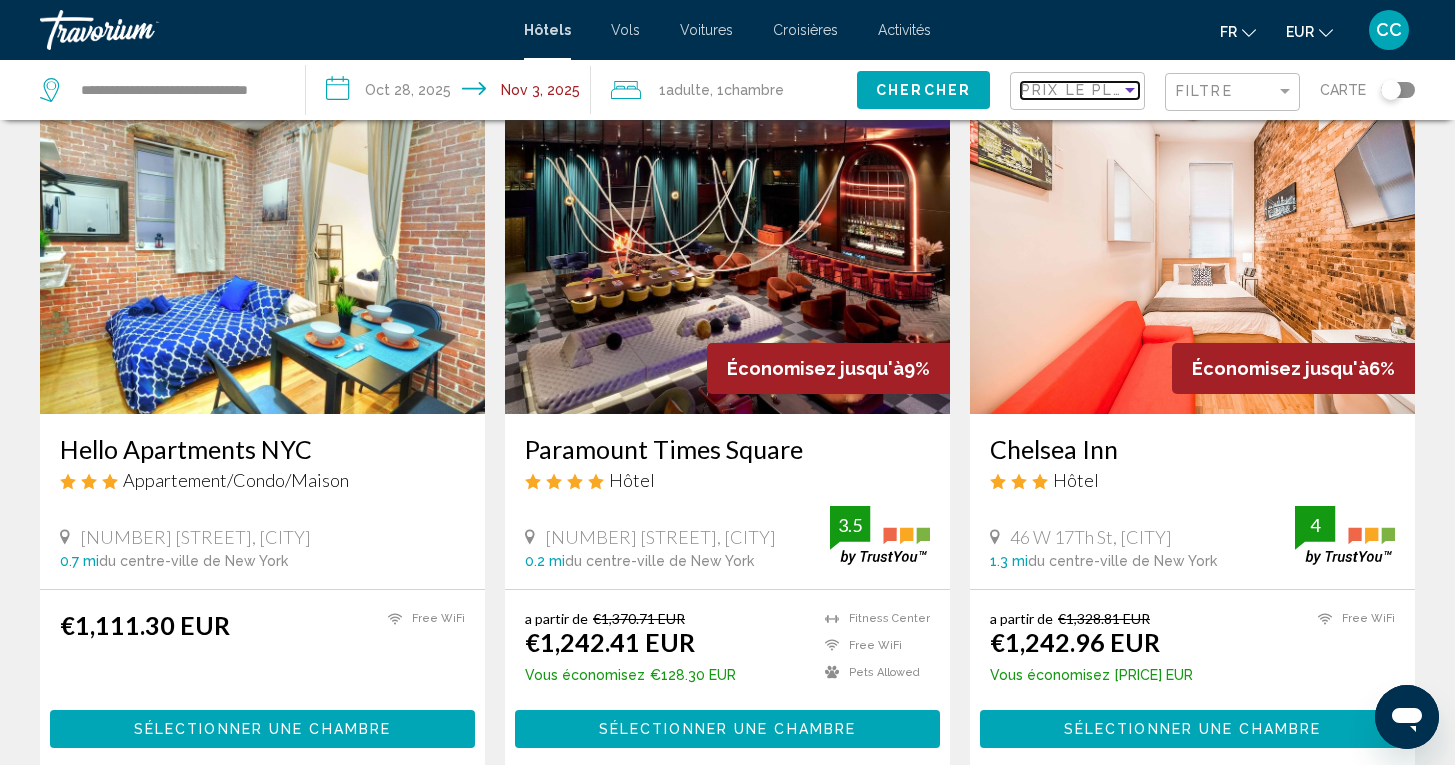 scroll, scrollTop: 100, scrollLeft: 0, axis: vertical 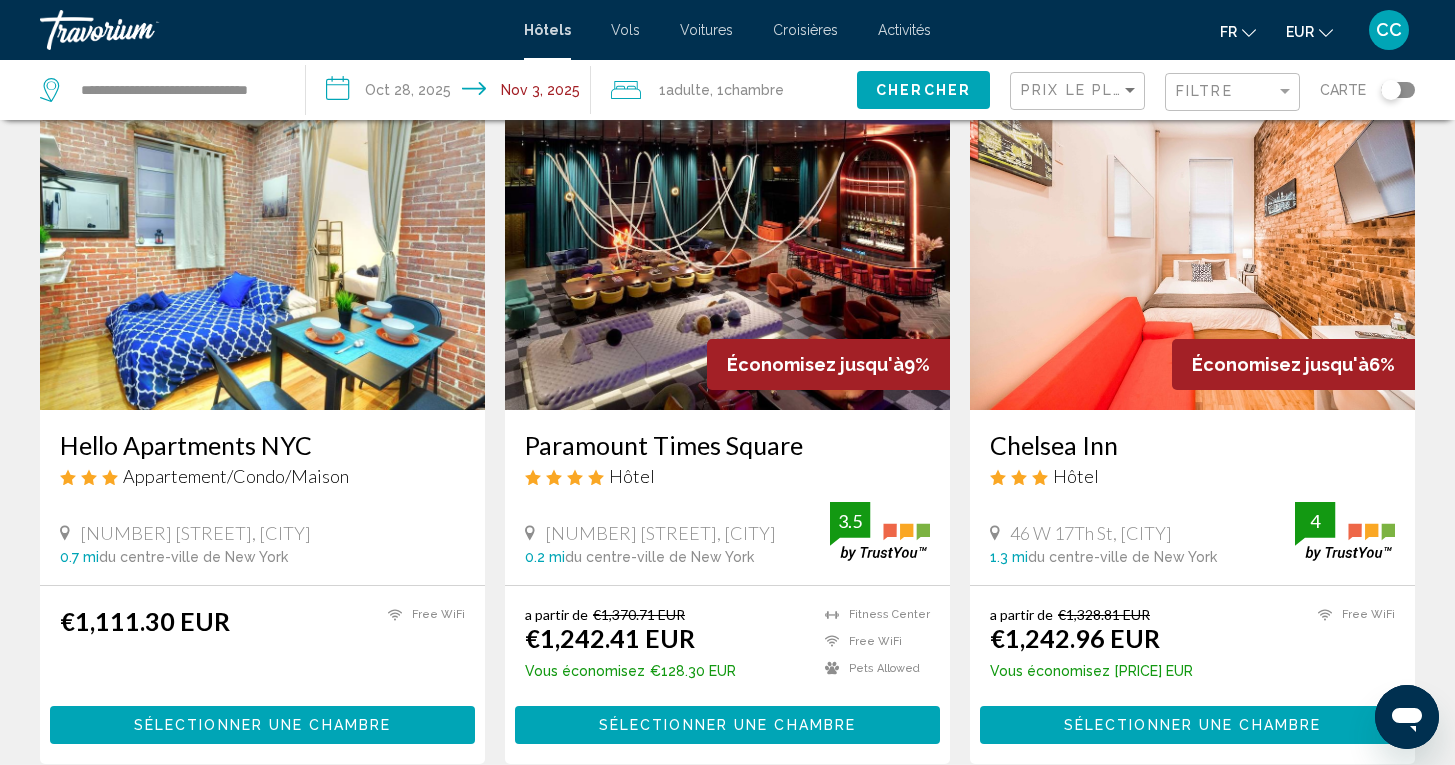 click on "Hello Apartments NYC" at bounding box center (262, 445) 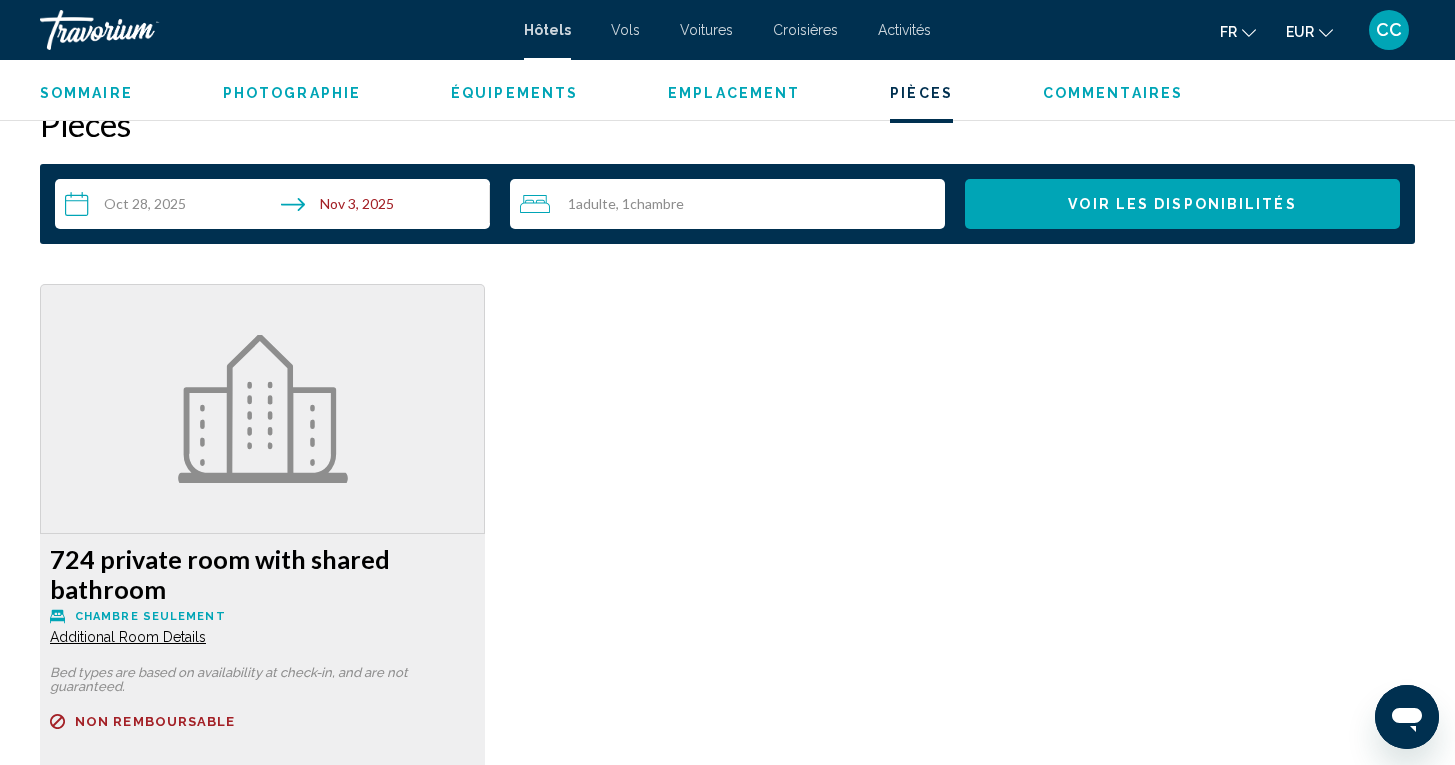 scroll, scrollTop: 2661, scrollLeft: 0, axis: vertical 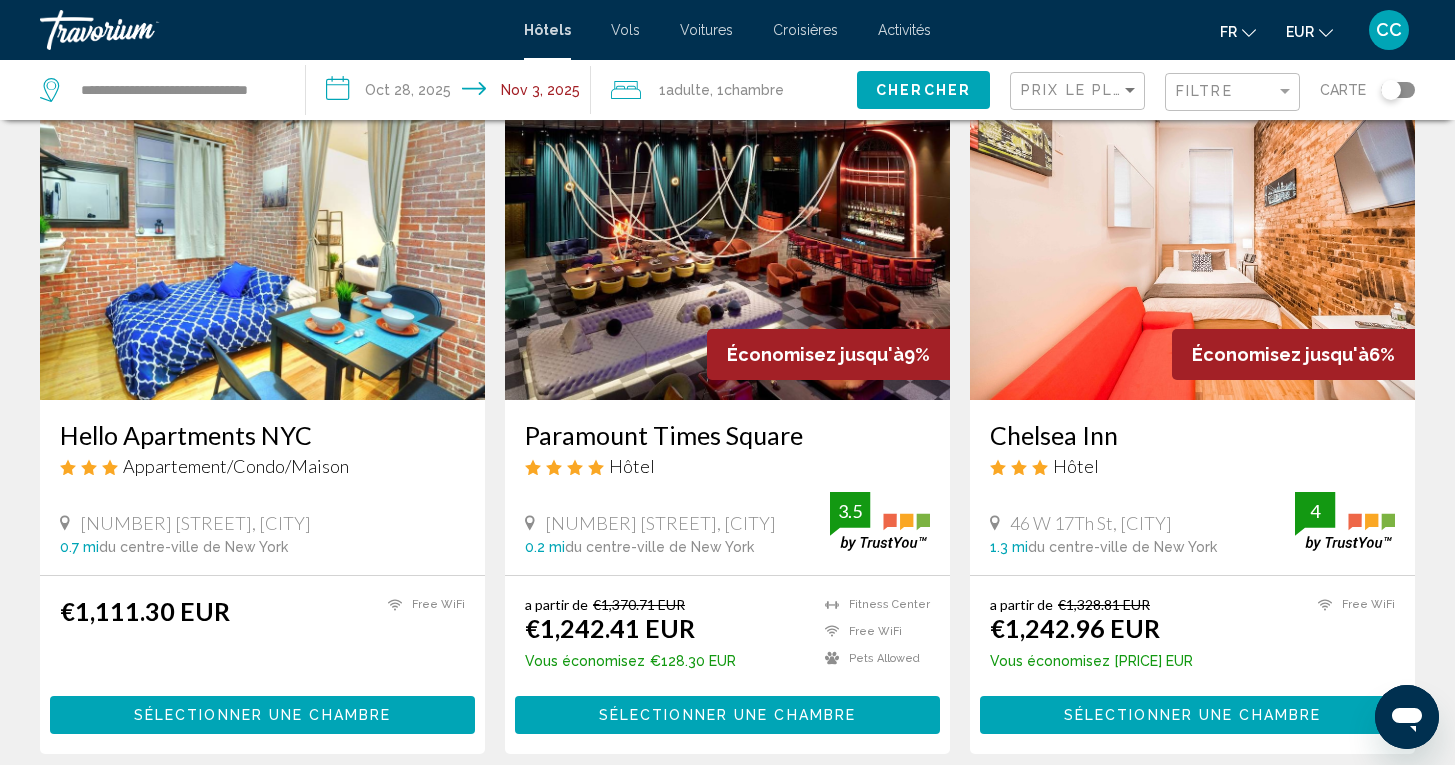 click on "Paramount Times Square" at bounding box center (727, 435) 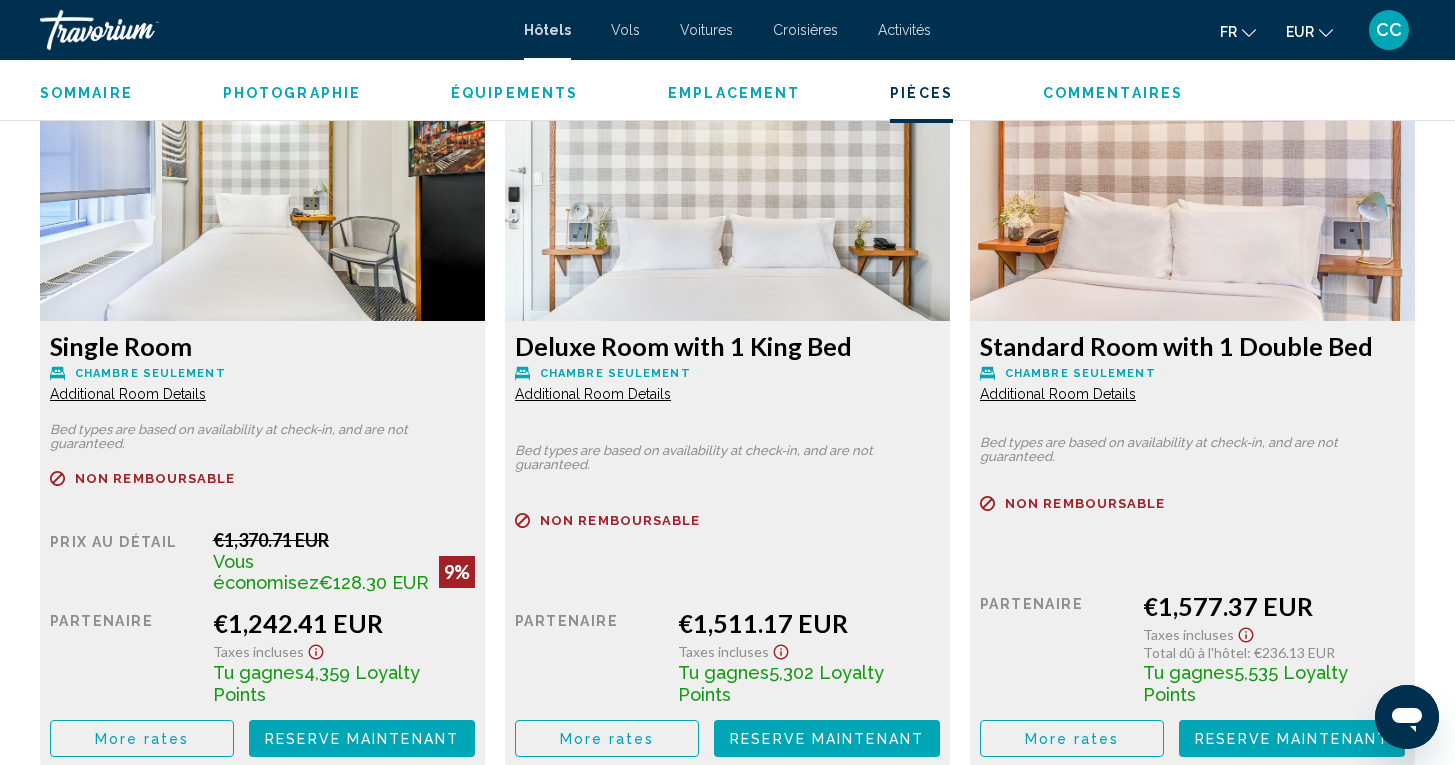 scroll, scrollTop: 2815, scrollLeft: 0, axis: vertical 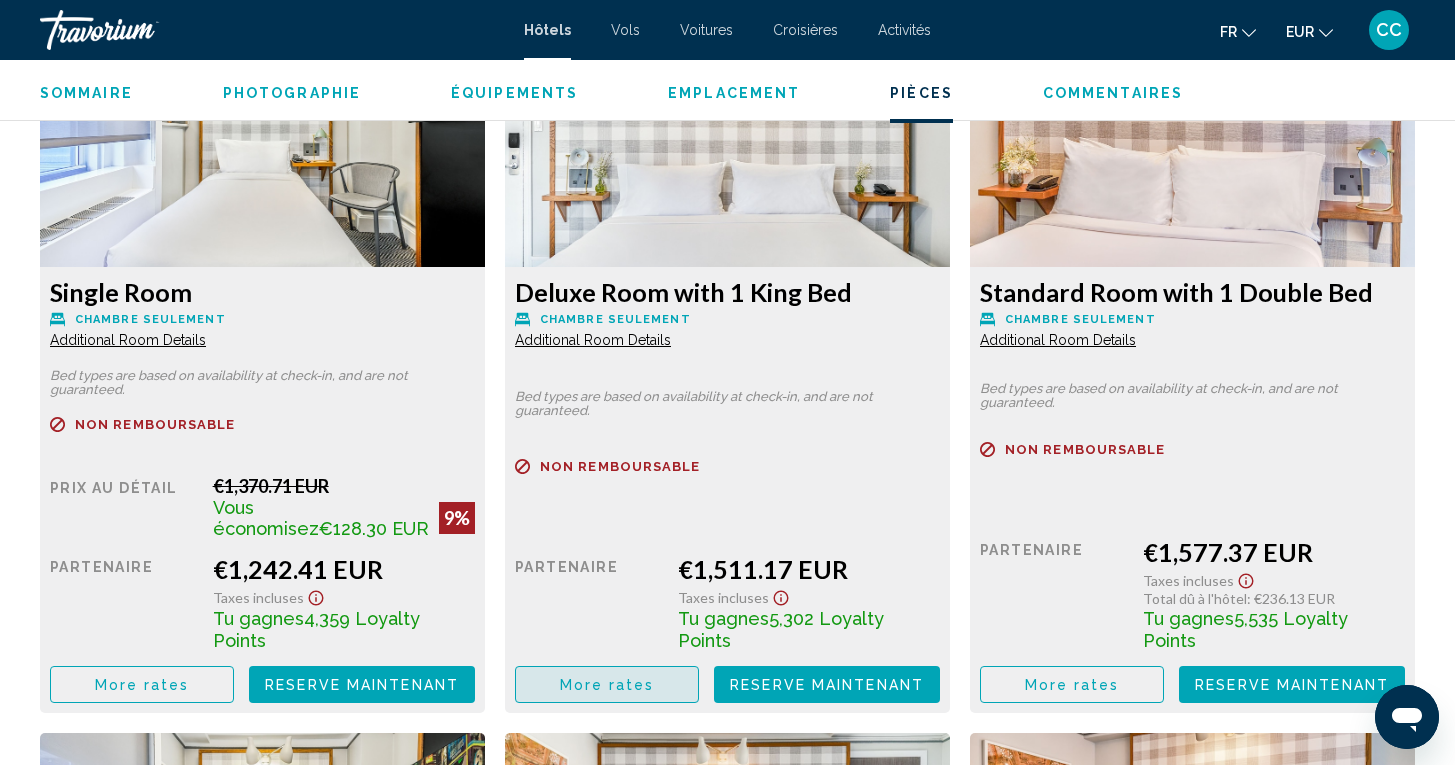 click on "More rates" at bounding box center [142, 685] 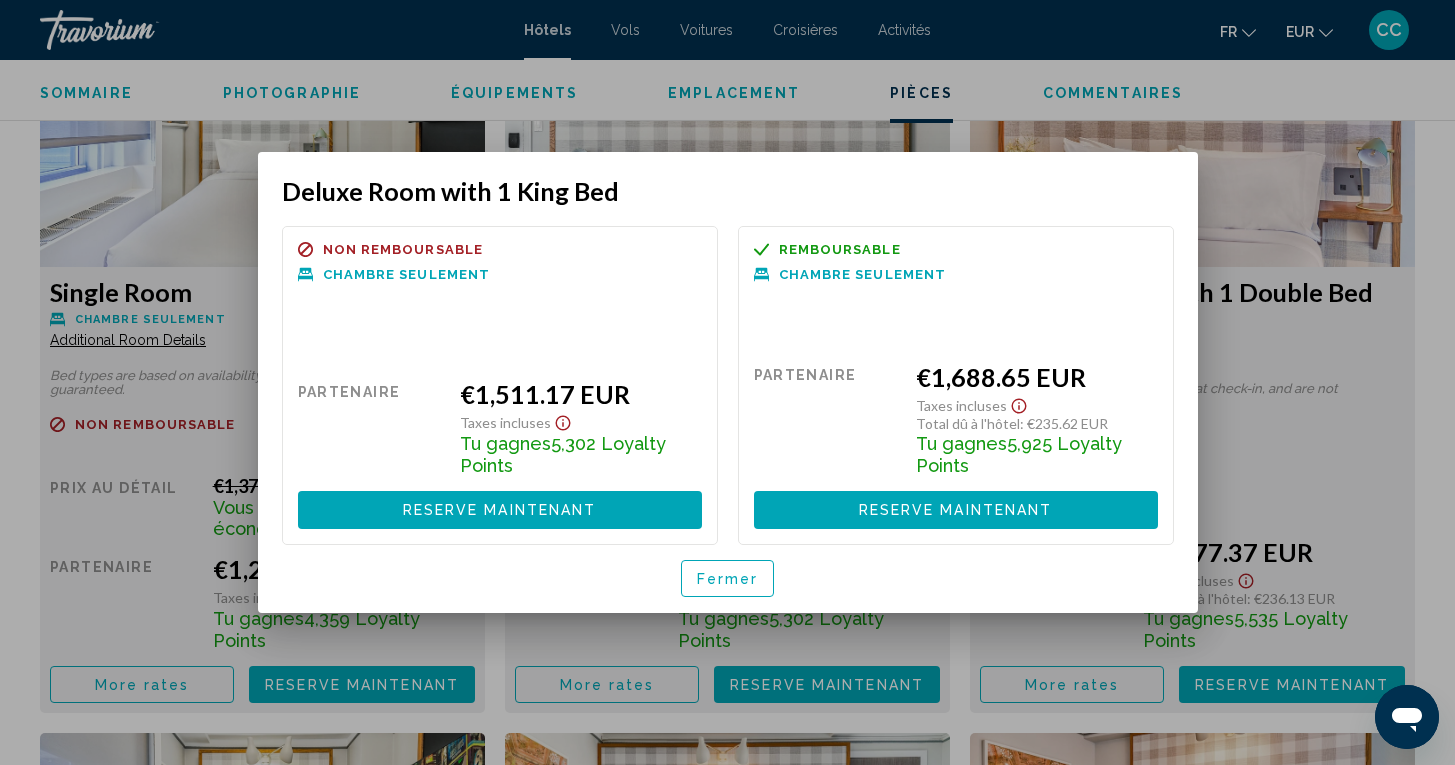 scroll, scrollTop: 0, scrollLeft: 0, axis: both 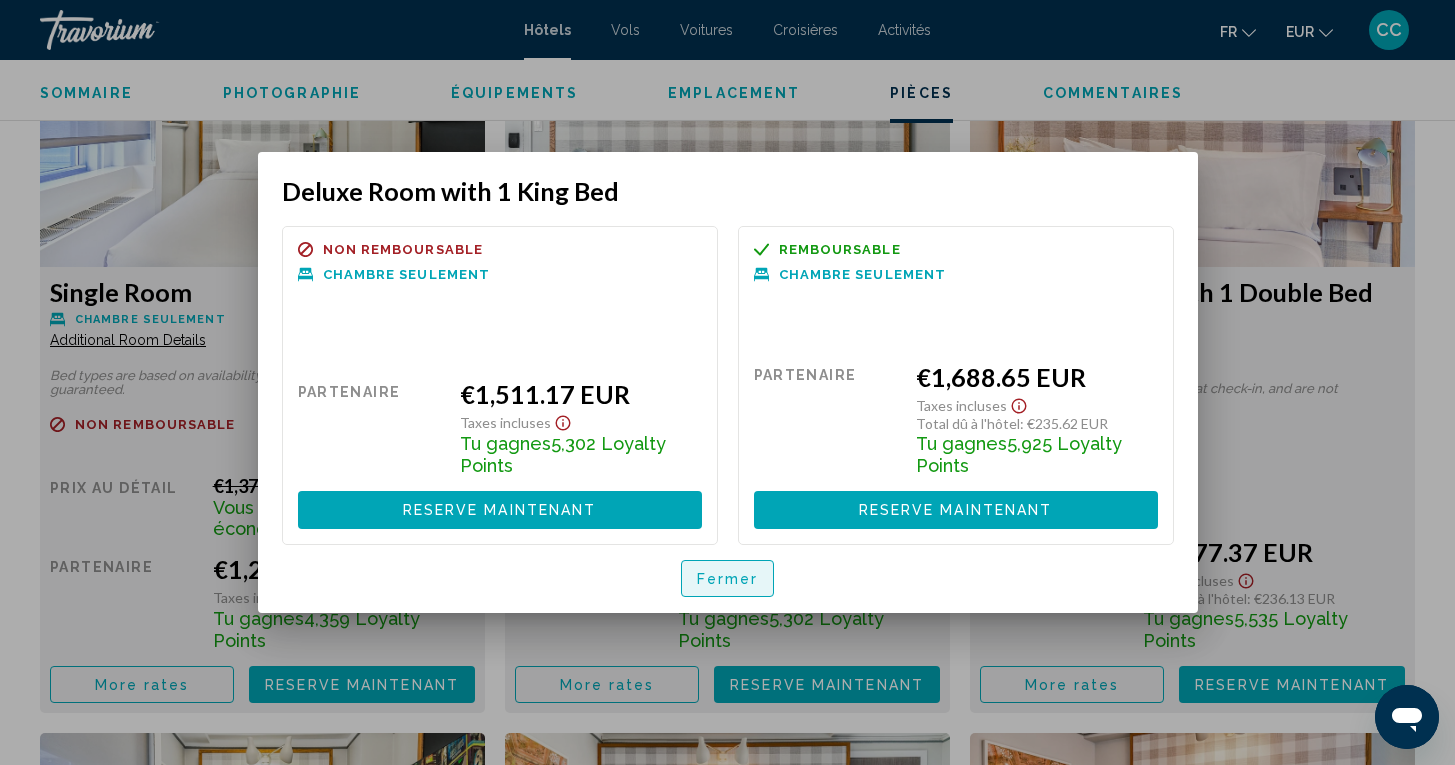 click on "Fermer" at bounding box center (728, 579) 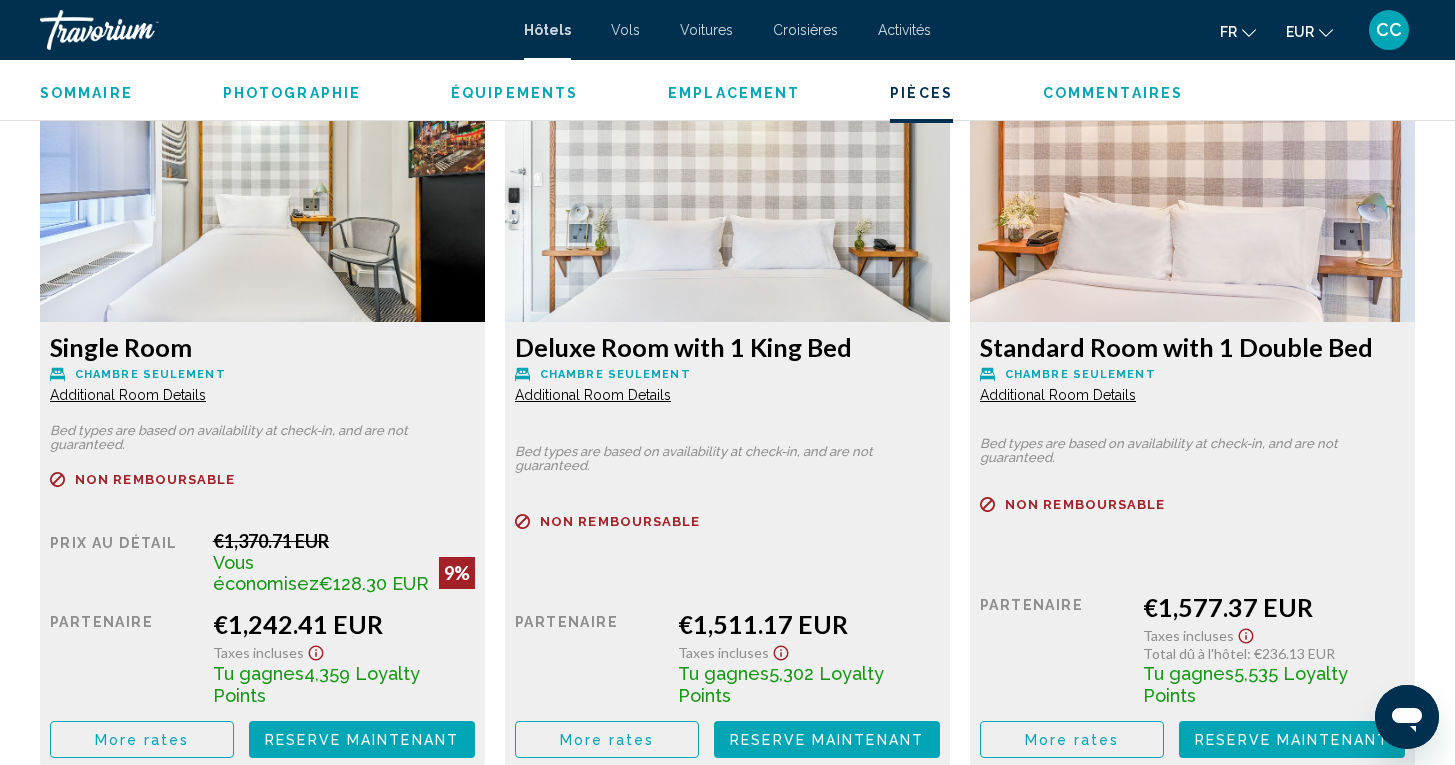 scroll, scrollTop: 2759, scrollLeft: 0, axis: vertical 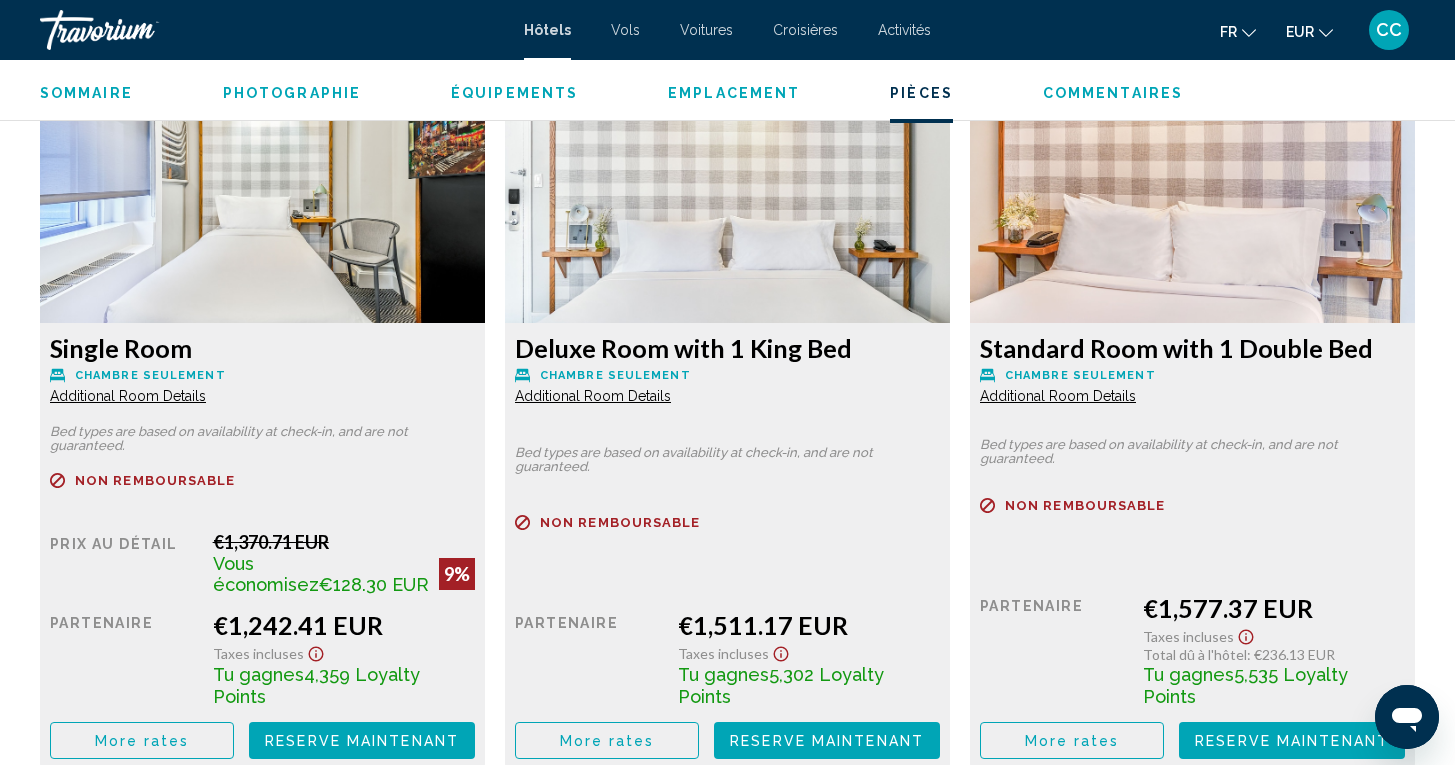 click on "Additional Room Details" at bounding box center [128, 396] 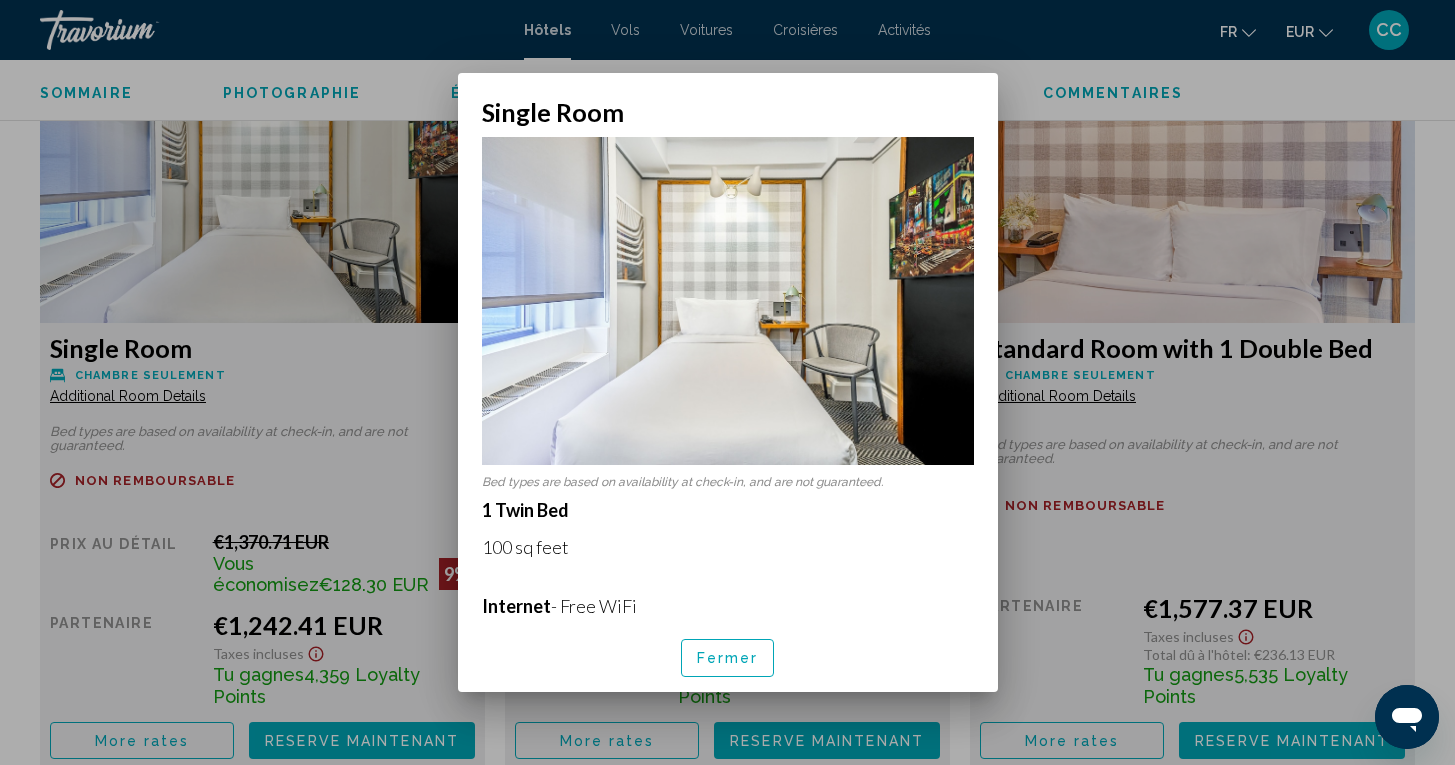 click on "Fermer" at bounding box center [728, 659] 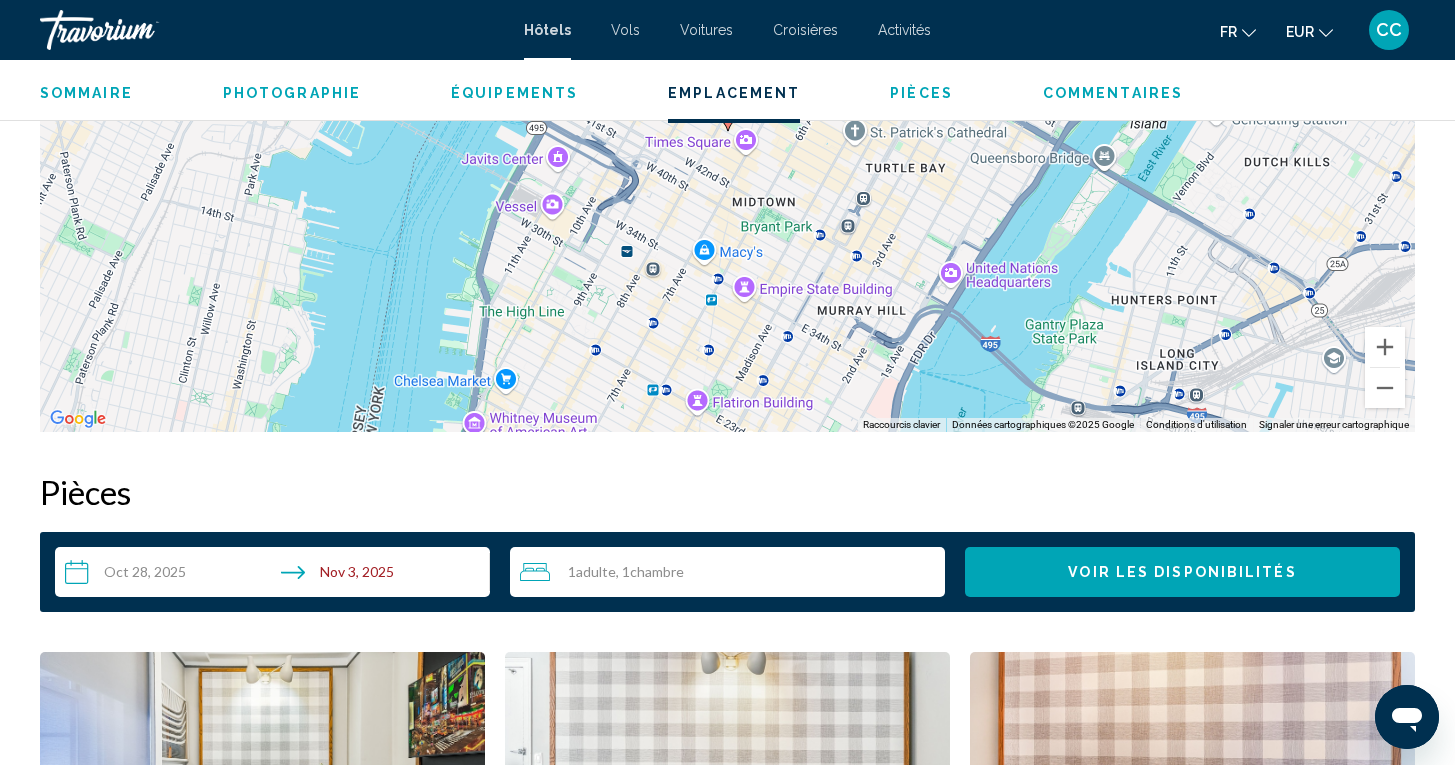 scroll, scrollTop: 2131, scrollLeft: 0, axis: vertical 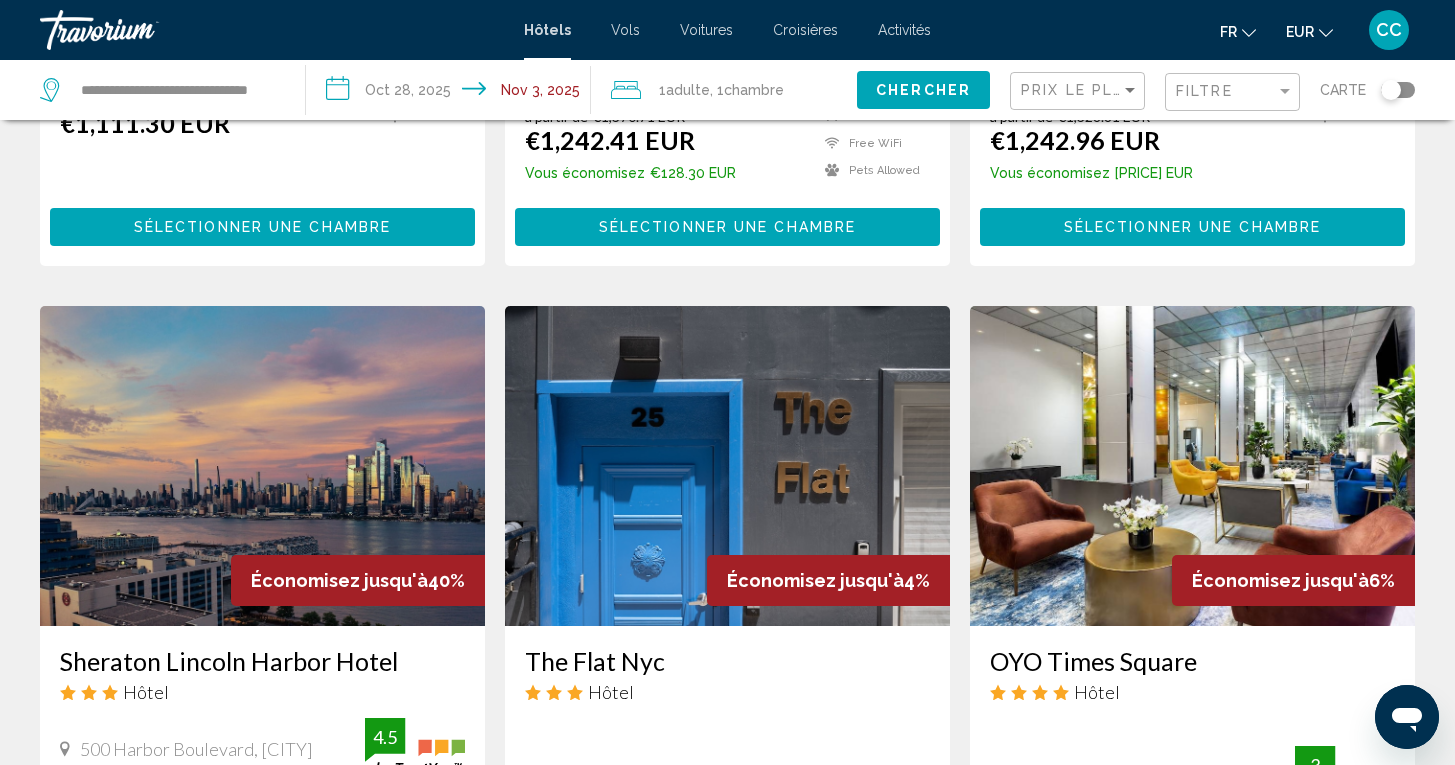 click on ", 1  Chambre pièces" 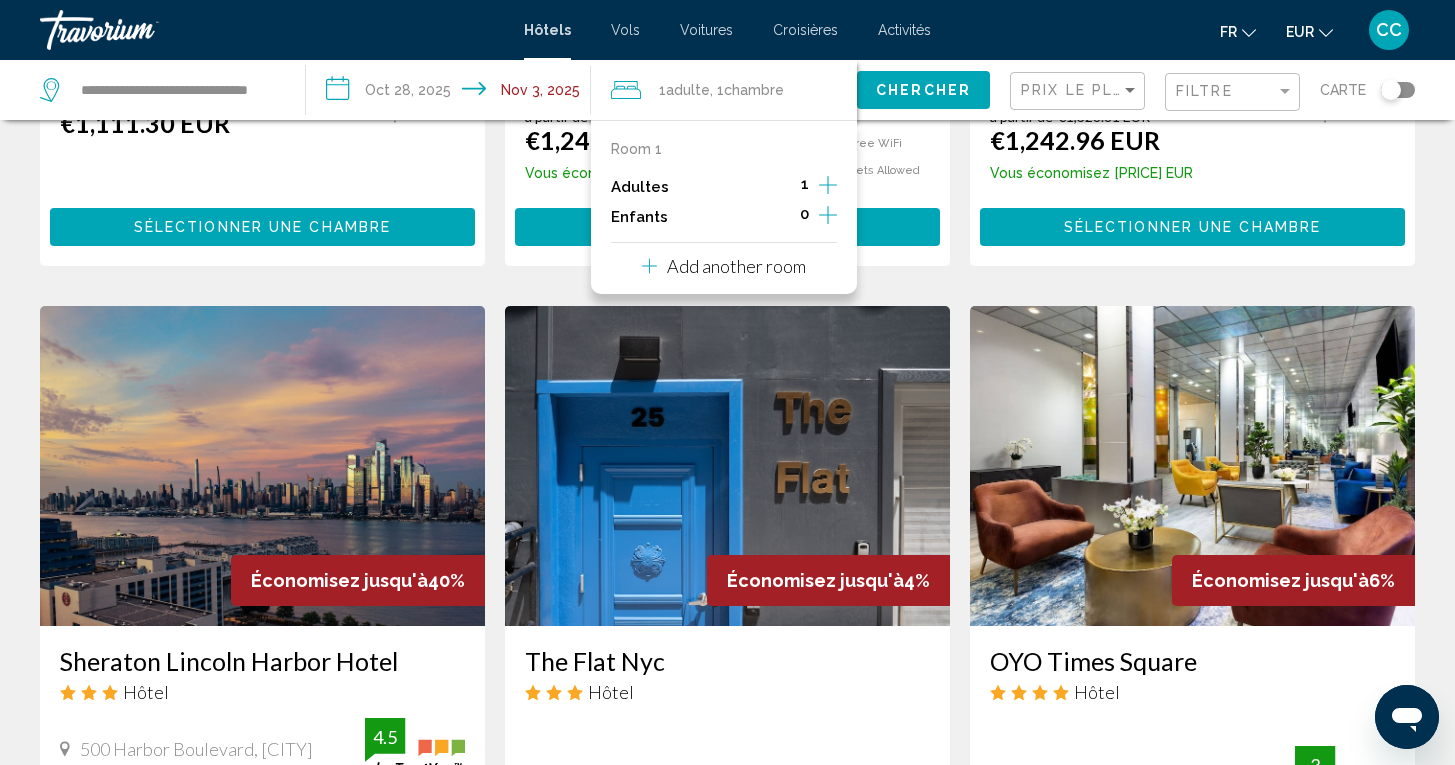 click 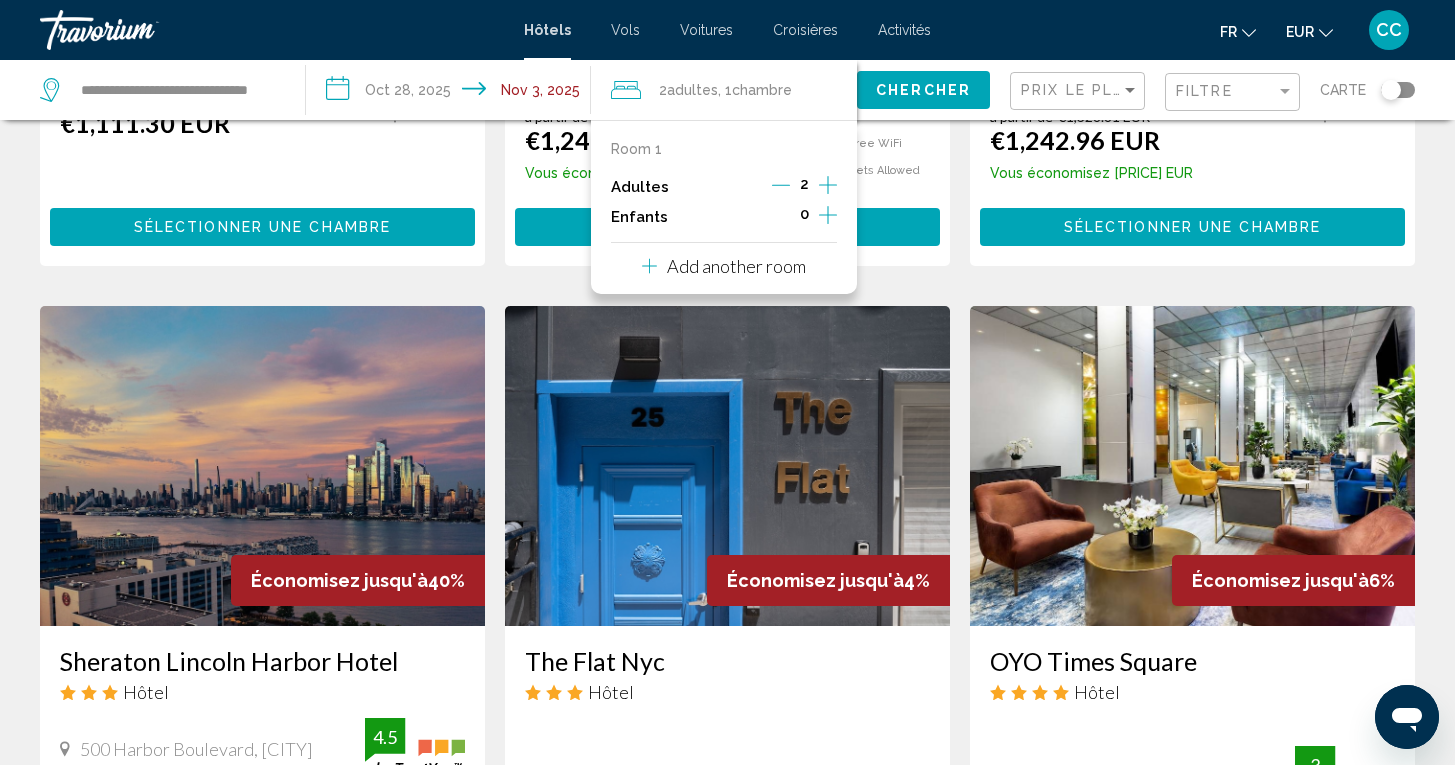 click on "Chercher" 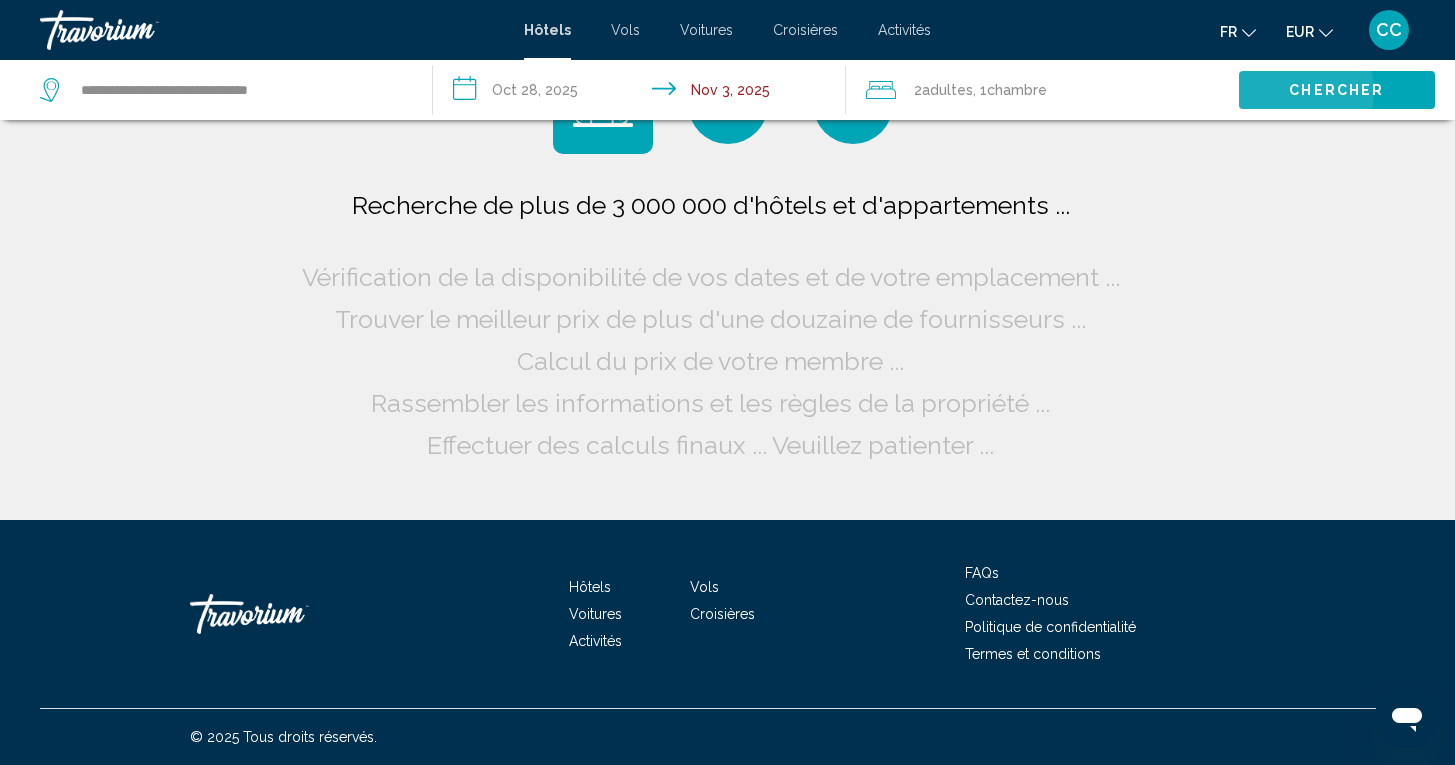 scroll, scrollTop: 0, scrollLeft: 0, axis: both 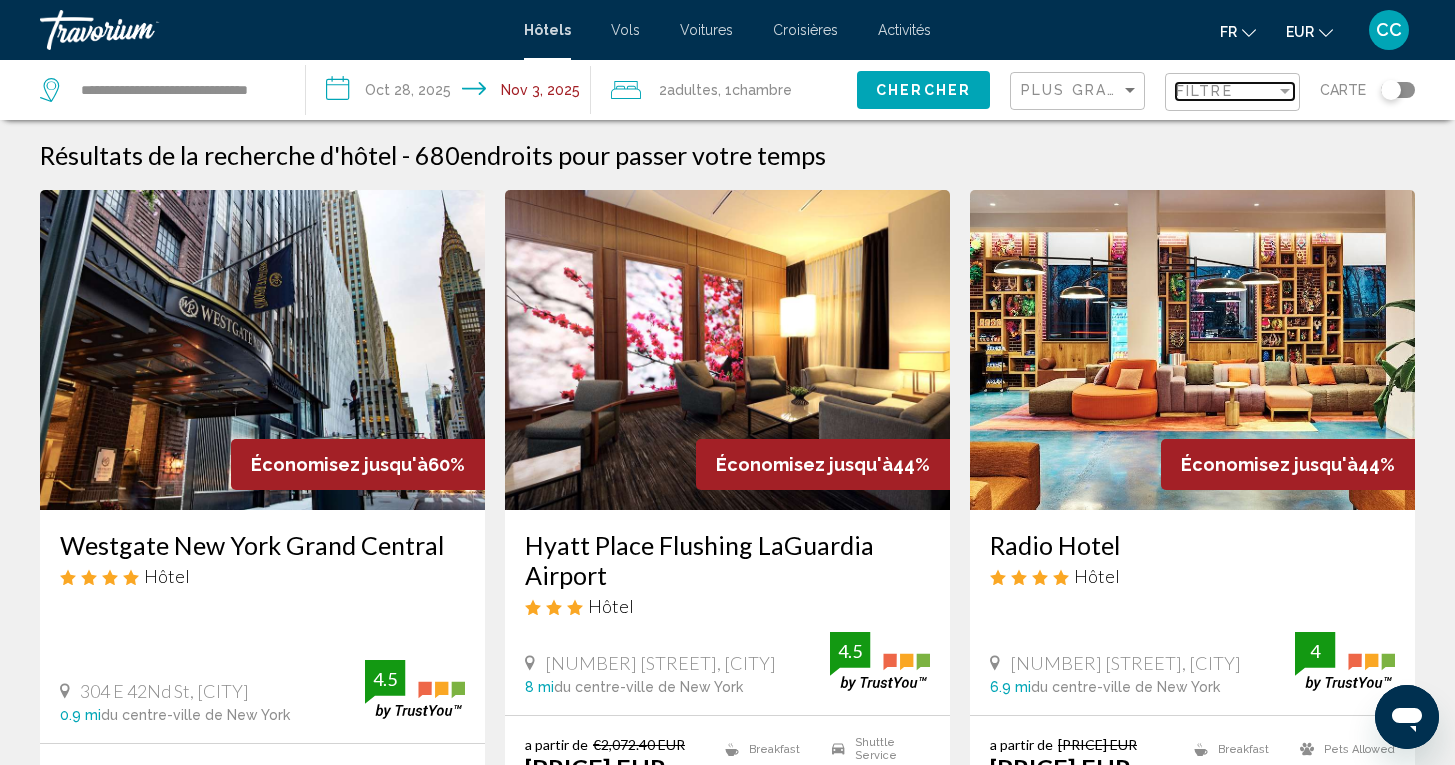 click on "Filtre" at bounding box center [1226, 91] 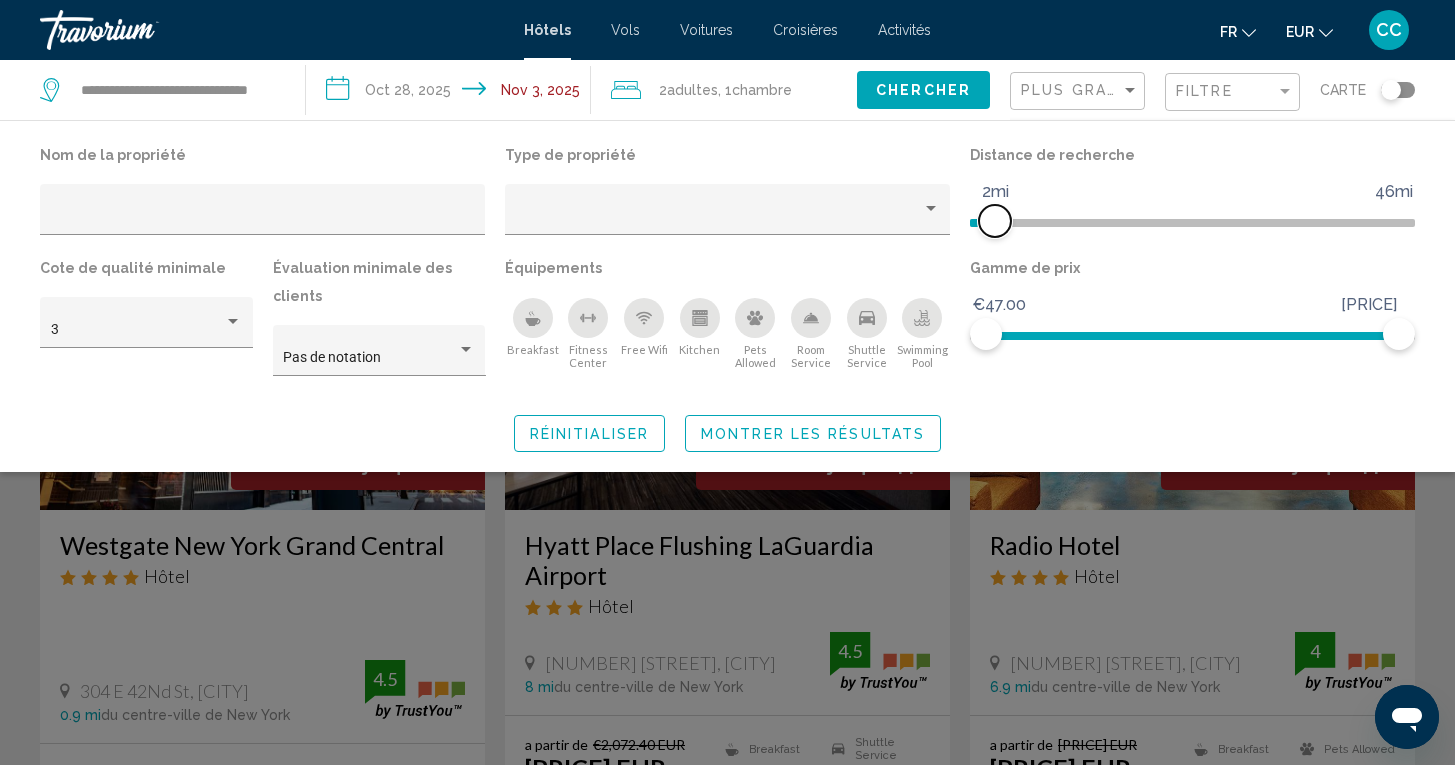 drag, startPoint x: 1253, startPoint y: 223, endPoint x: 997, endPoint y: 240, distance: 256.56384 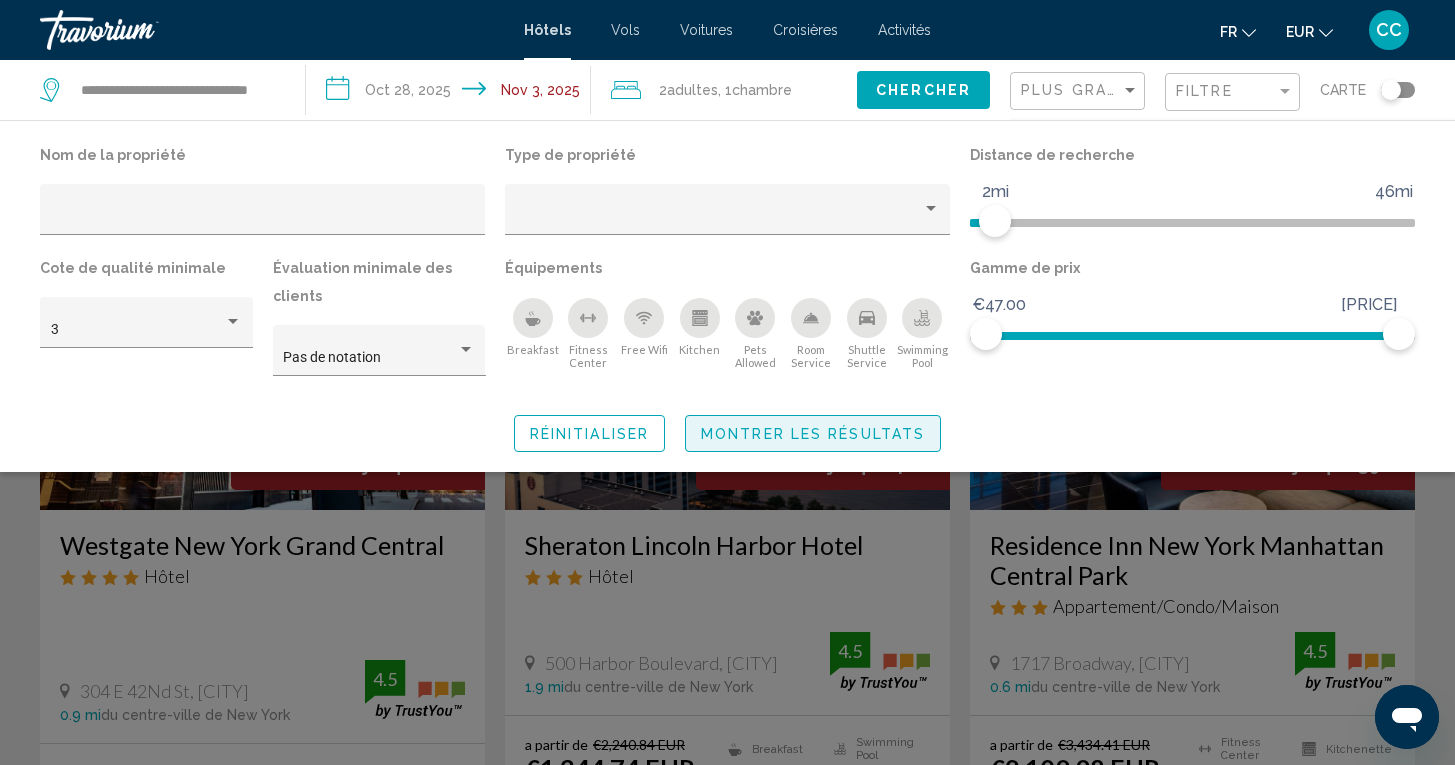 click on "Montrer les résultats" 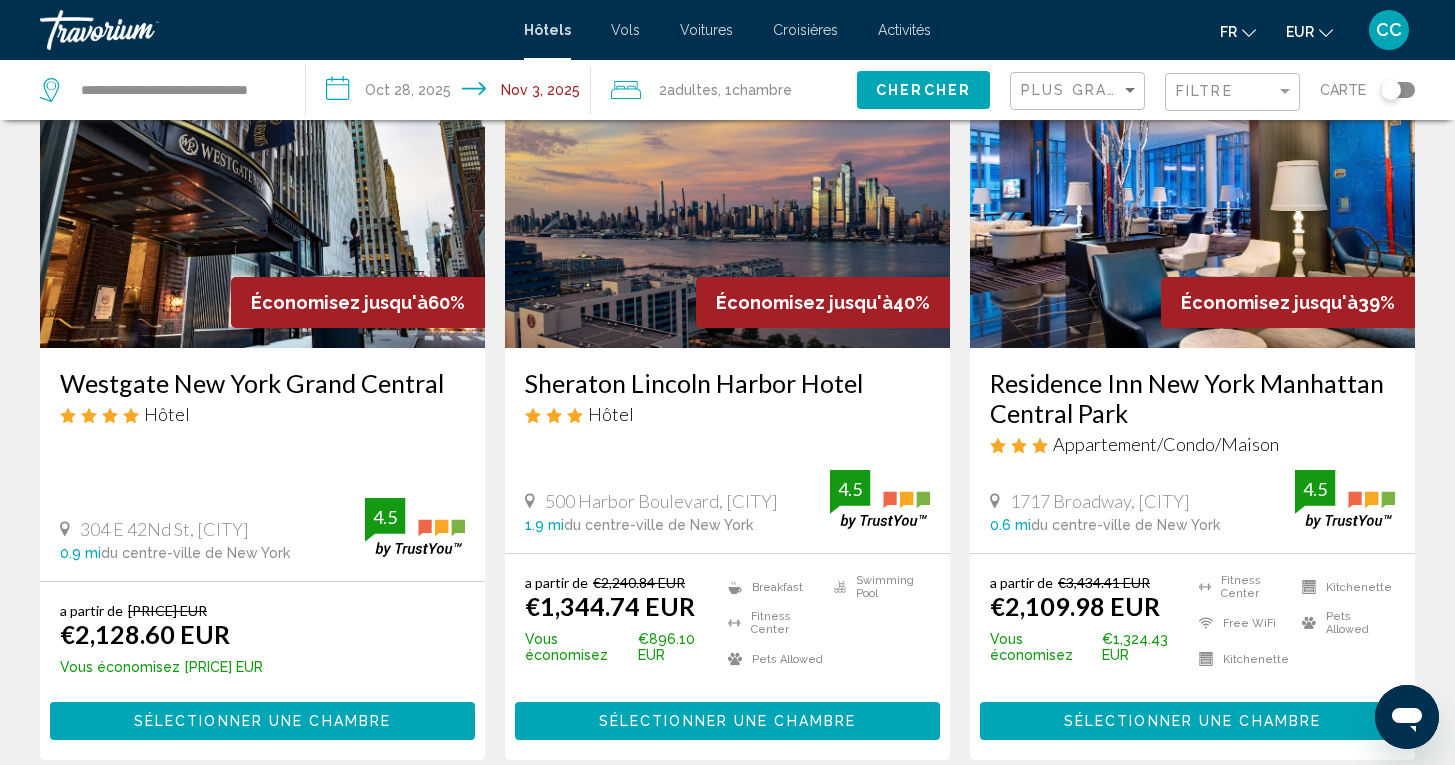 scroll, scrollTop: 163, scrollLeft: 0, axis: vertical 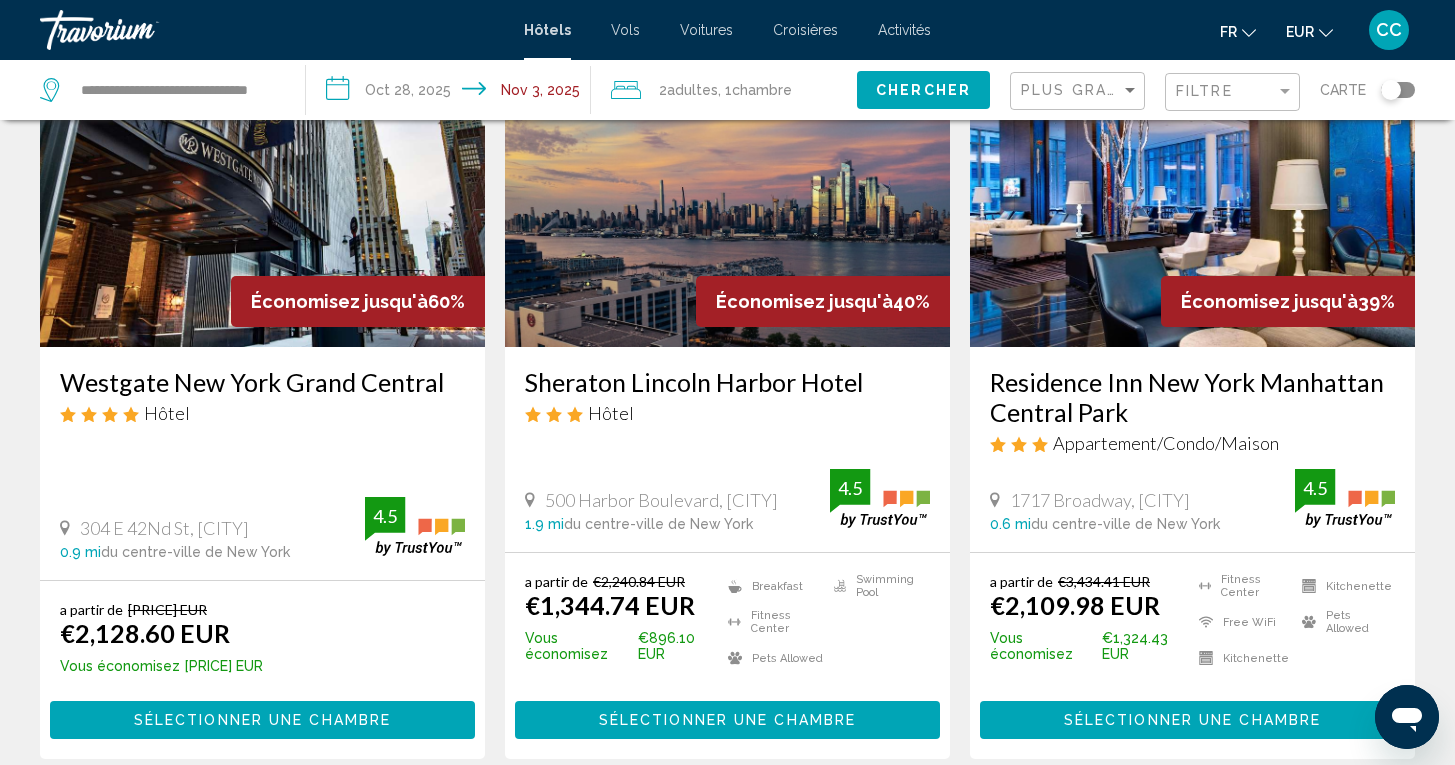 click on "Westgate New York Grand Central" at bounding box center [262, 382] 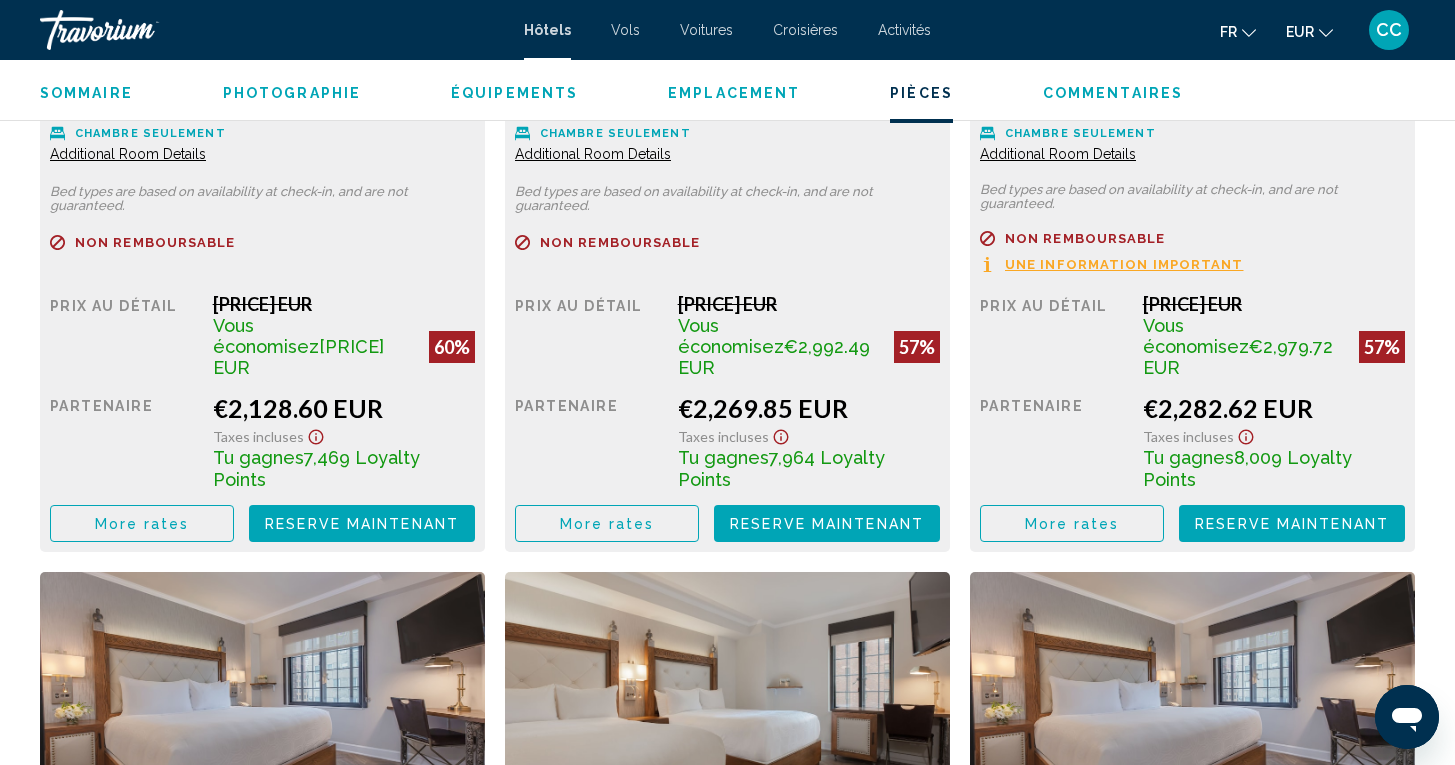 scroll, scrollTop: 2693, scrollLeft: 0, axis: vertical 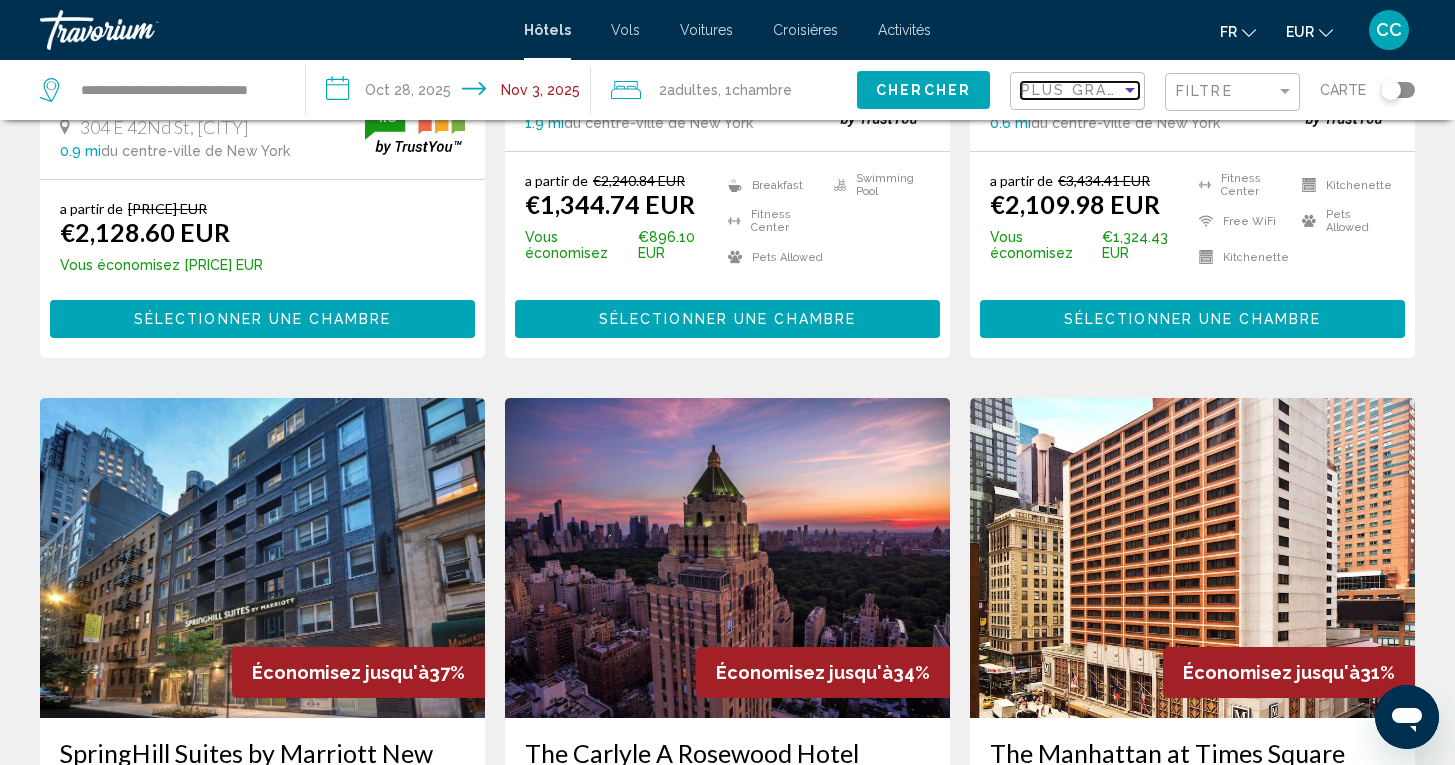 click on "Plus grandes économies" at bounding box center [1140, 90] 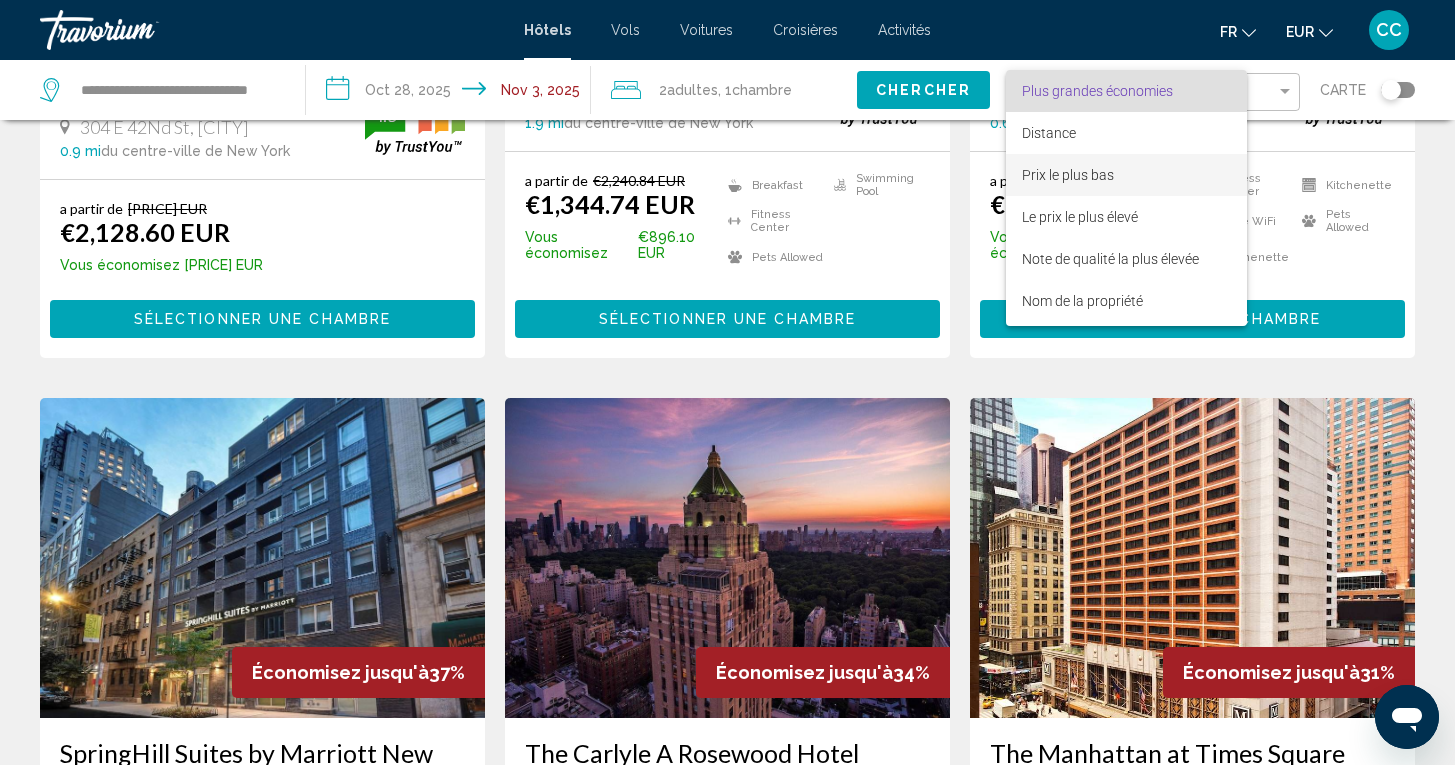 click on "Prix le plus bas" at bounding box center [1068, 175] 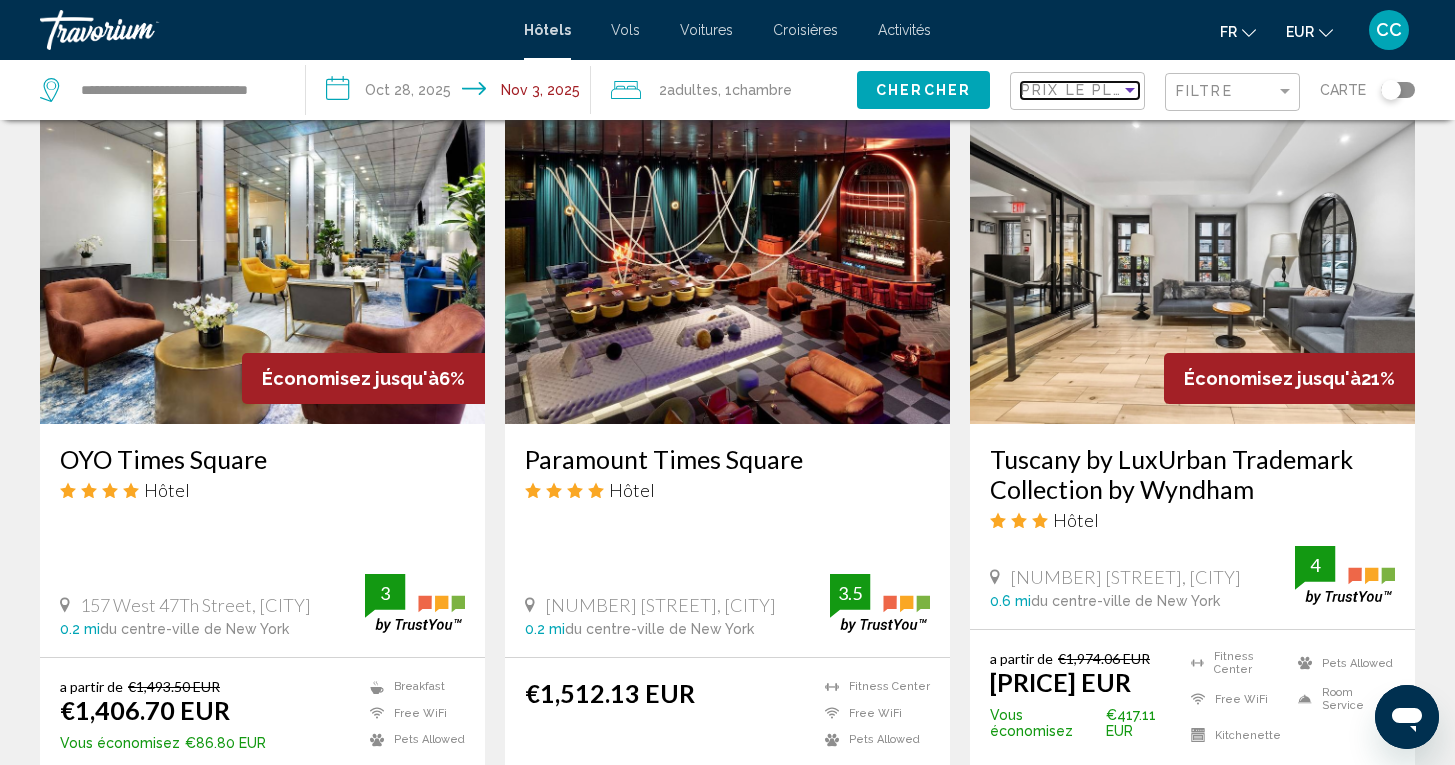 scroll, scrollTop: 829, scrollLeft: 0, axis: vertical 